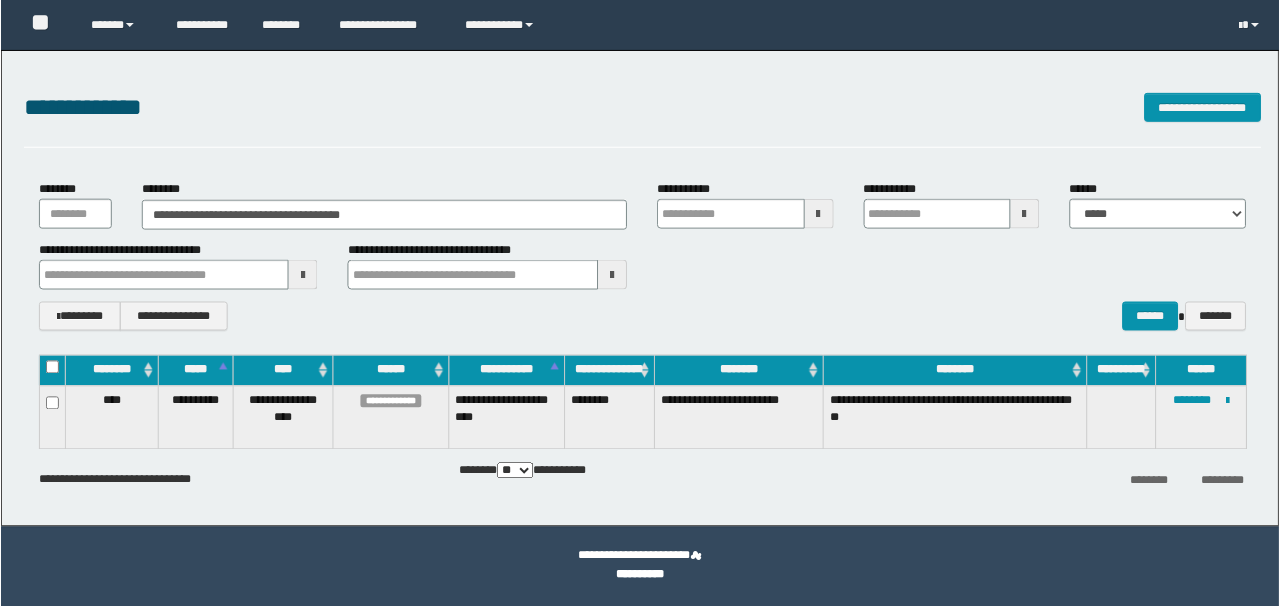 scroll, scrollTop: 0, scrollLeft: 0, axis: both 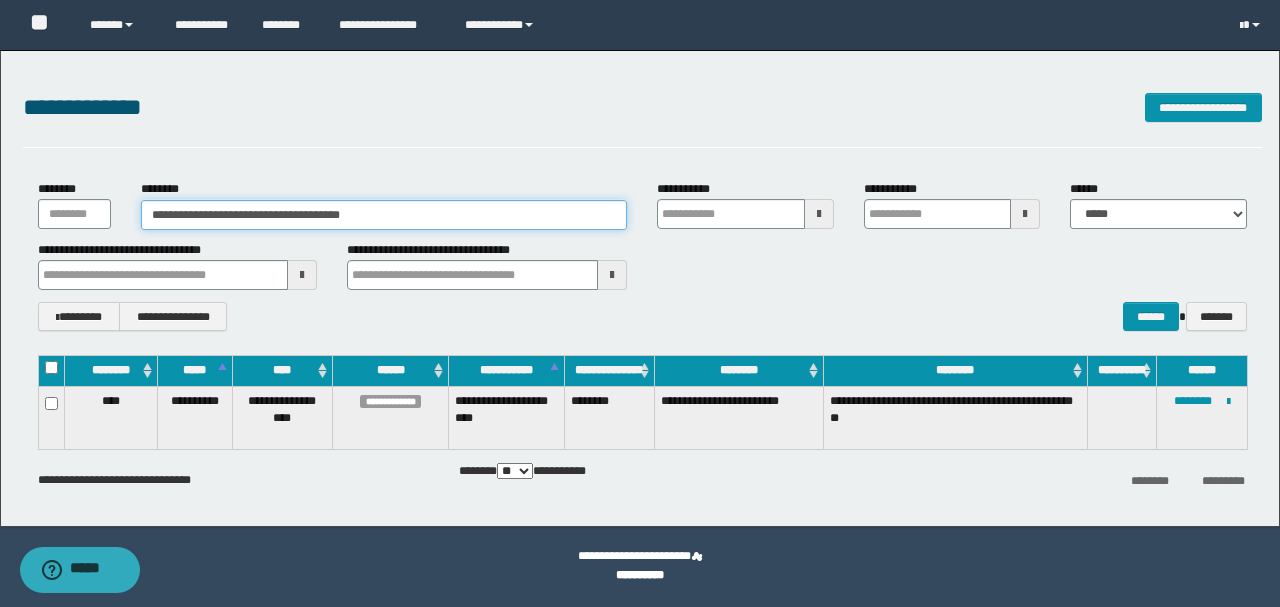 drag, startPoint x: 418, startPoint y: 218, endPoint x: 8, endPoint y: 222, distance: 410.0195 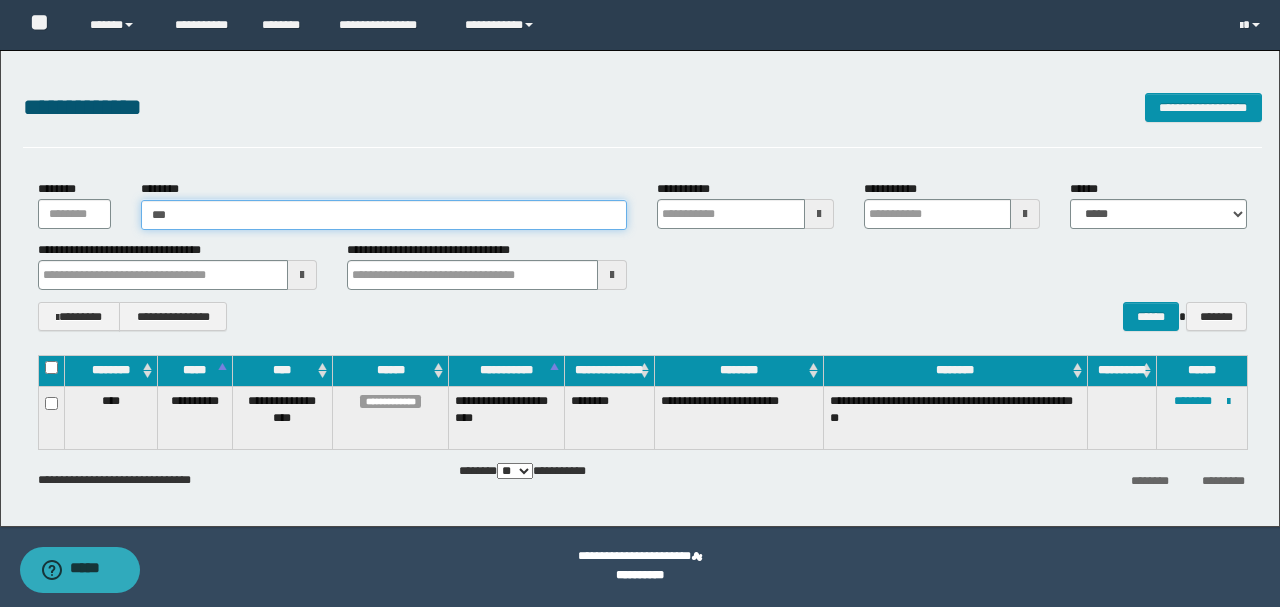 type on "****" 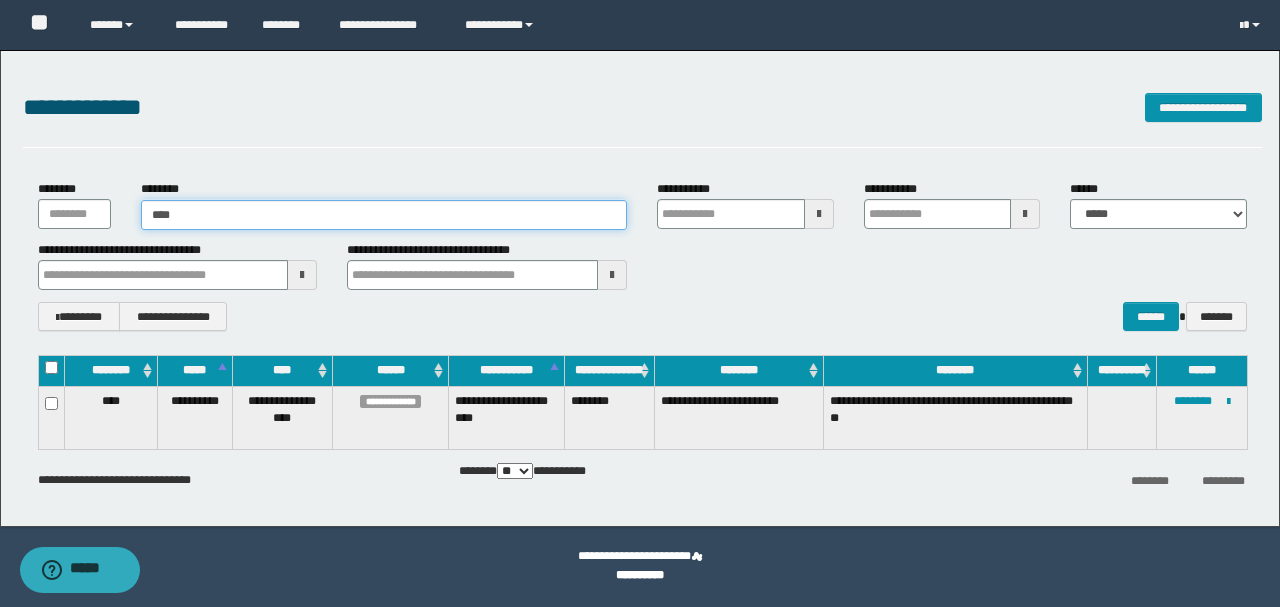 type on "****" 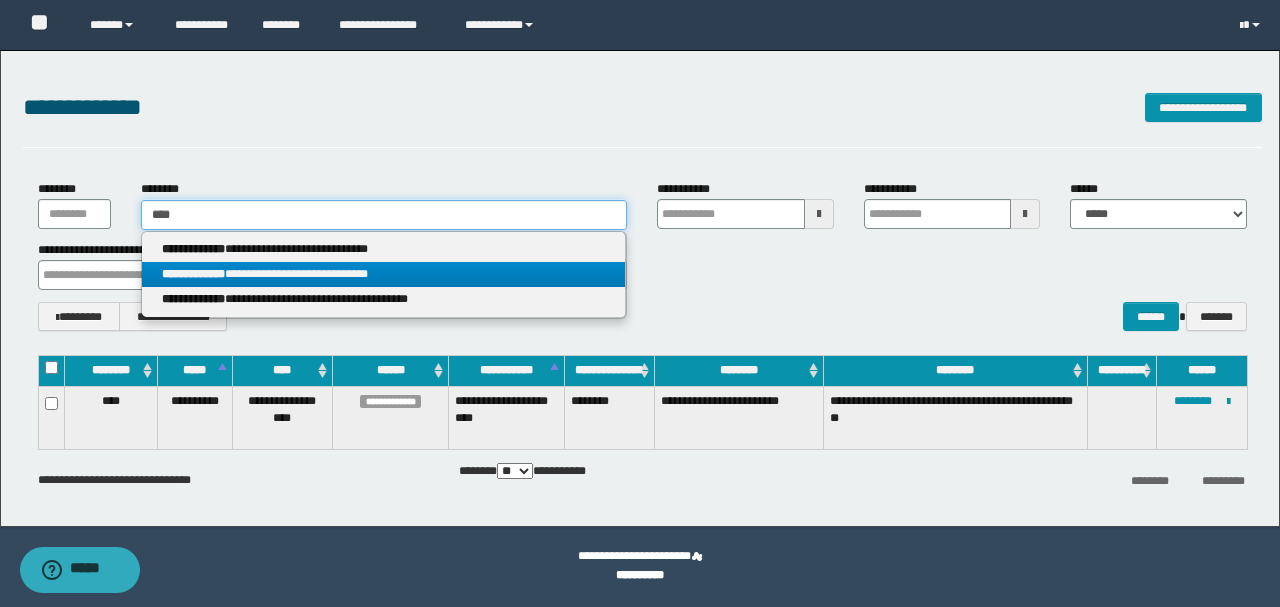 type on "****" 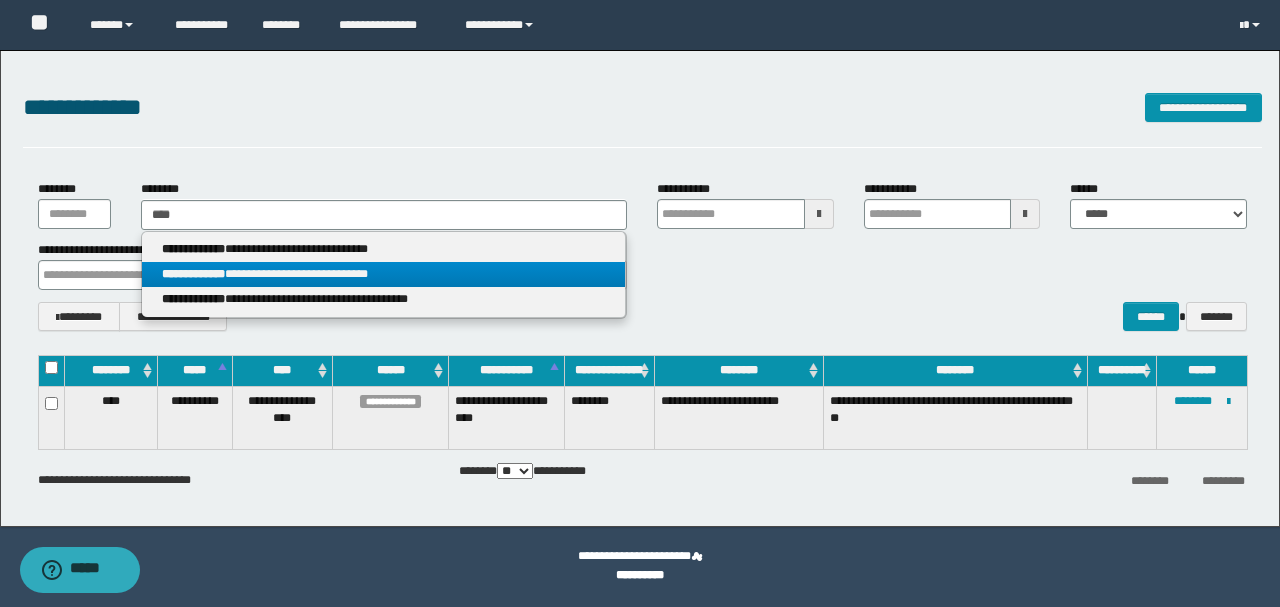click on "**********" at bounding box center (384, 274) 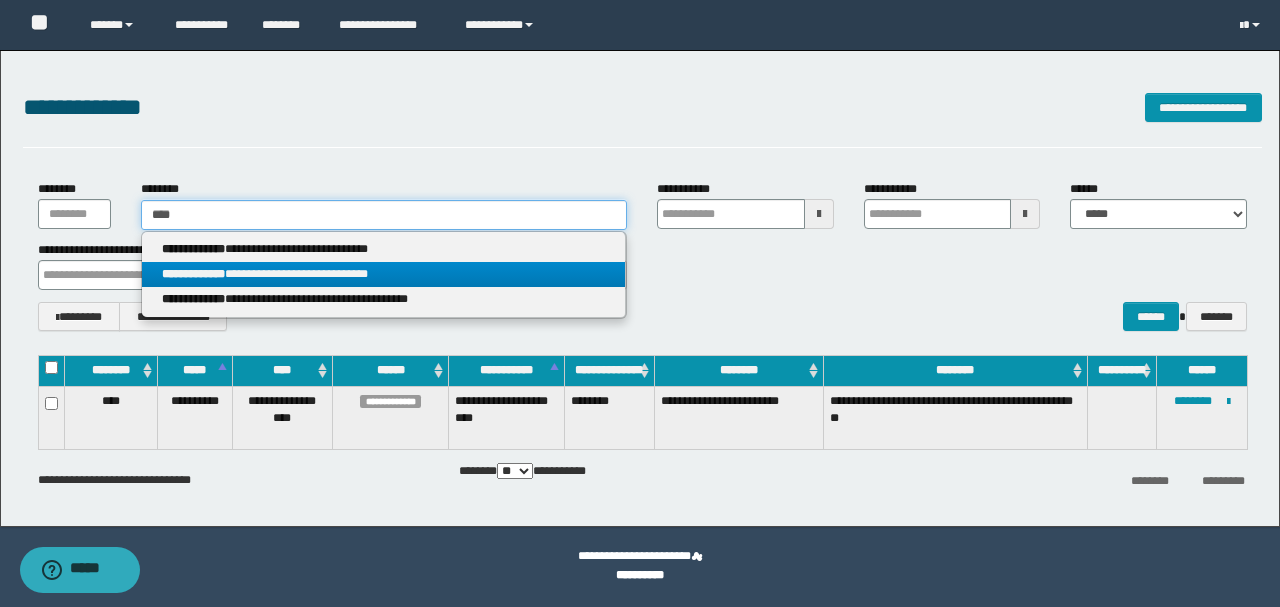 type 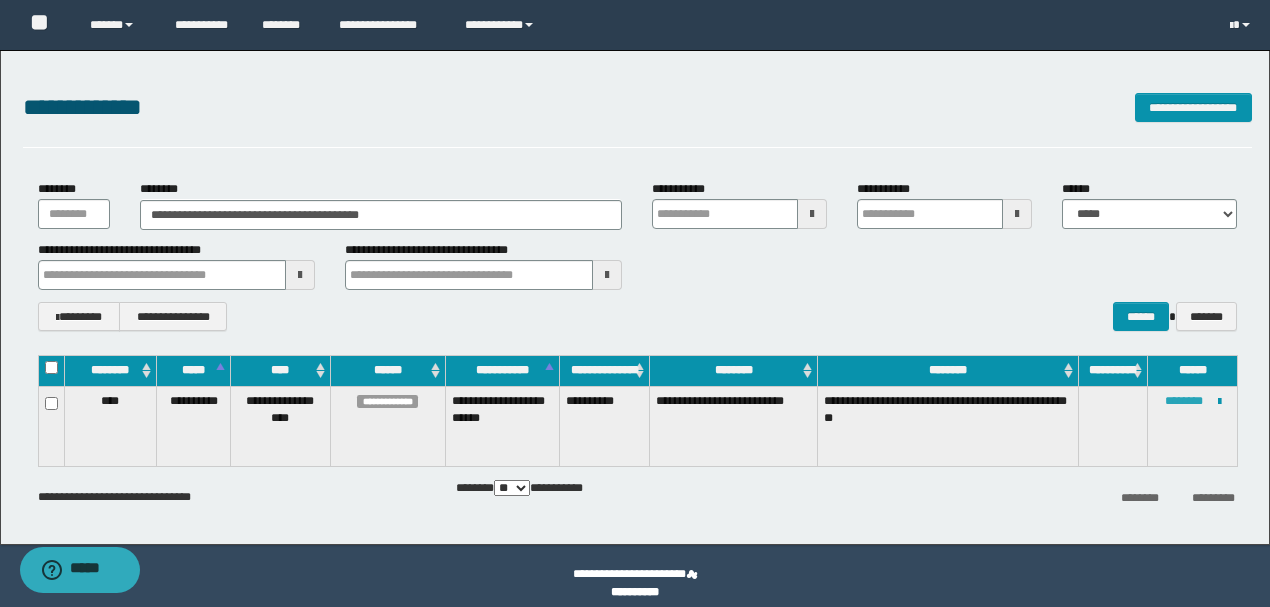 click on "********" at bounding box center [1184, 401] 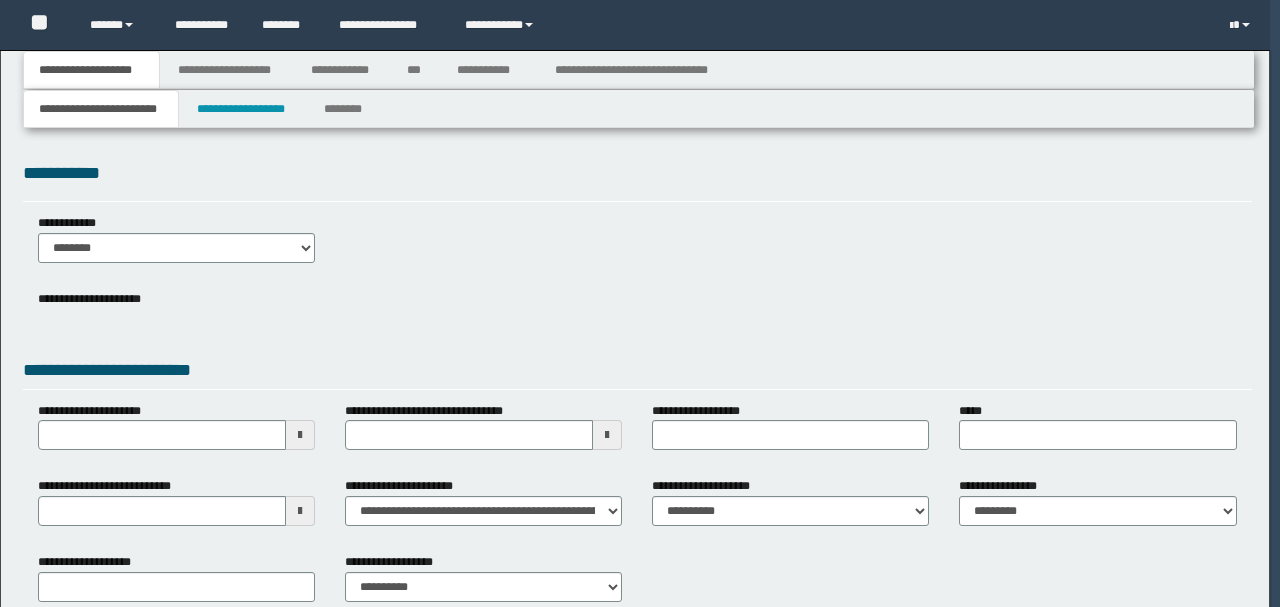 type 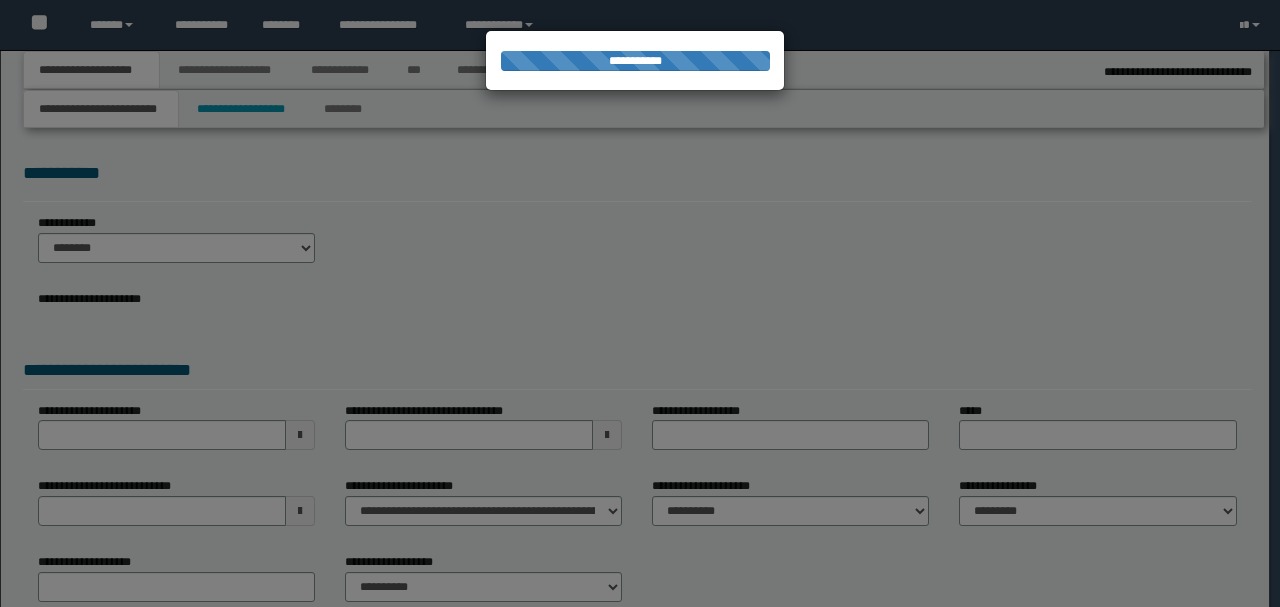 select on "*" 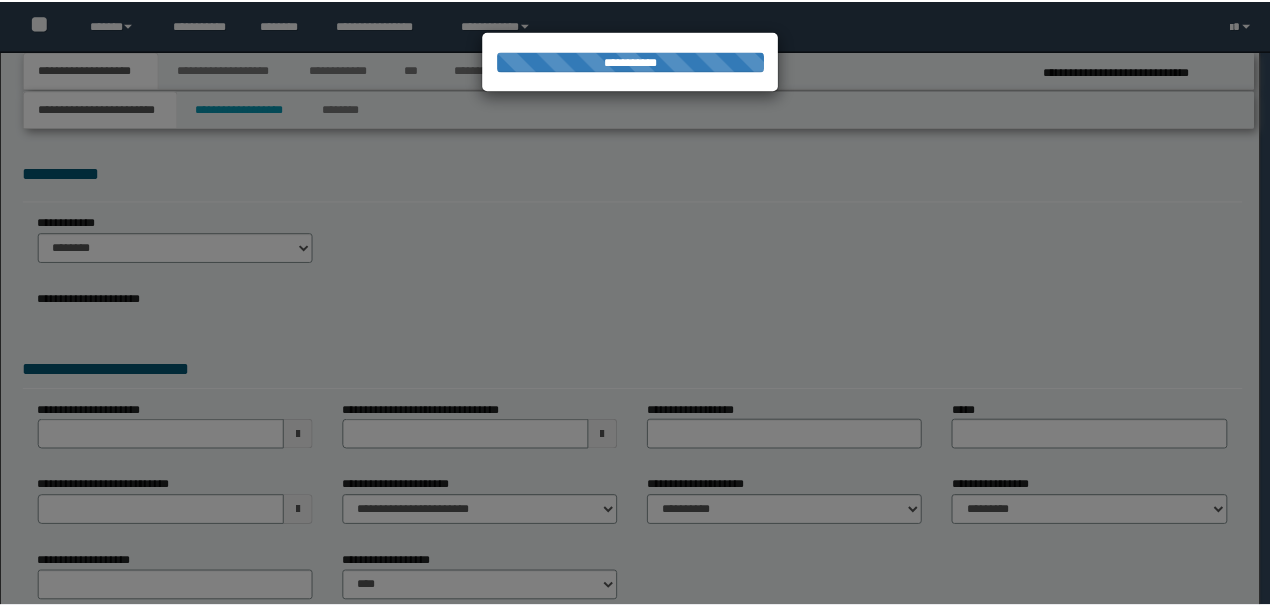 scroll, scrollTop: 0, scrollLeft: 0, axis: both 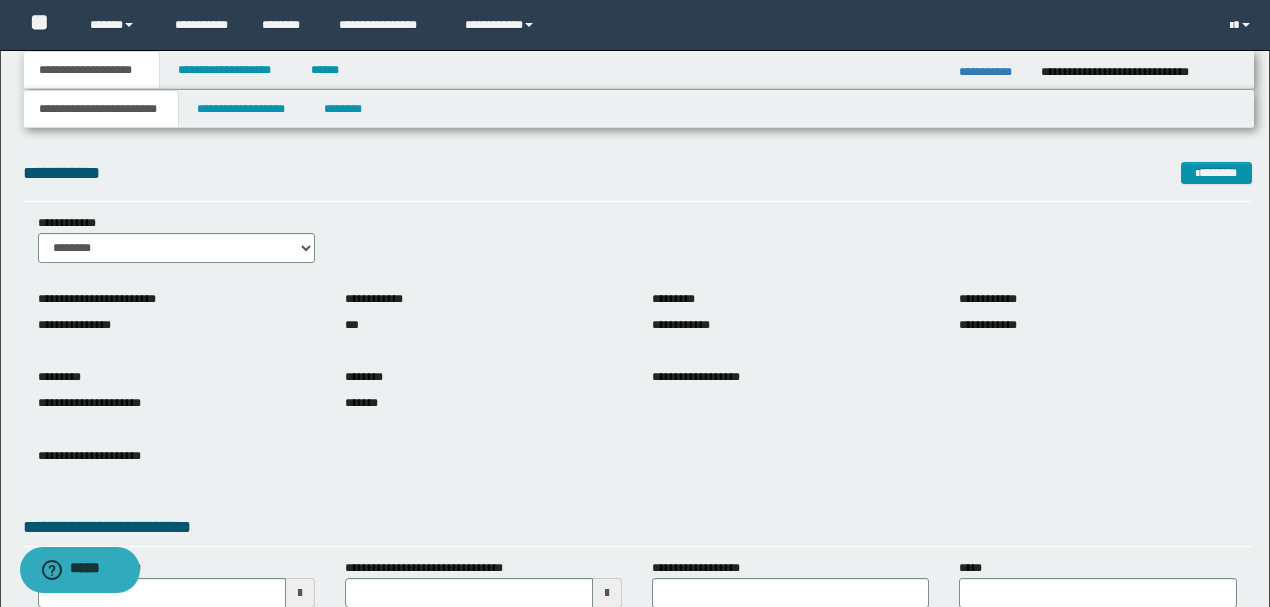 type 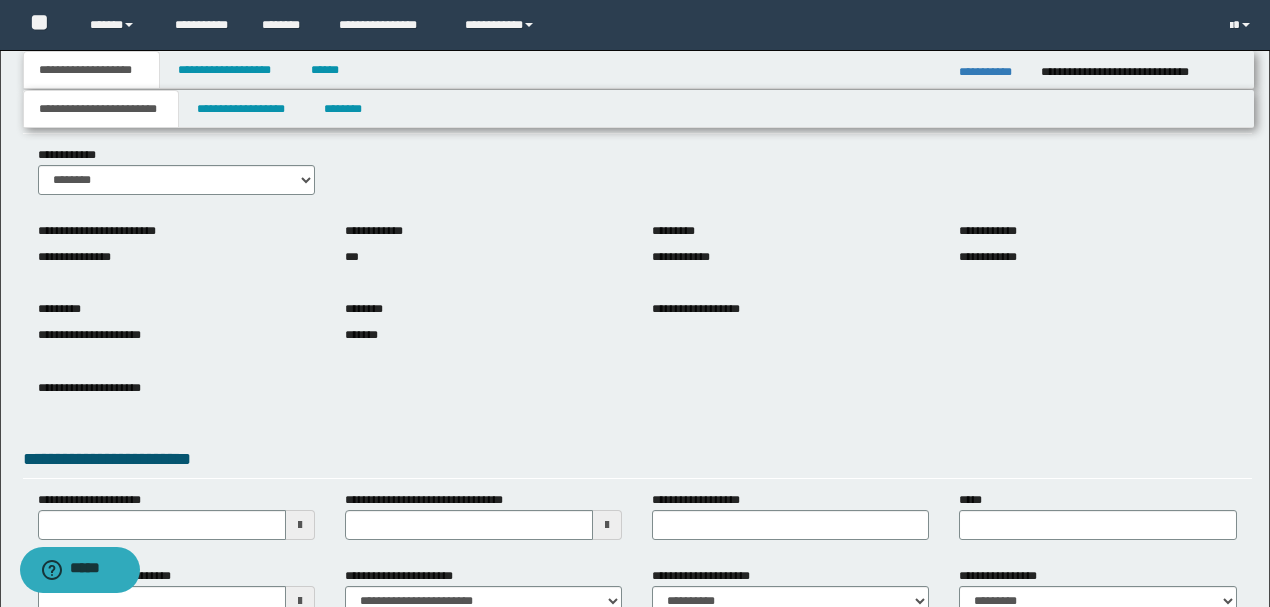 scroll, scrollTop: 133, scrollLeft: 0, axis: vertical 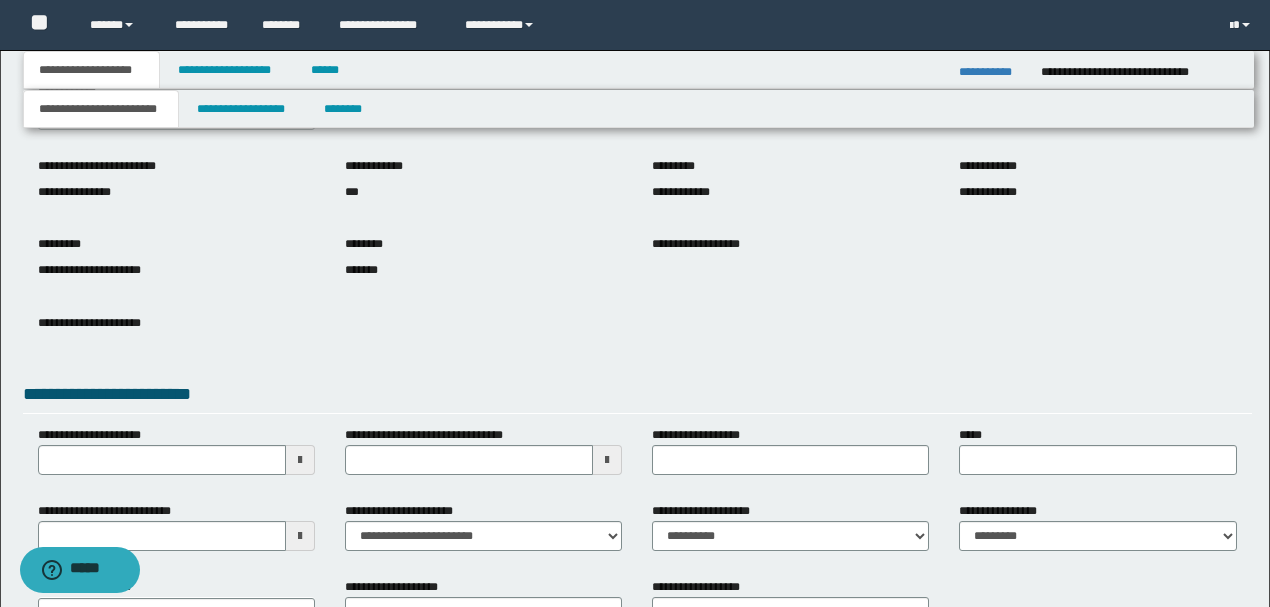 type 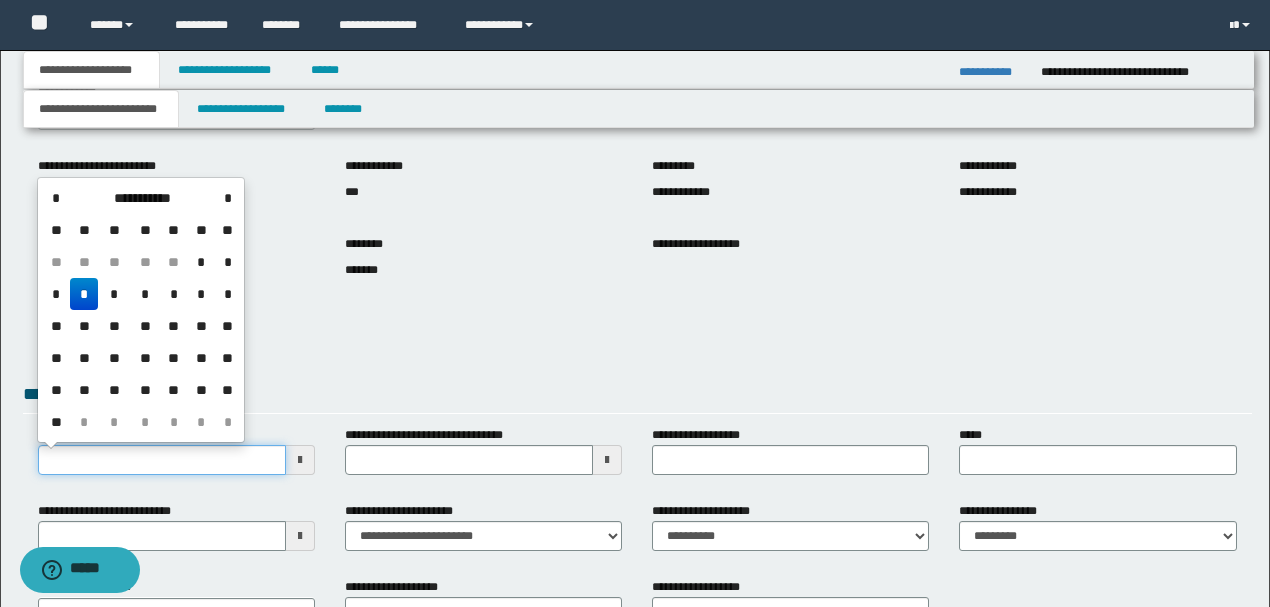 click on "**********" at bounding box center (162, 460) 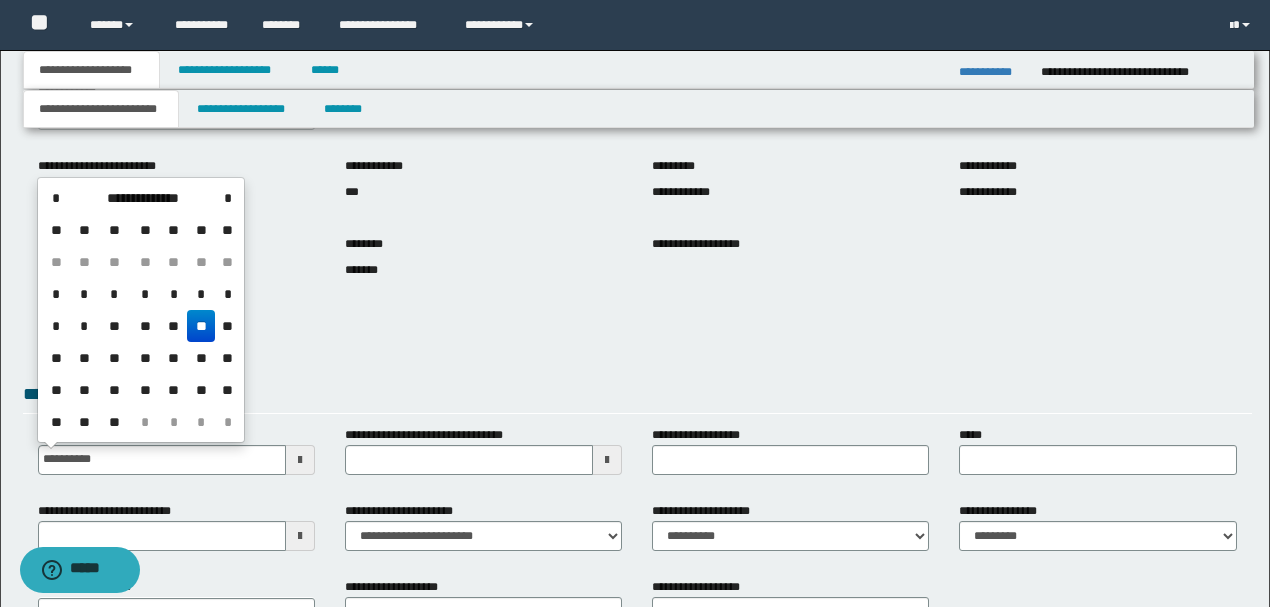 click on "**" at bounding box center [201, 326] 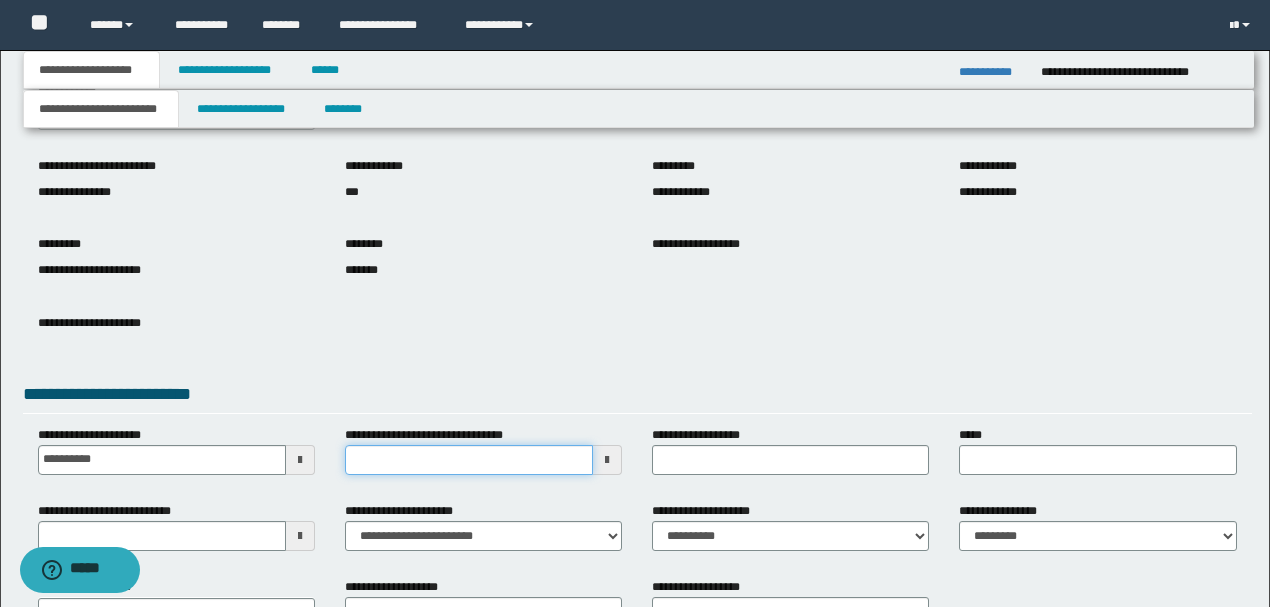 click on "**********" at bounding box center (469, 460) 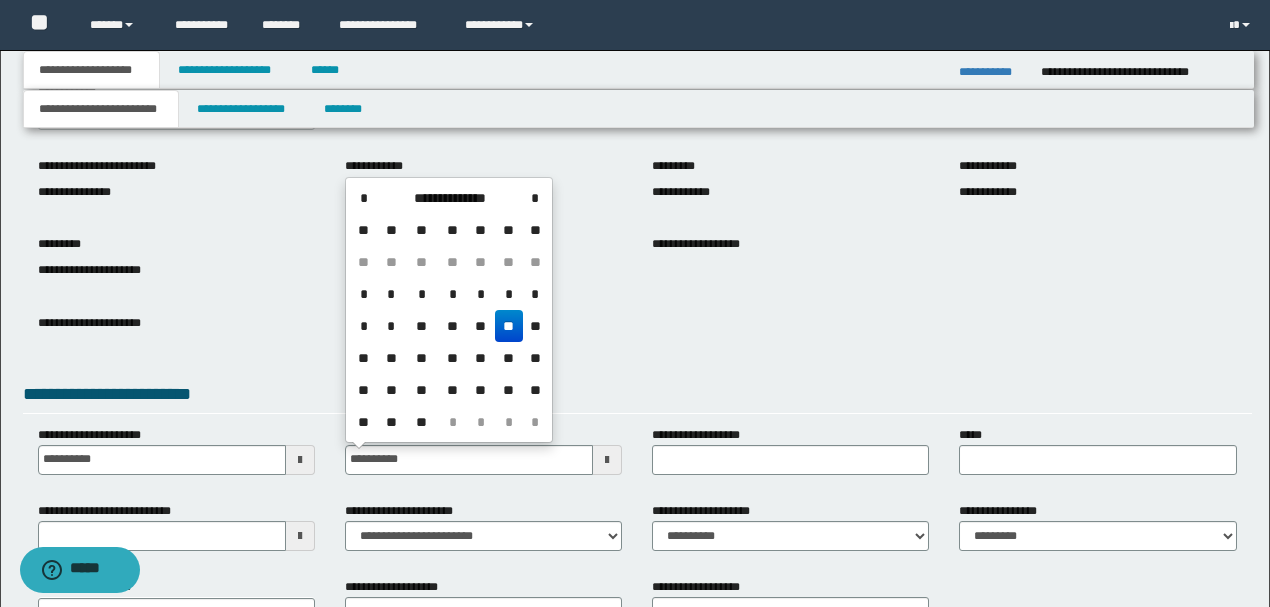 click on "**" at bounding box center (509, 326) 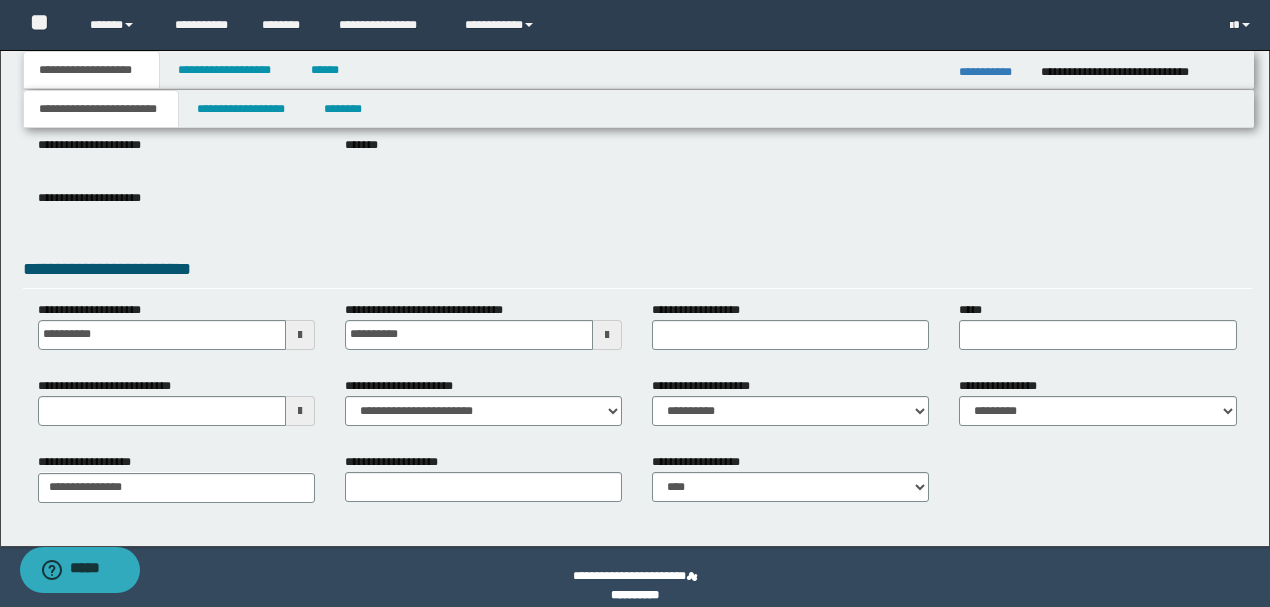scroll, scrollTop: 266, scrollLeft: 0, axis: vertical 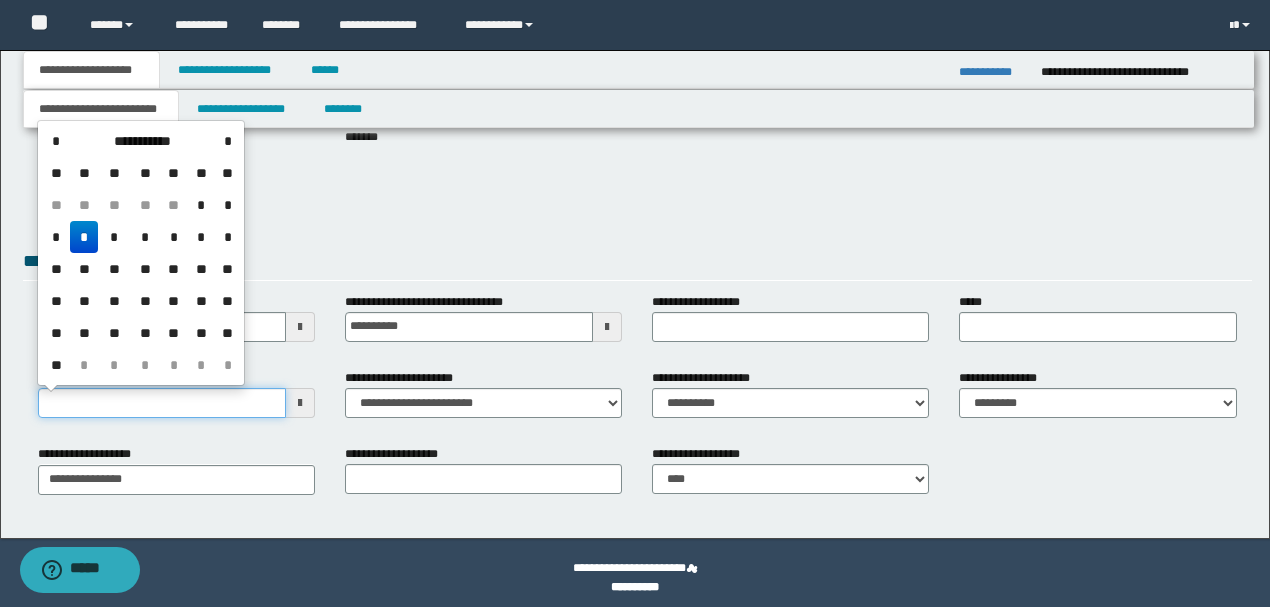 click on "**********" at bounding box center [162, 403] 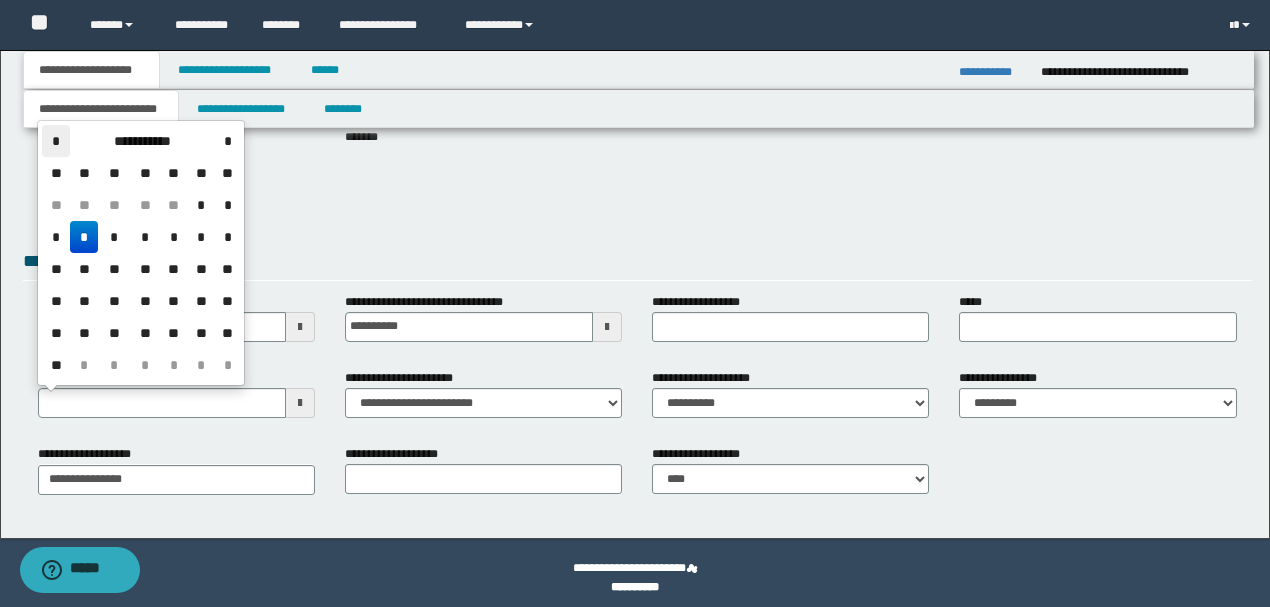 click on "*" at bounding box center (56, 141) 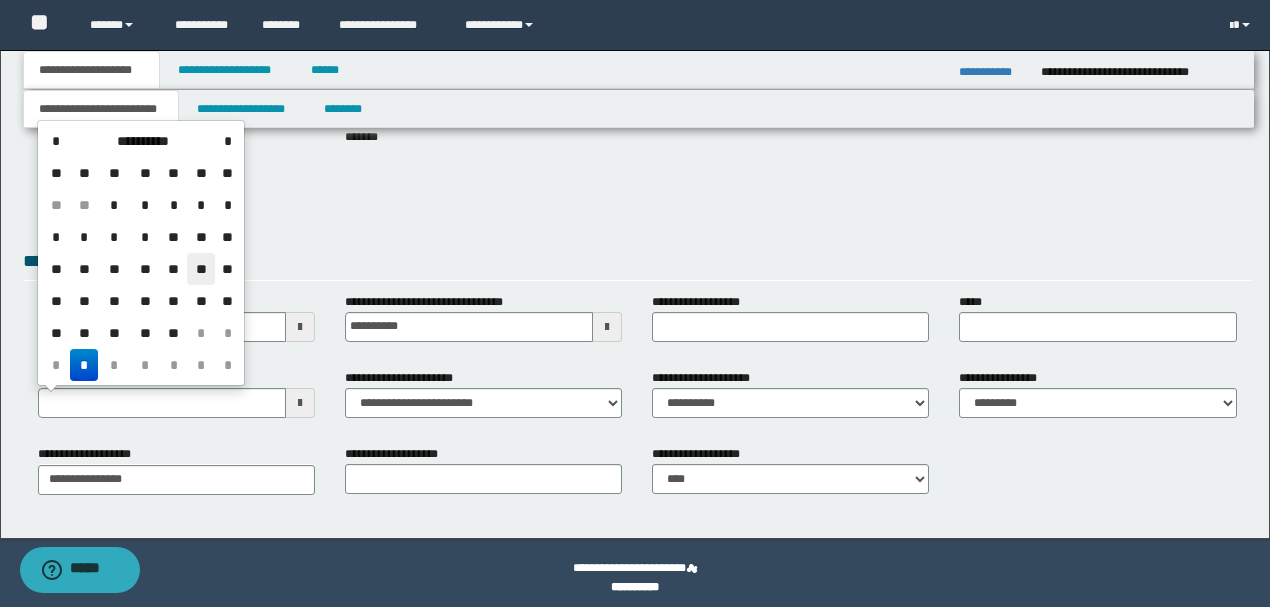 click on "**" at bounding box center [201, 269] 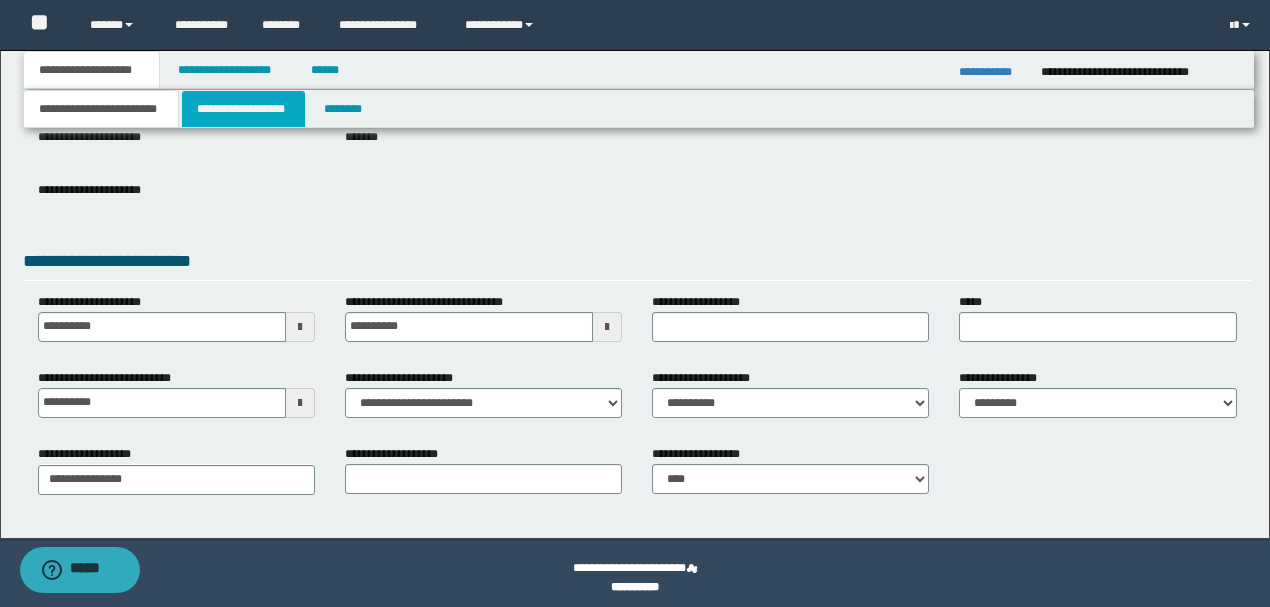 click on "**********" at bounding box center [243, 109] 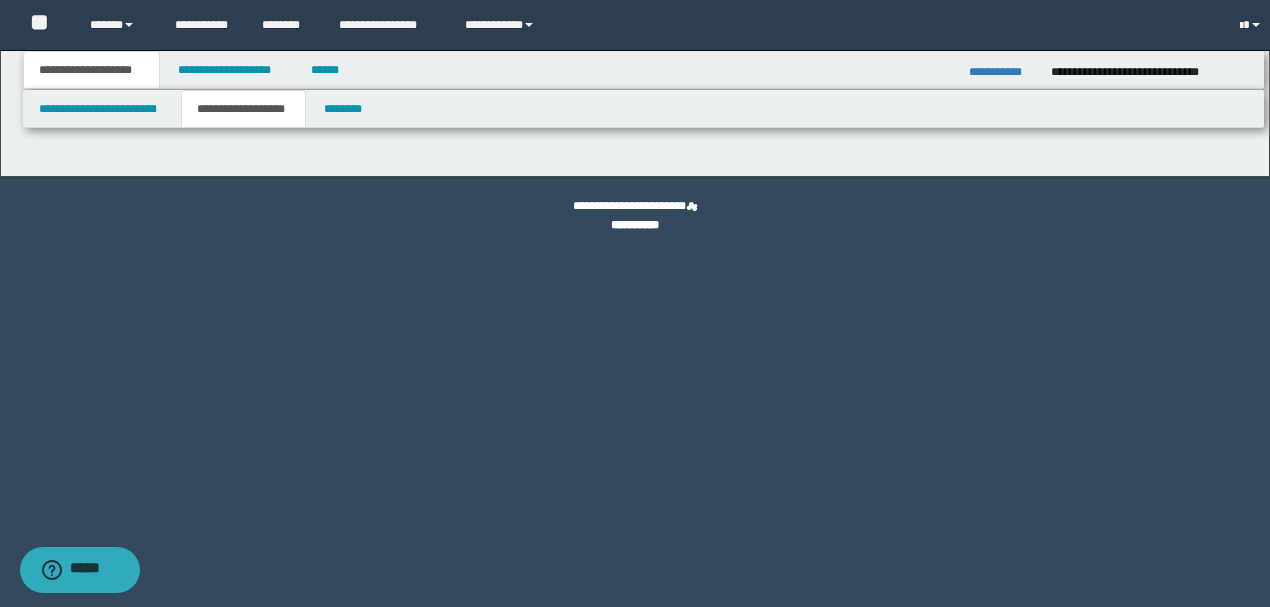 scroll, scrollTop: 0, scrollLeft: 0, axis: both 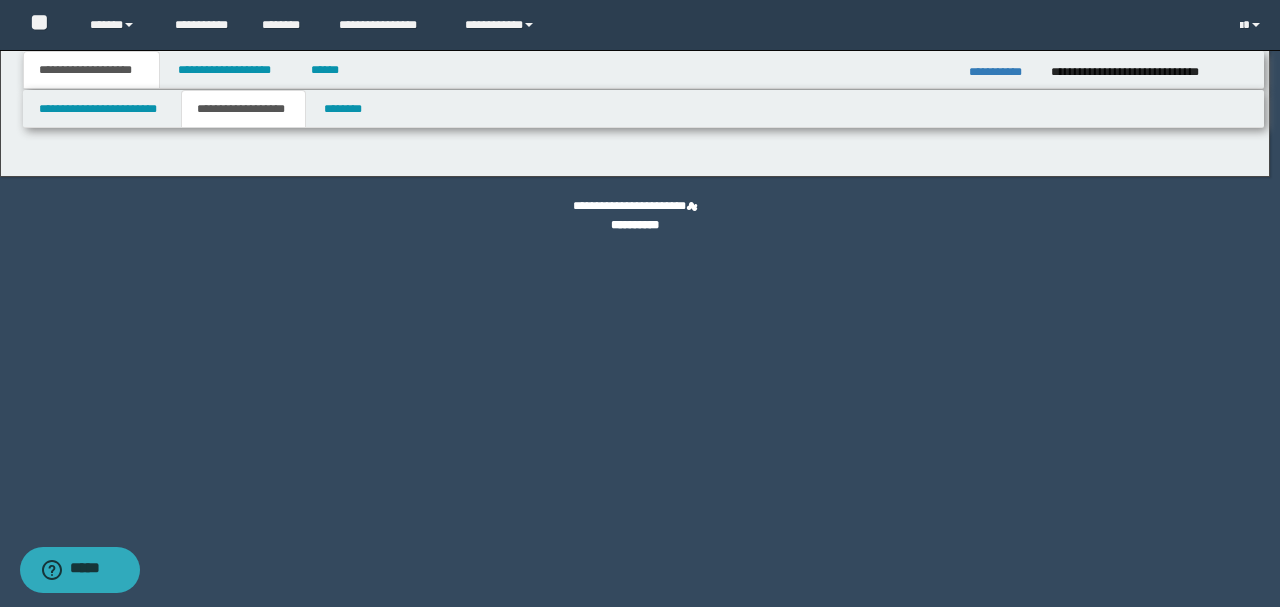 type on "**********" 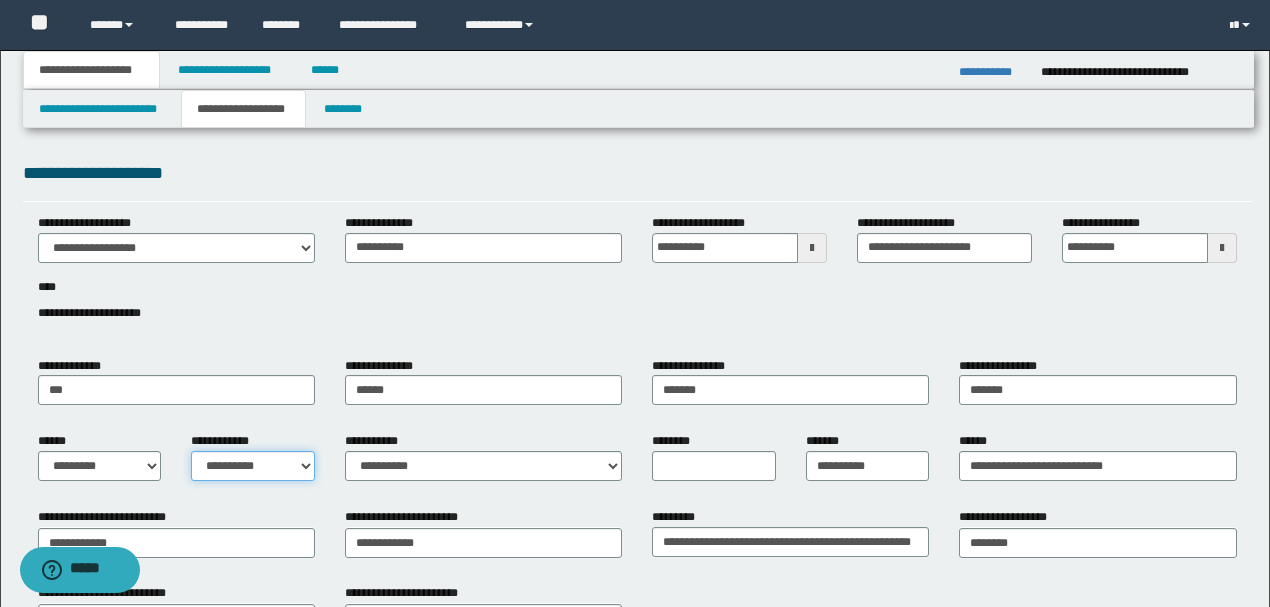 click on "**********" at bounding box center (253, 466) 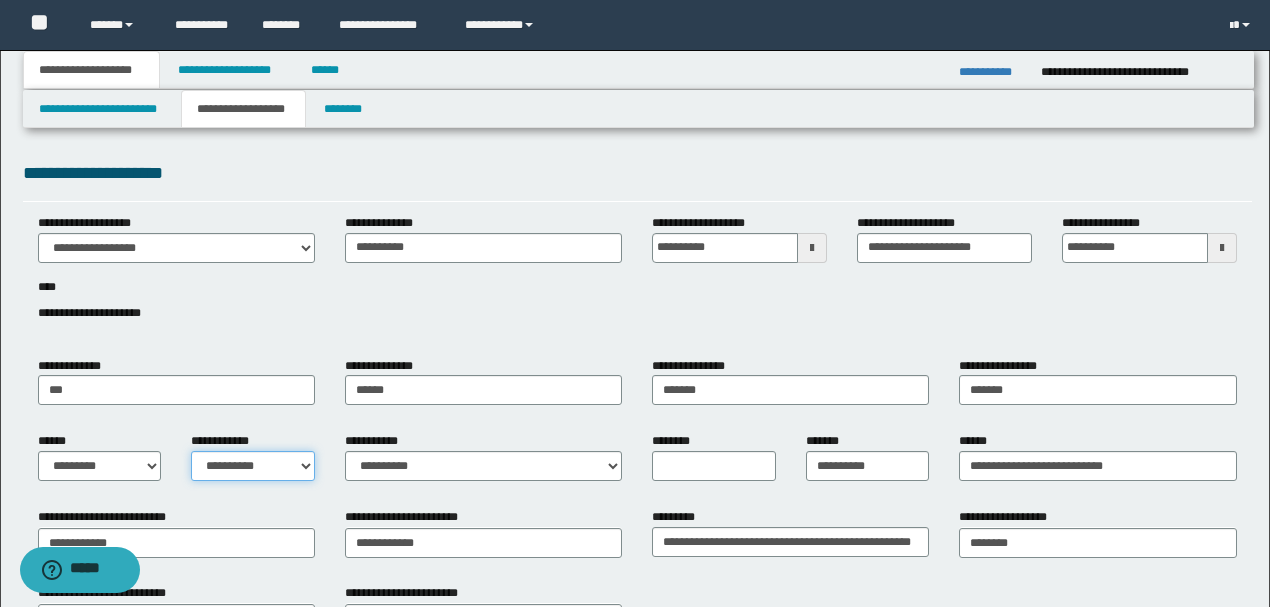 select on "*" 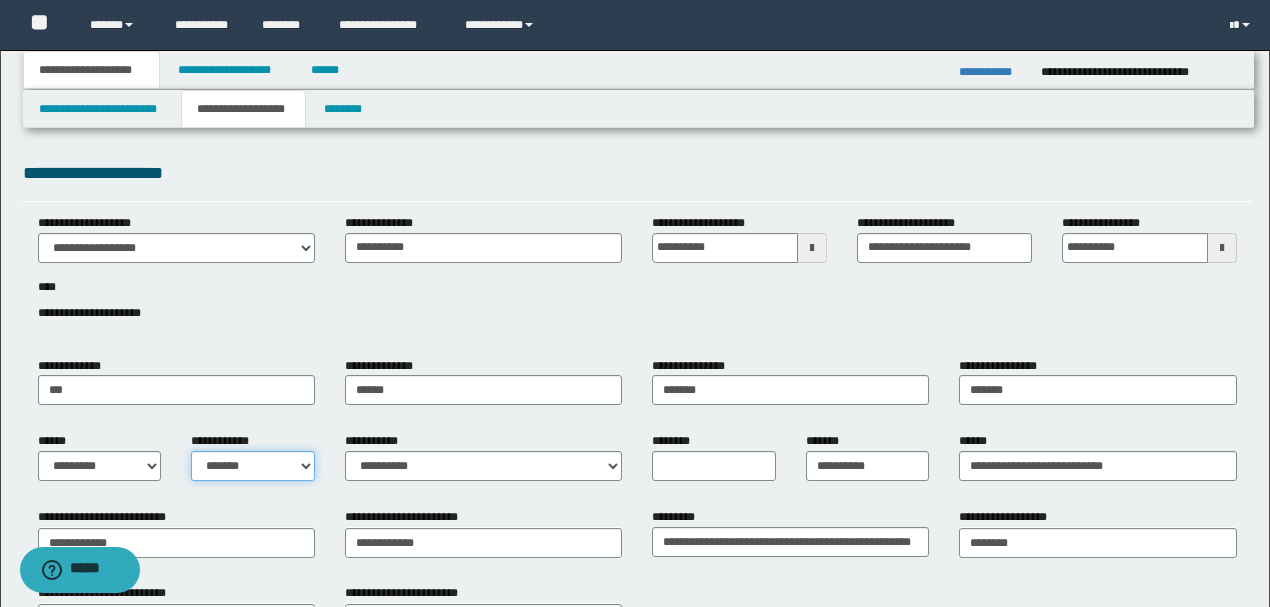 click on "**********" at bounding box center [253, 466] 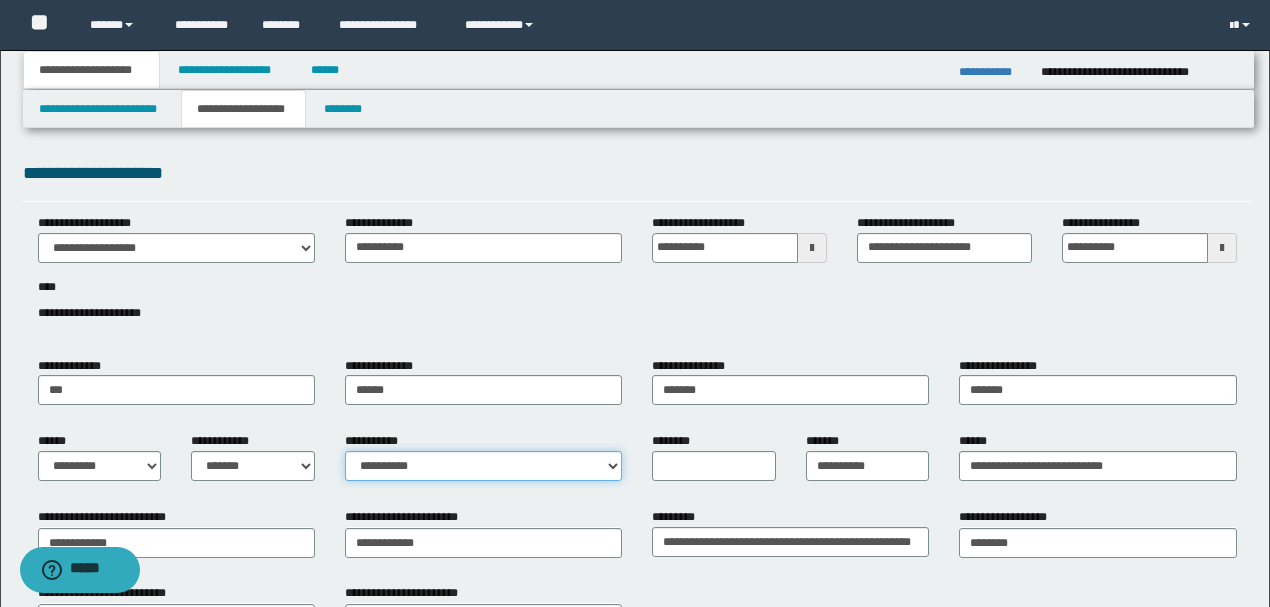 click on "**********" at bounding box center [483, 466] 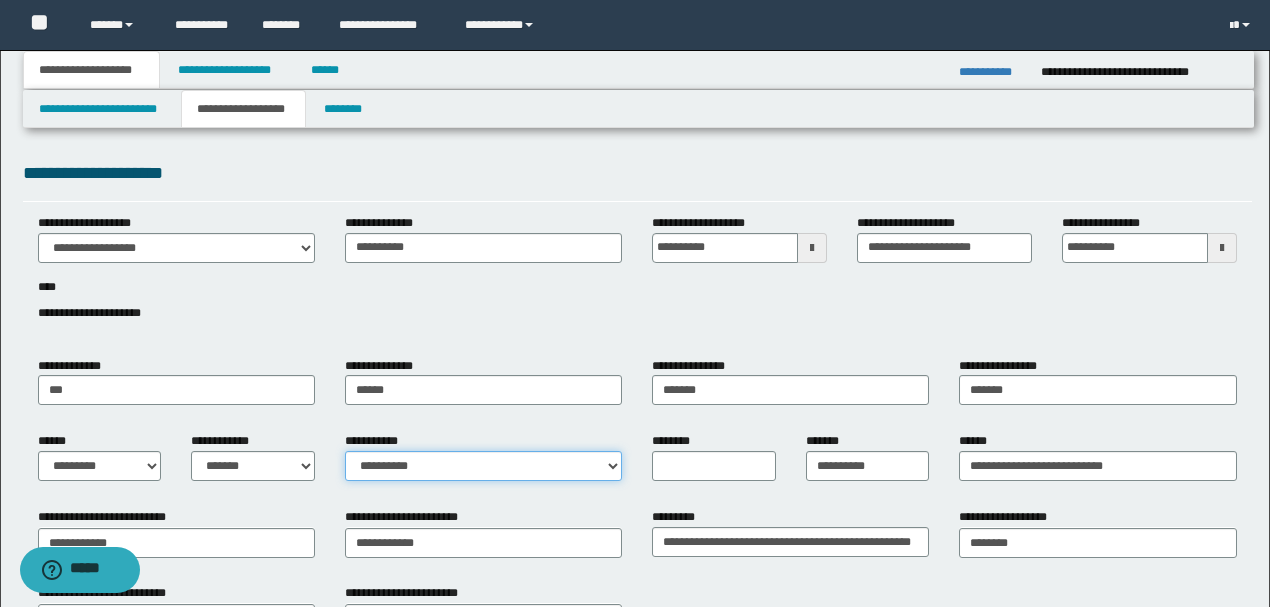 select on "*" 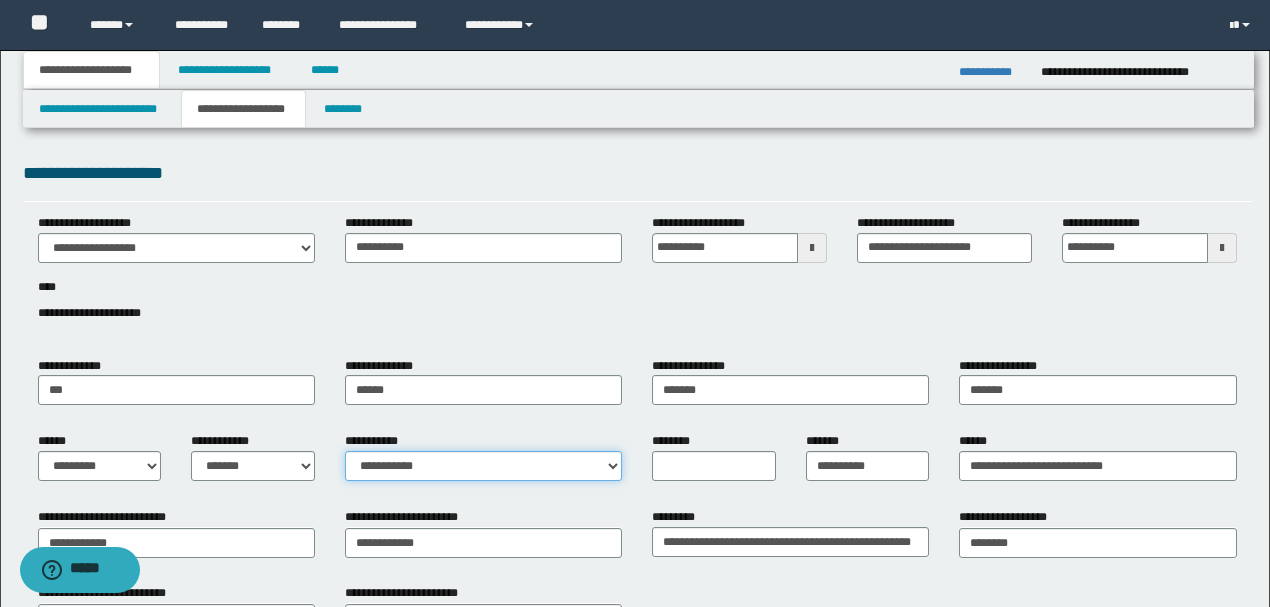 click on "**********" at bounding box center (483, 466) 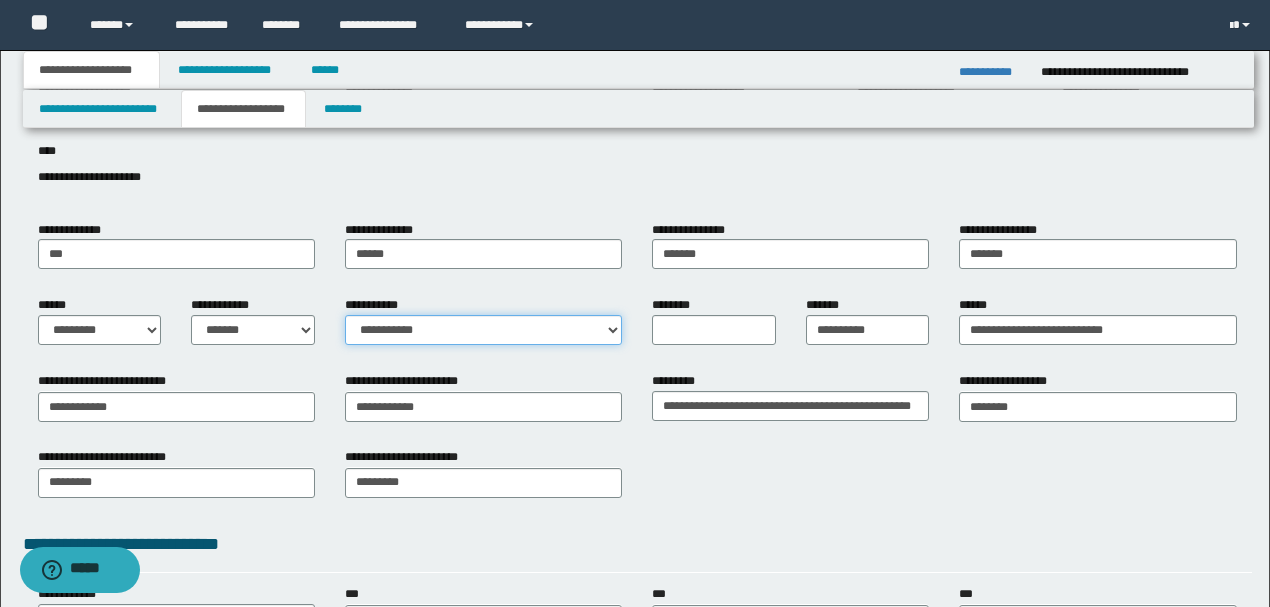 scroll, scrollTop: 200, scrollLeft: 0, axis: vertical 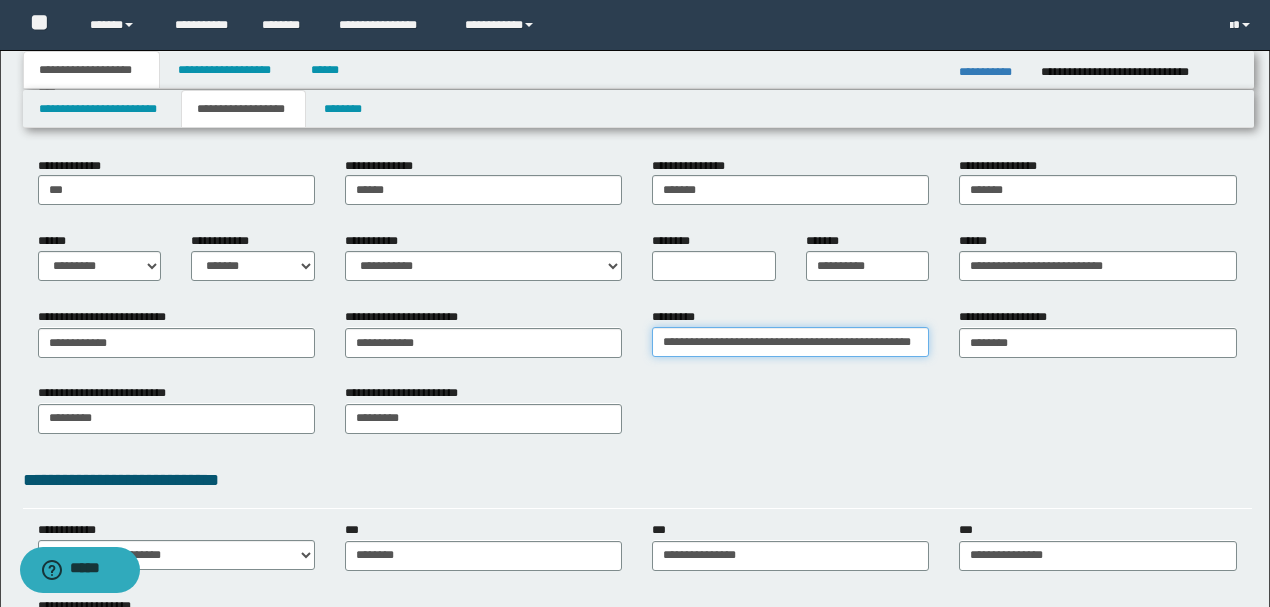 click on "**********" at bounding box center [790, 342] 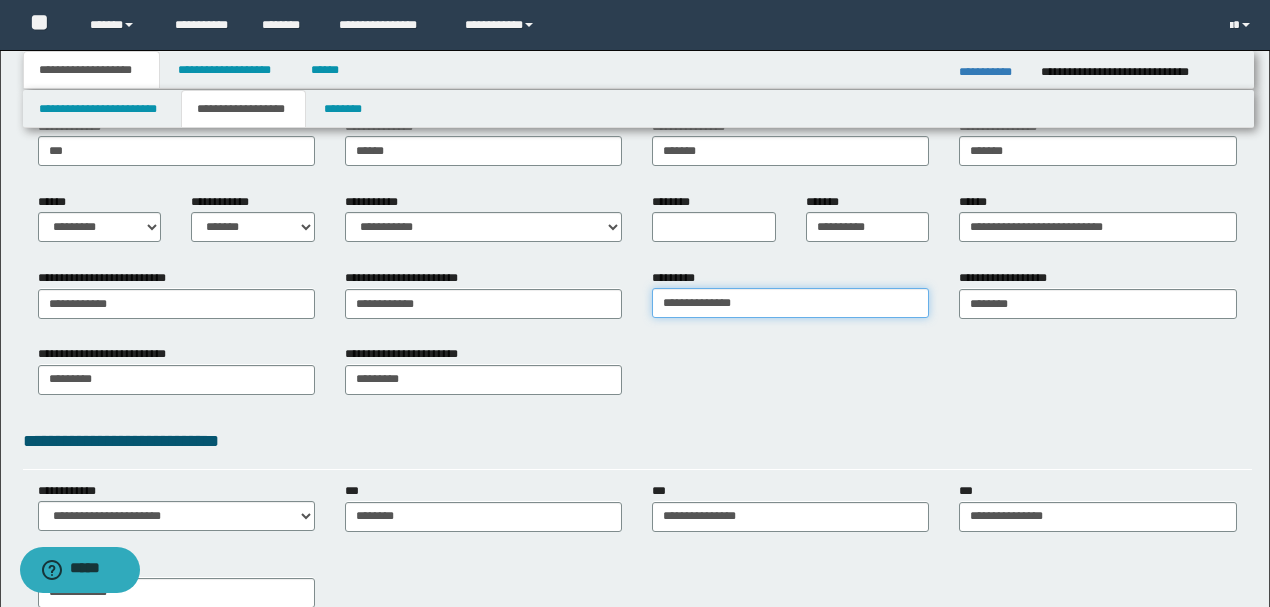 scroll, scrollTop: 231, scrollLeft: 0, axis: vertical 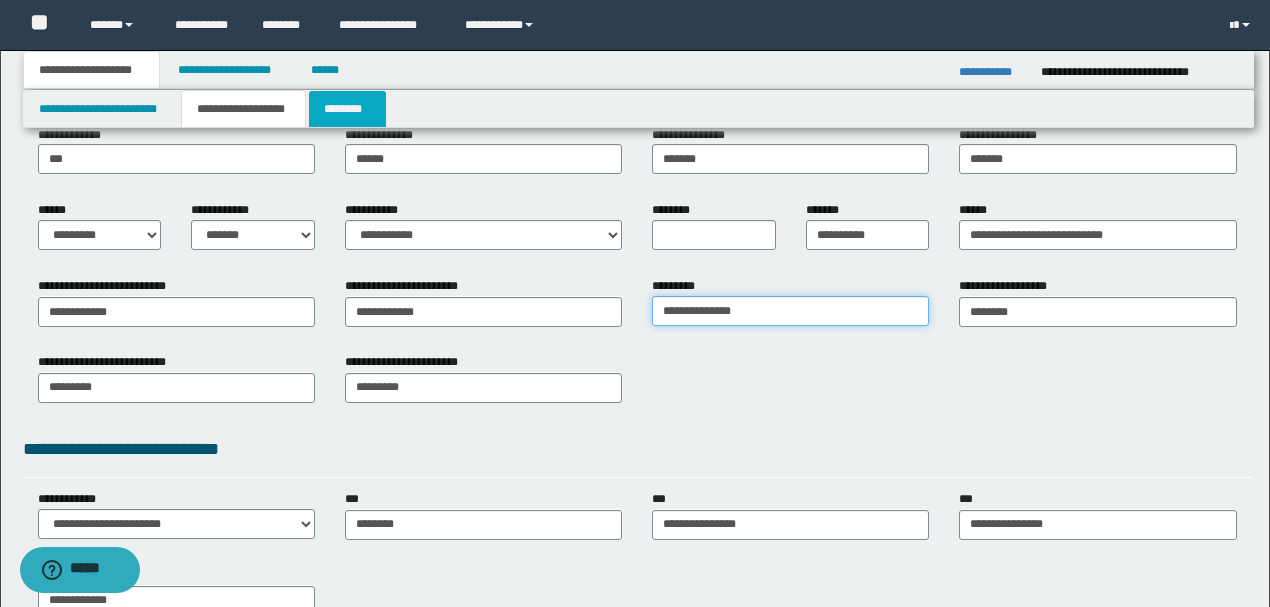 type on "**********" 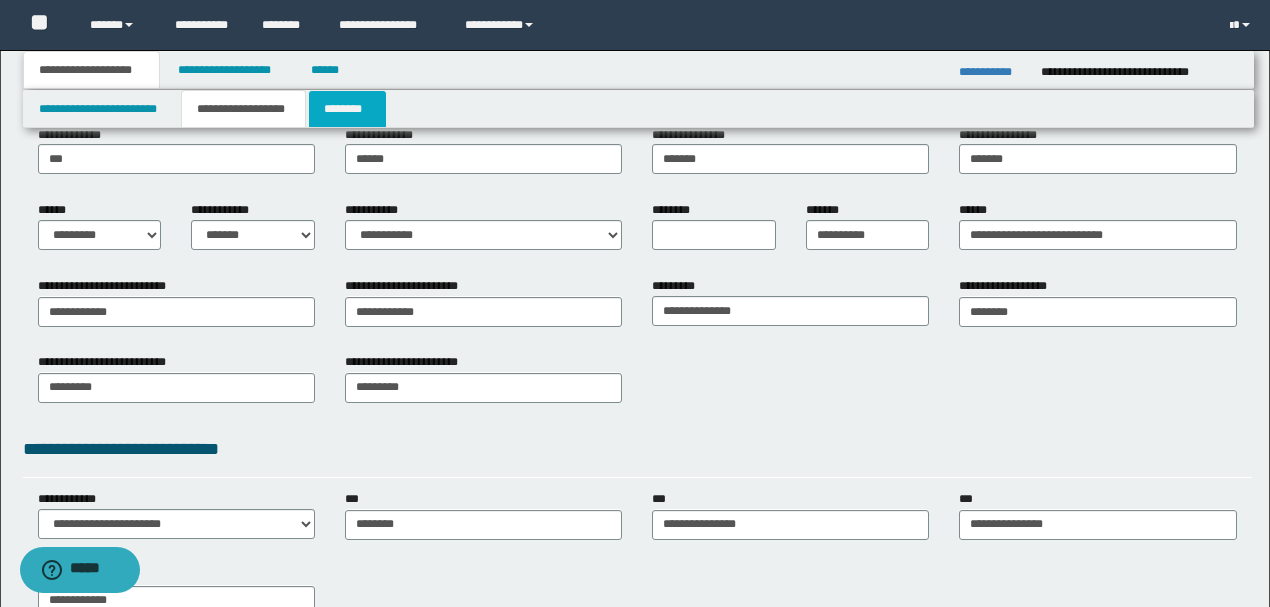 click on "********" at bounding box center [347, 109] 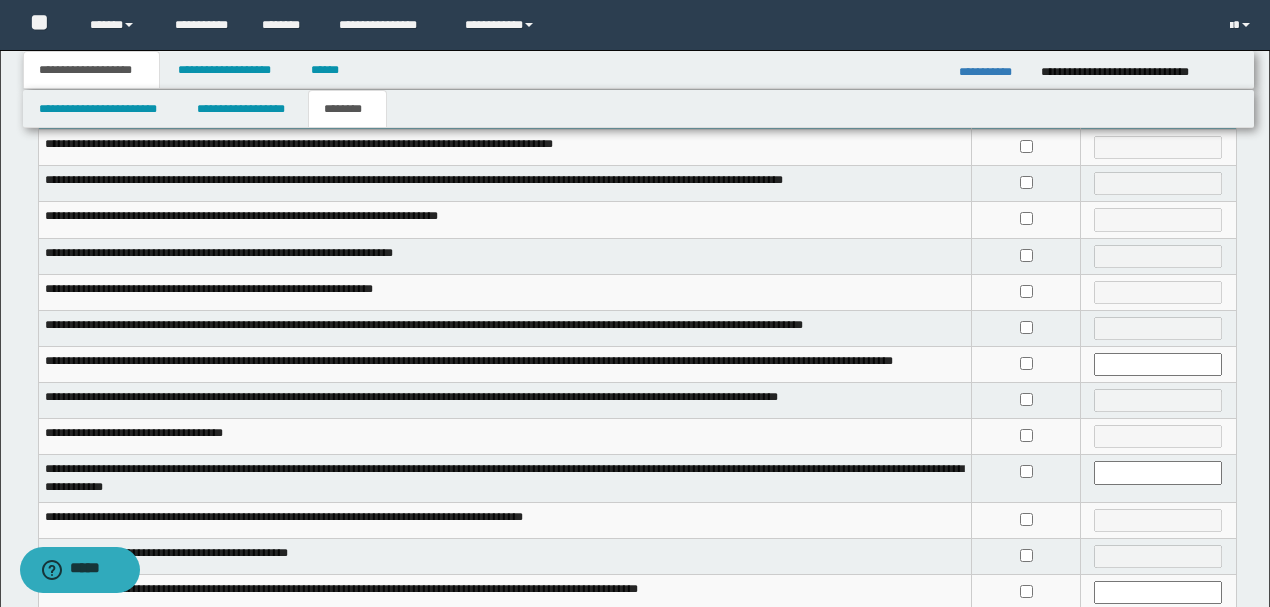 scroll, scrollTop: 133, scrollLeft: 0, axis: vertical 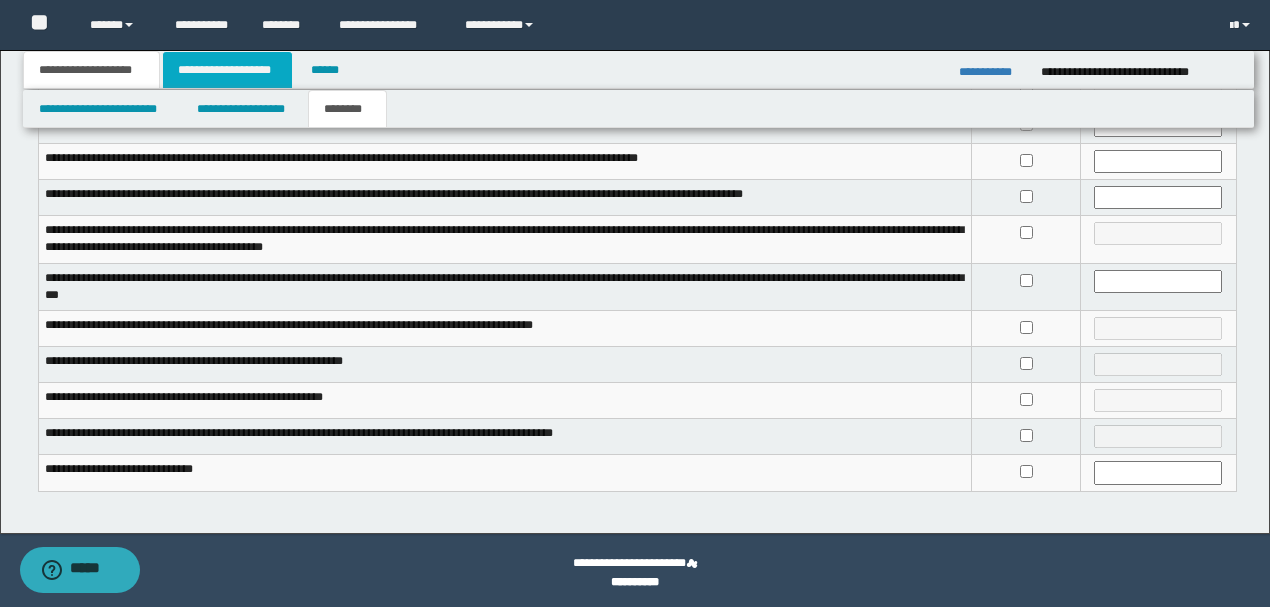 click on "**********" at bounding box center (227, 70) 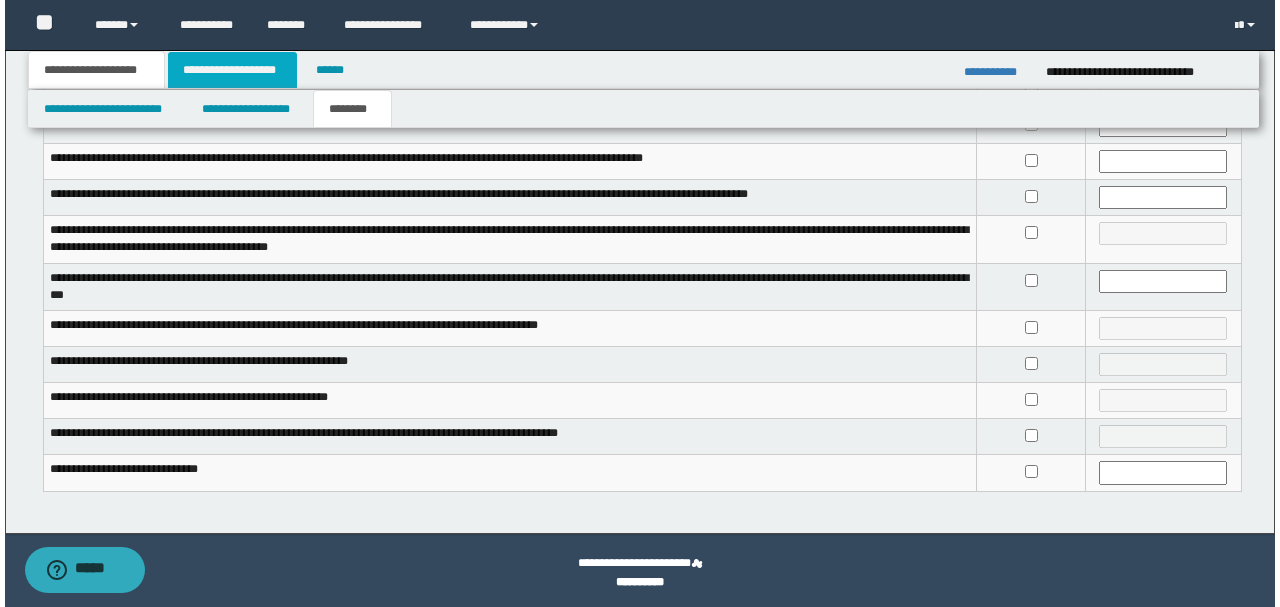 scroll, scrollTop: 0, scrollLeft: 0, axis: both 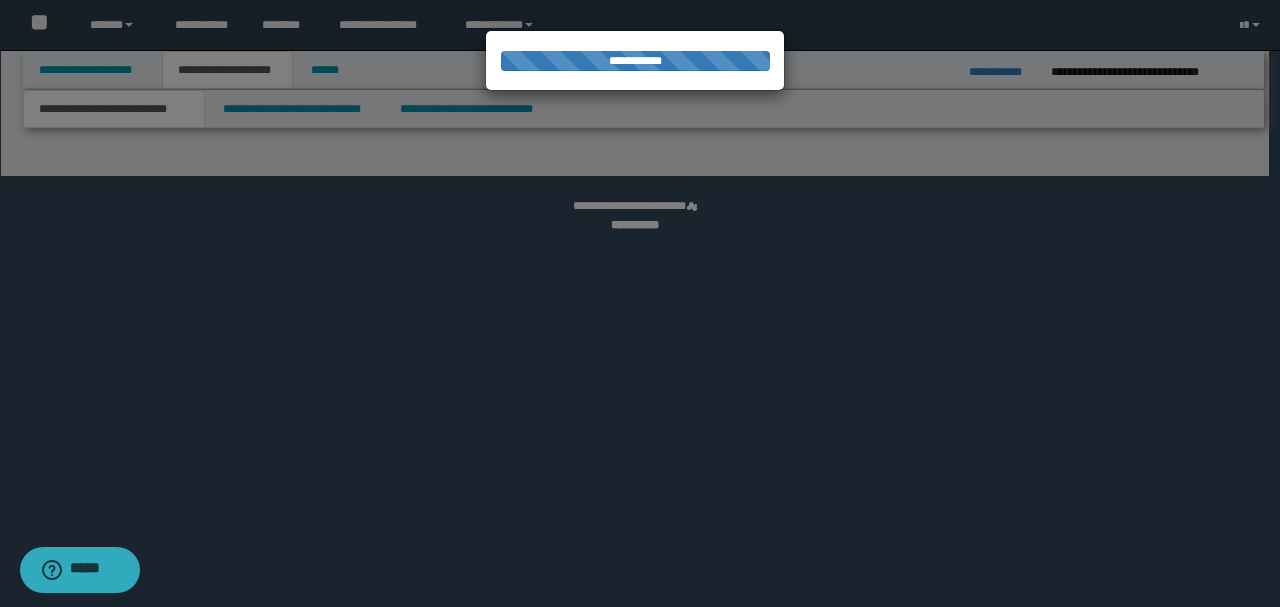 select on "*" 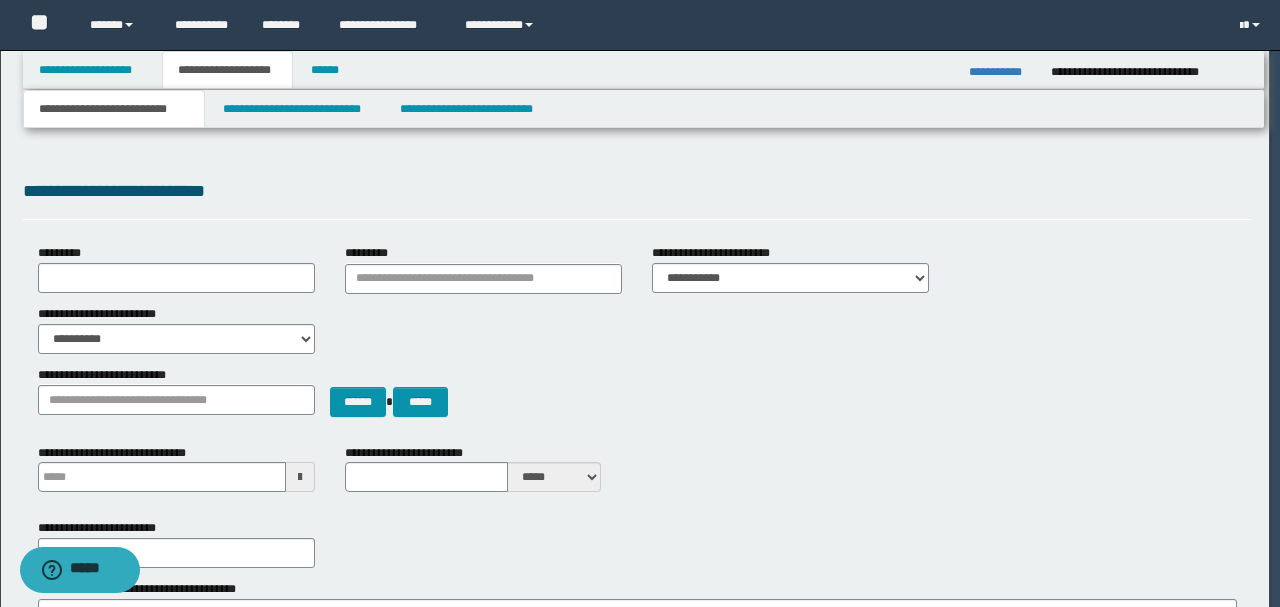 type 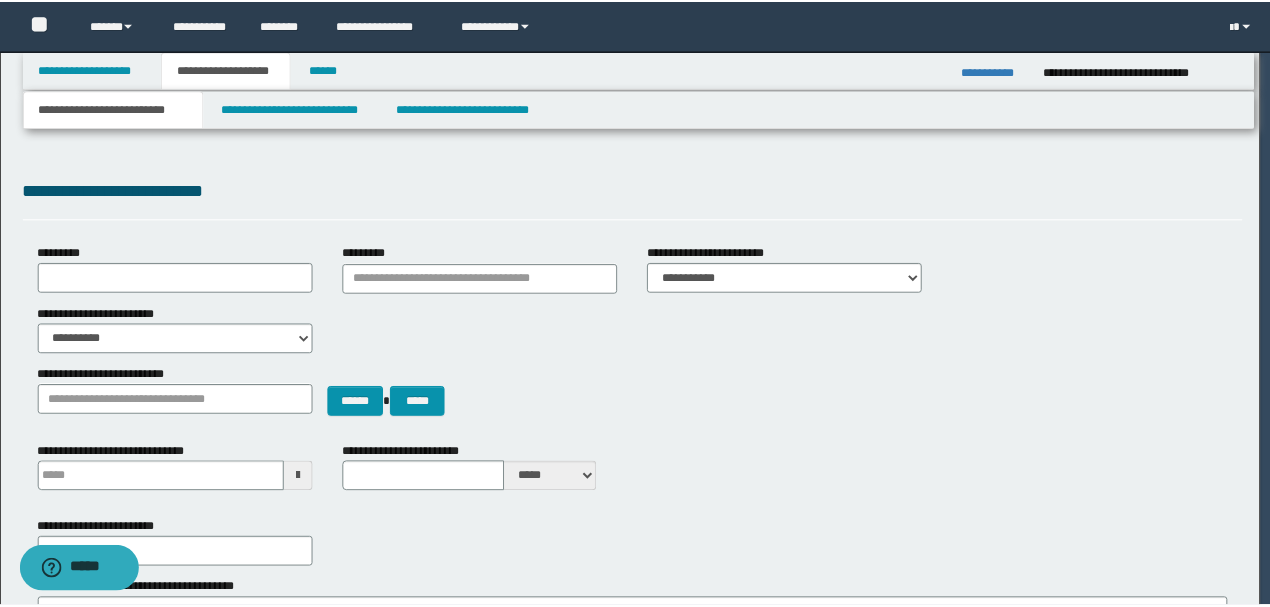 scroll, scrollTop: 0, scrollLeft: 0, axis: both 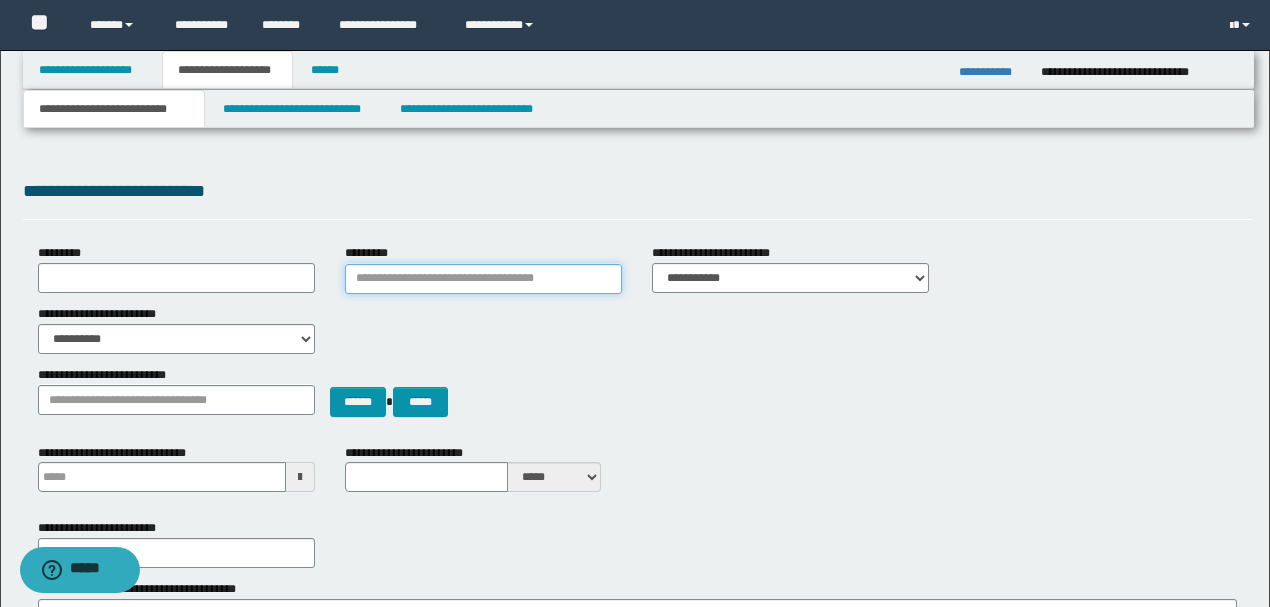click on "*********" at bounding box center [483, 279] 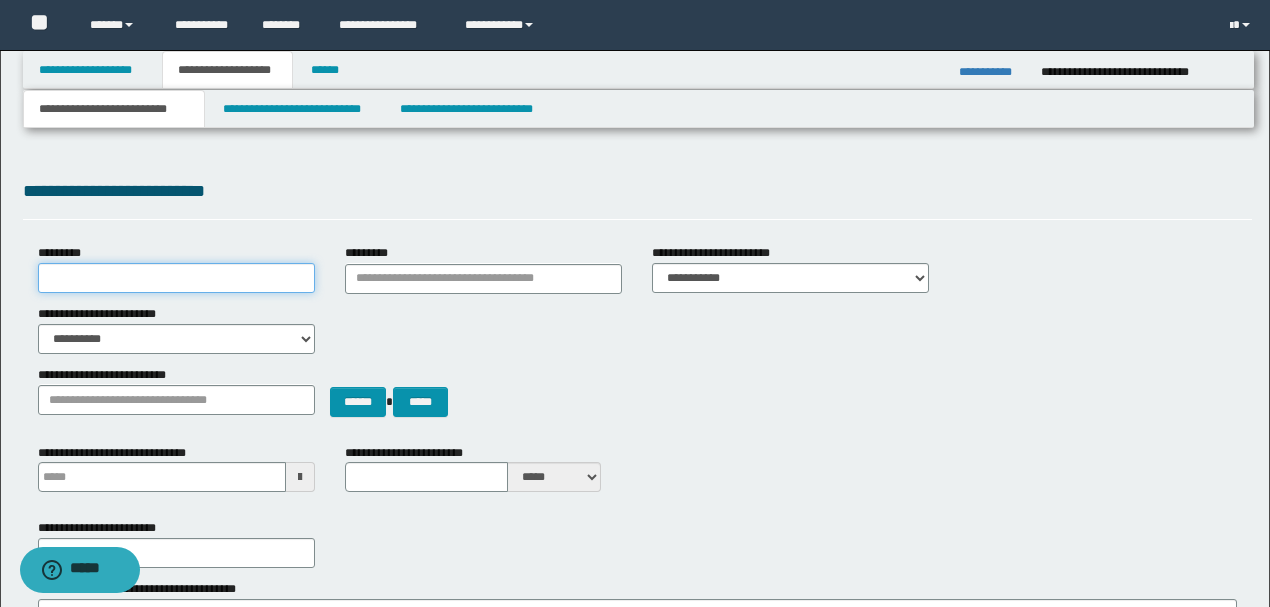 click on "*********" at bounding box center [176, 278] 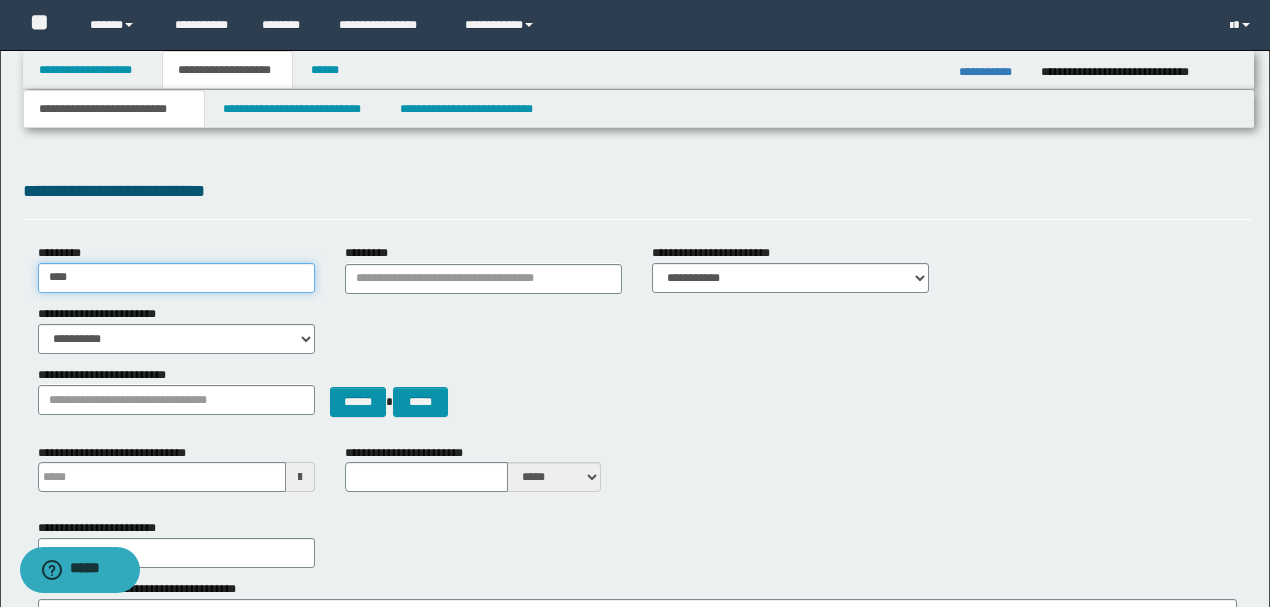 type on "**********" 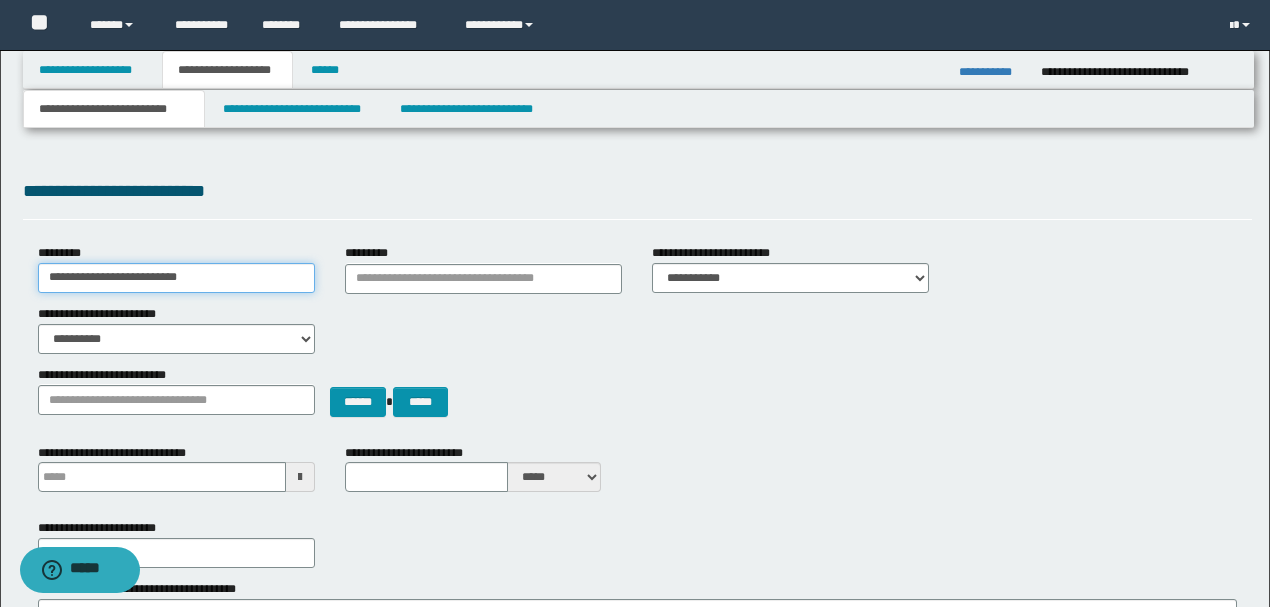 type 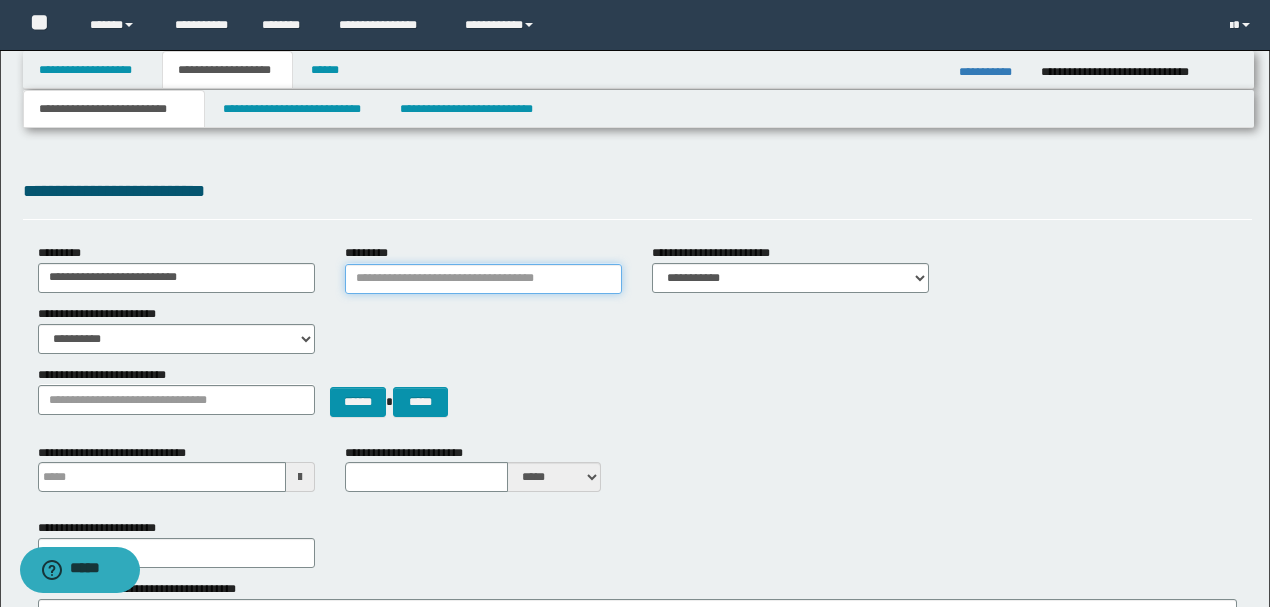 click on "*********" at bounding box center (483, 279) 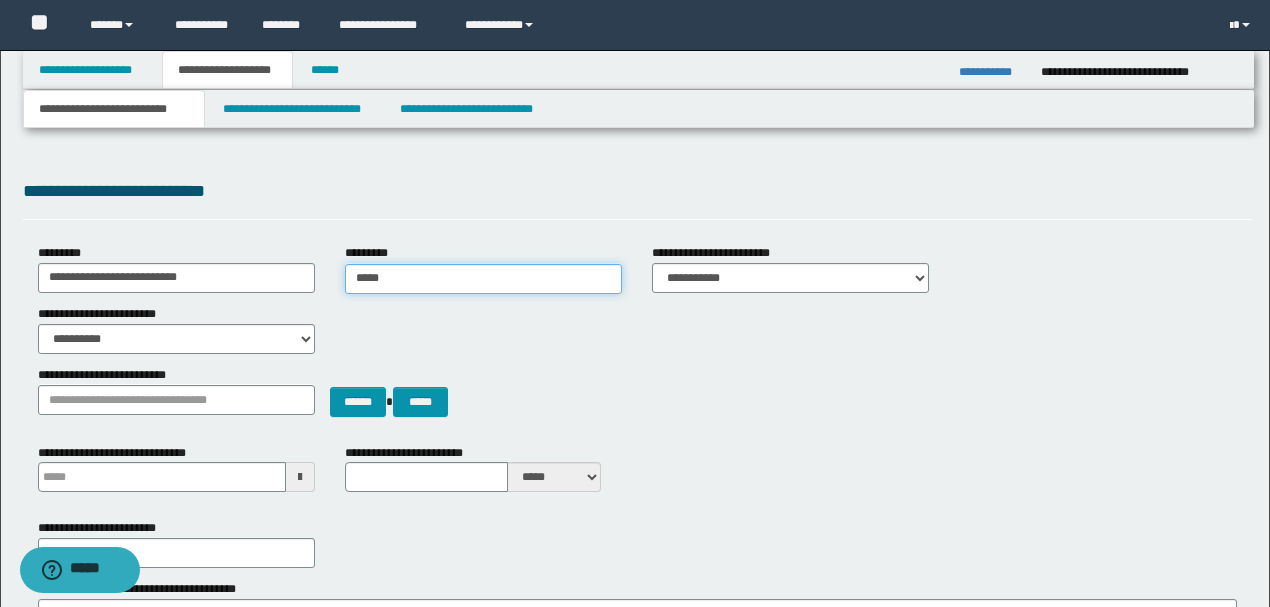 type on "******" 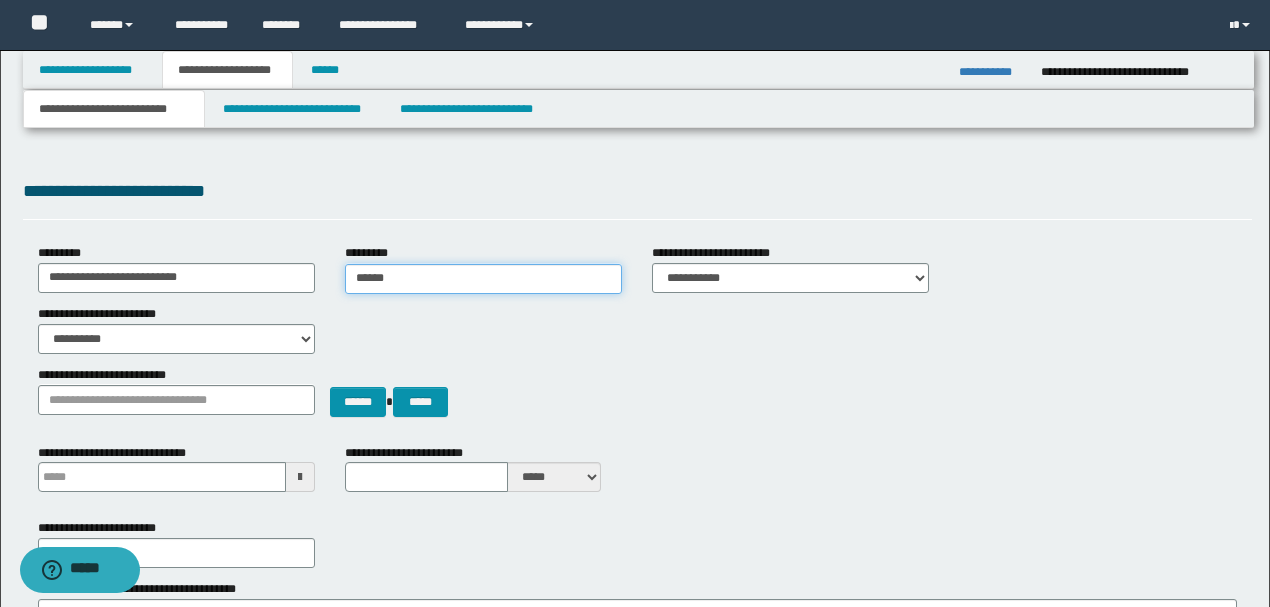 type on "**********" 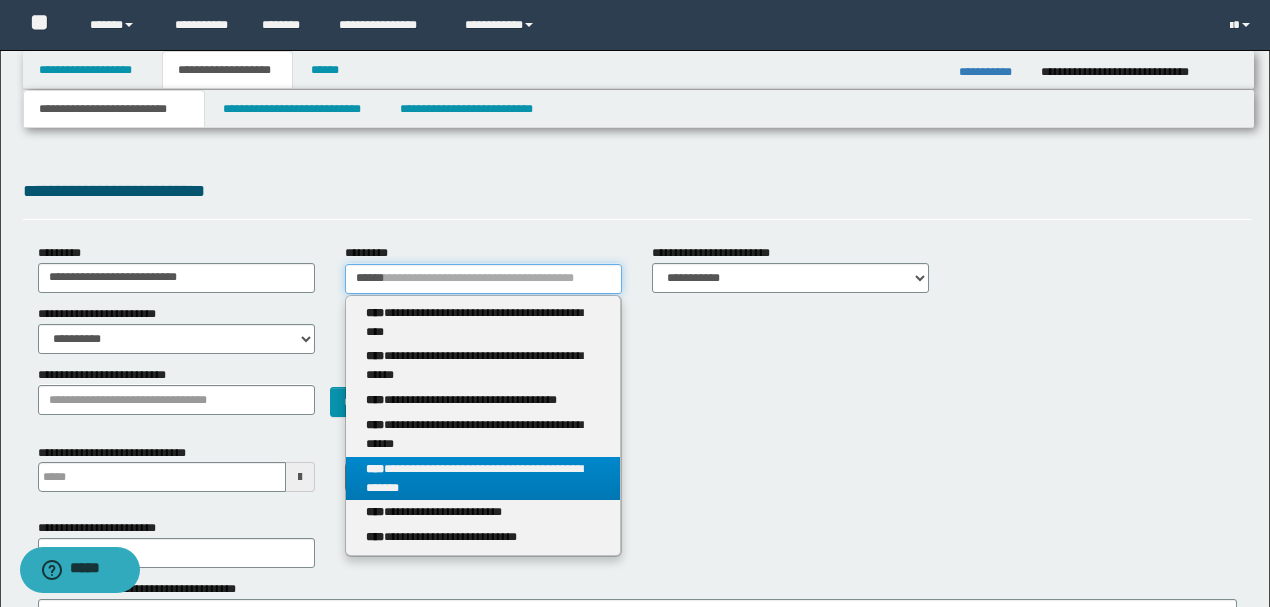 type on "******" 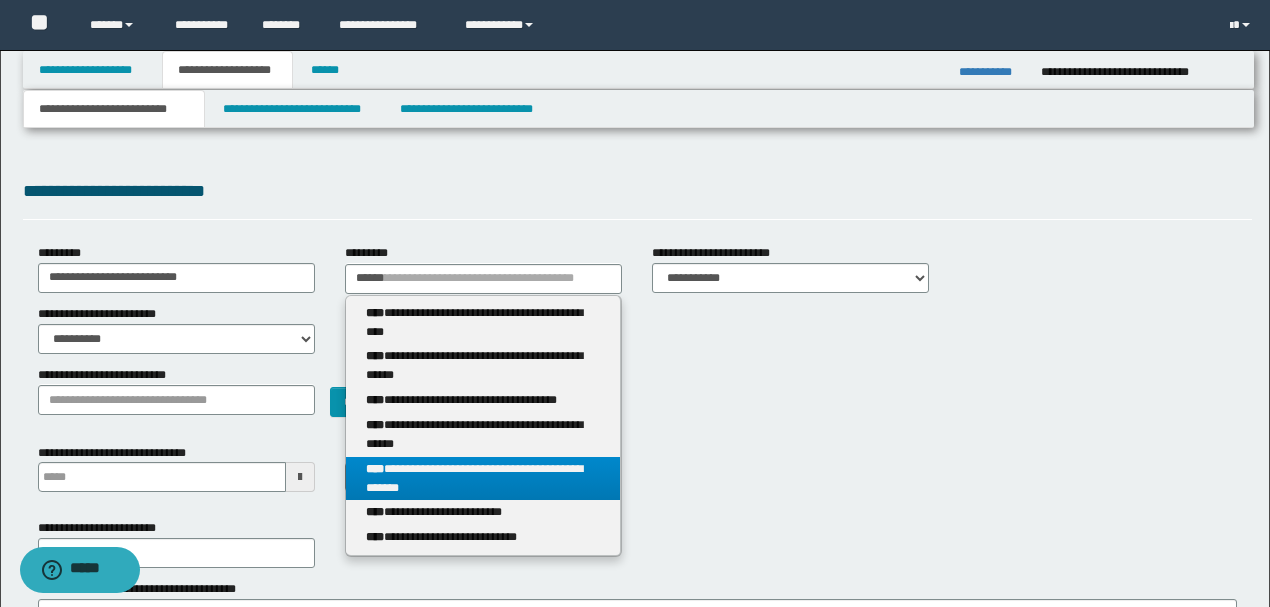 click on "**********" at bounding box center [483, 479] 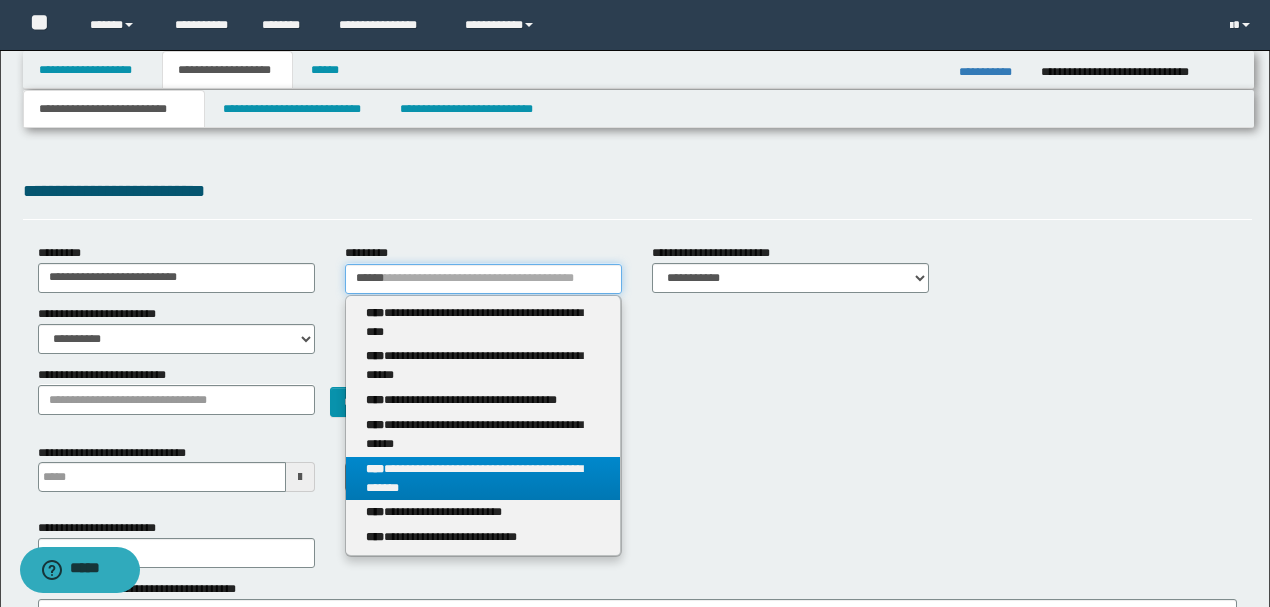 type 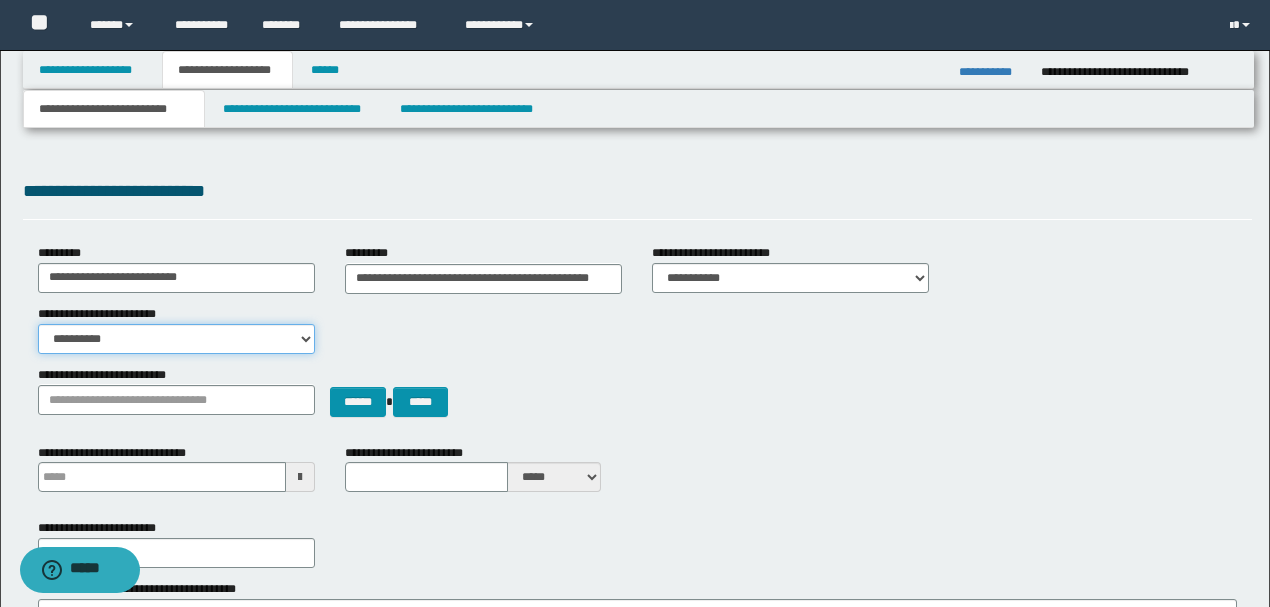 click on "**********" at bounding box center (176, 339) 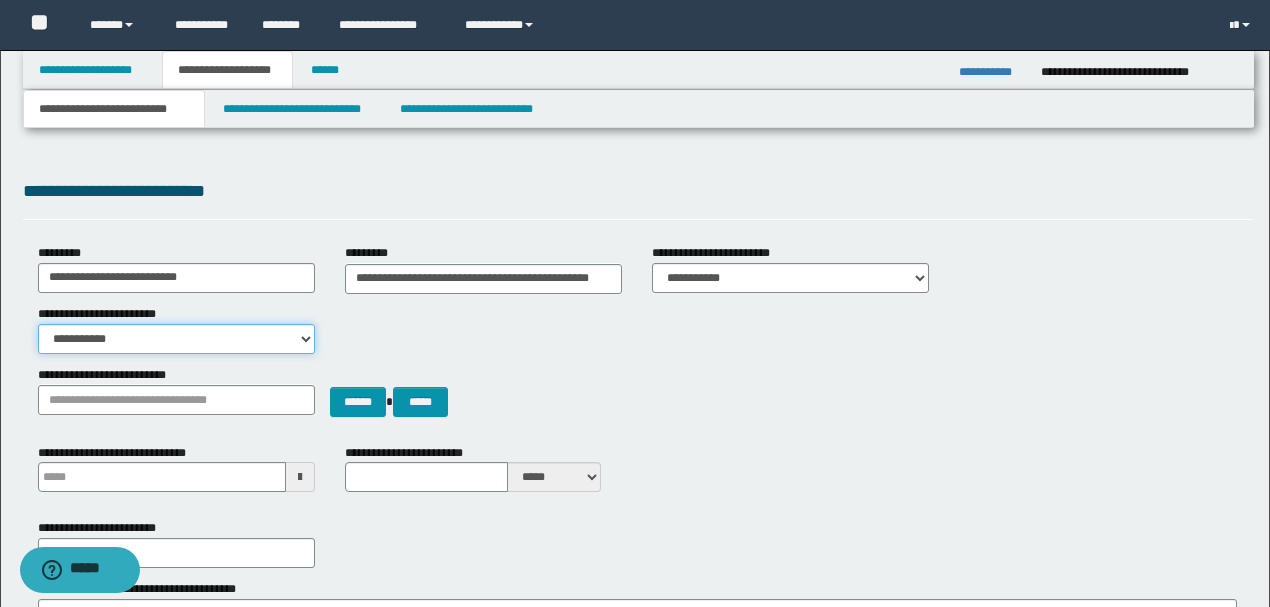click on "**********" at bounding box center (176, 339) 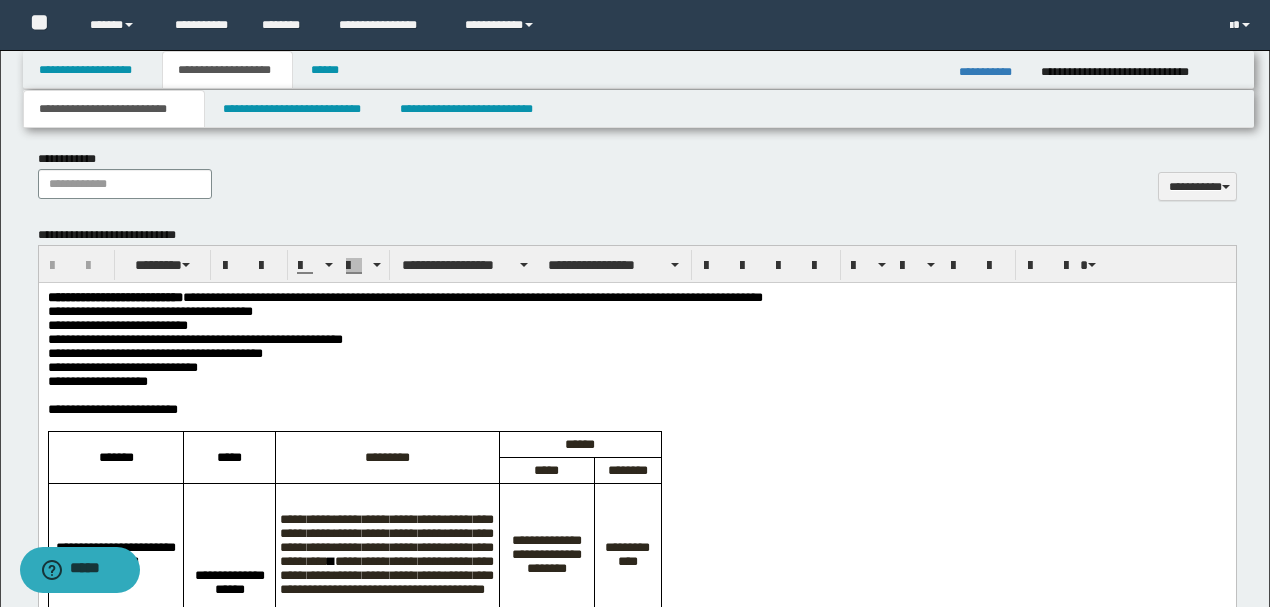 scroll, scrollTop: 866, scrollLeft: 0, axis: vertical 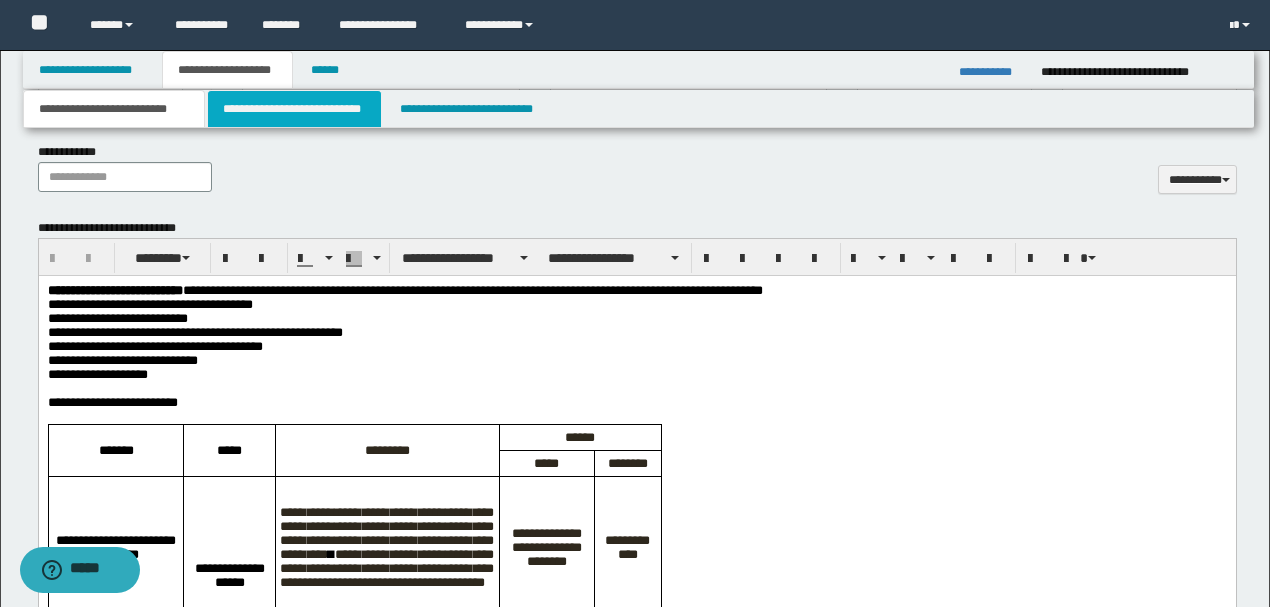 click on "**********" at bounding box center (294, 109) 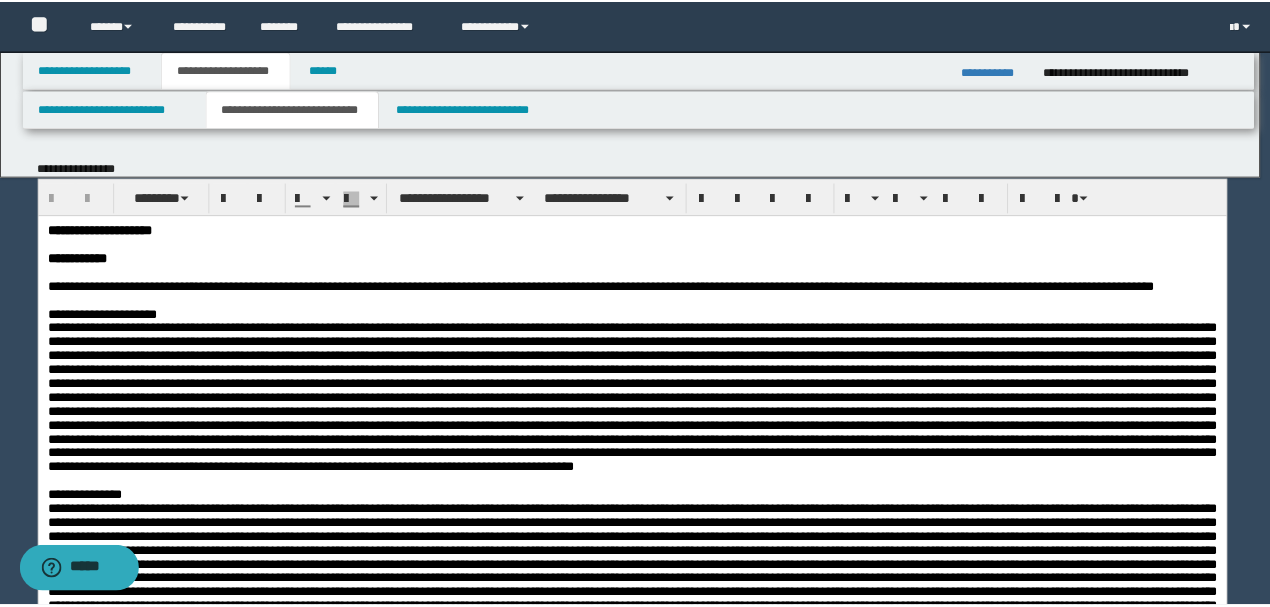 scroll, scrollTop: 0, scrollLeft: 0, axis: both 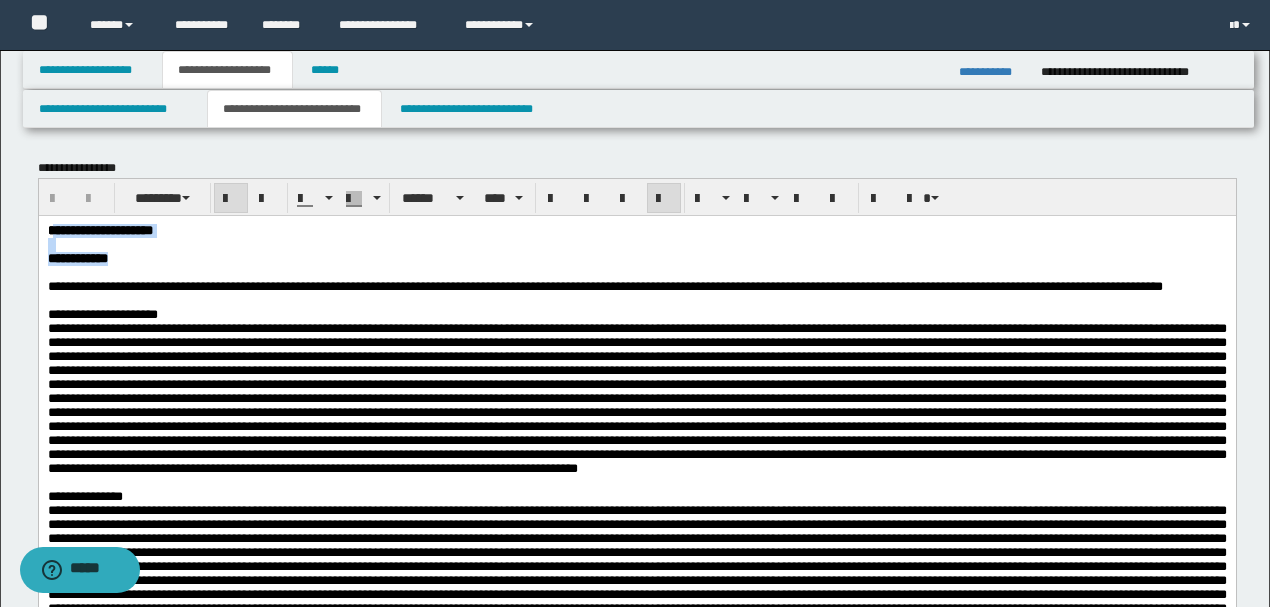 drag, startPoint x: 216, startPoint y: 266, endPoint x: 51, endPoint y: 223, distance: 170.511 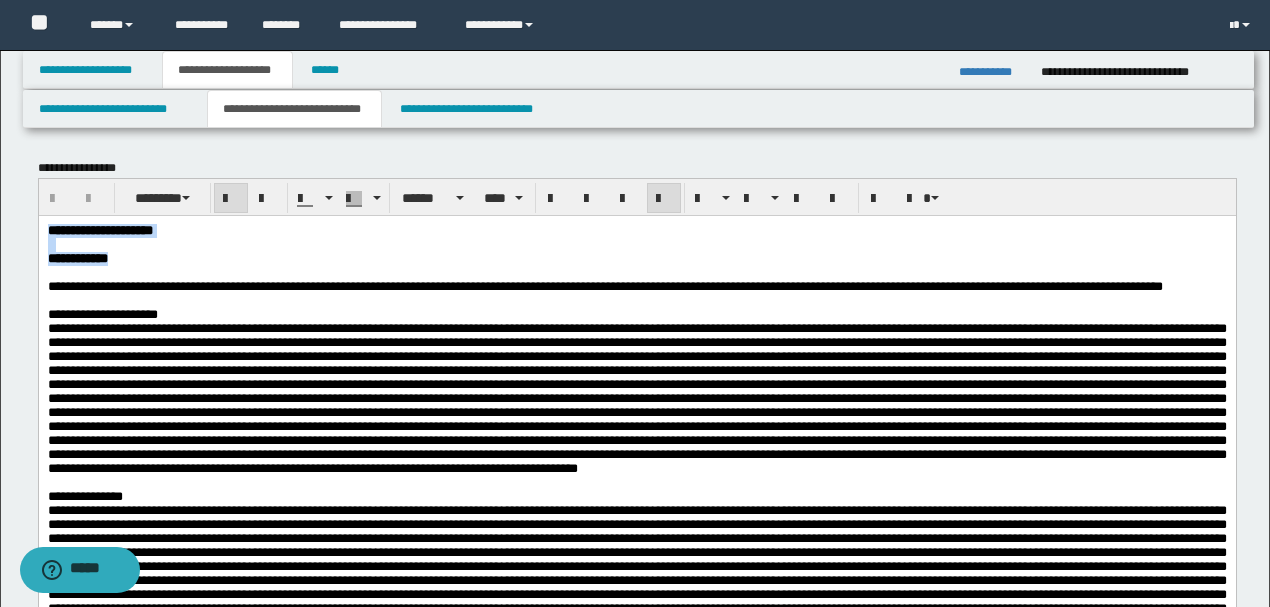drag, startPoint x: 47, startPoint y: 230, endPoint x: 152, endPoint y: 265, distance: 110.67972 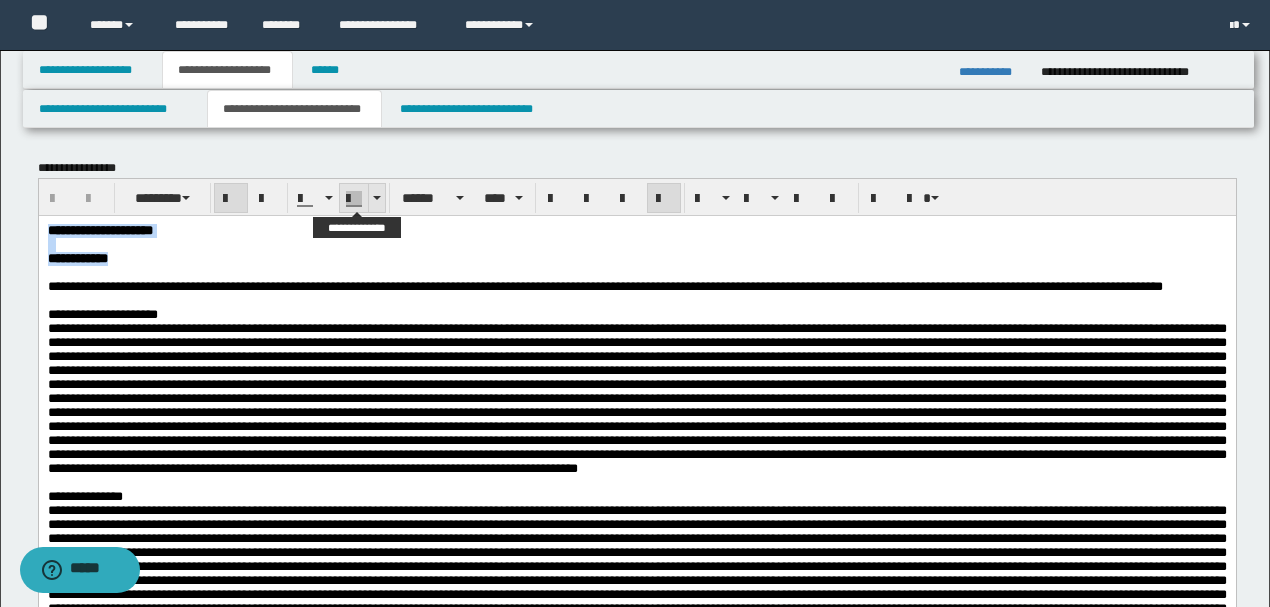 click at bounding box center (354, 199) 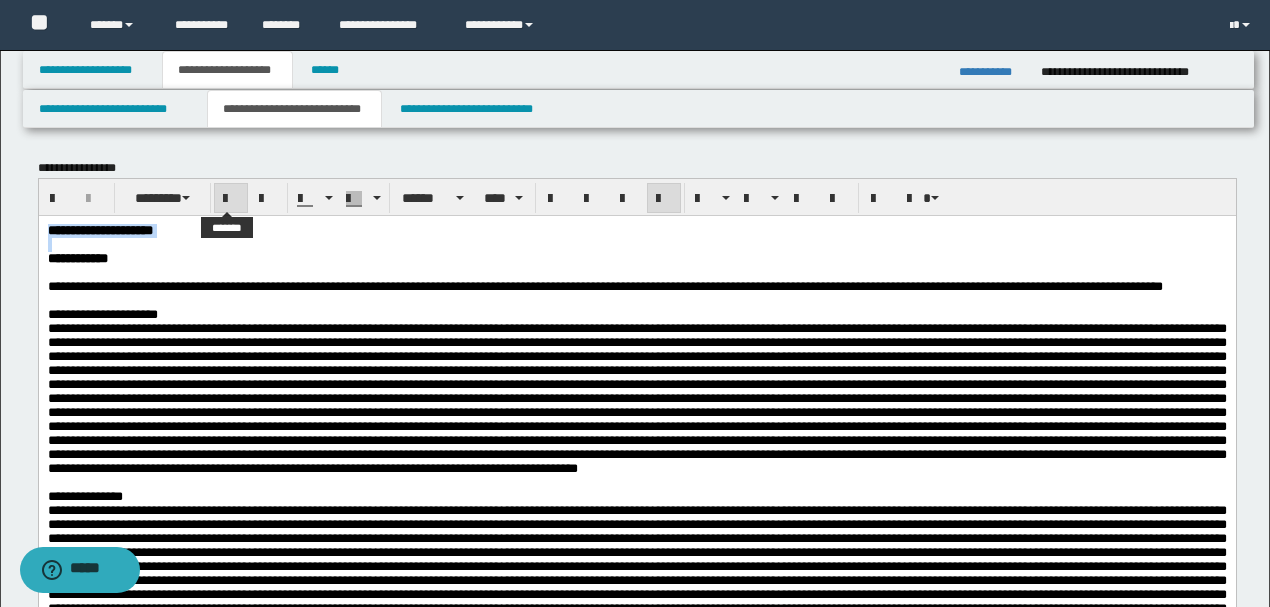 click at bounding box center [231, 199] 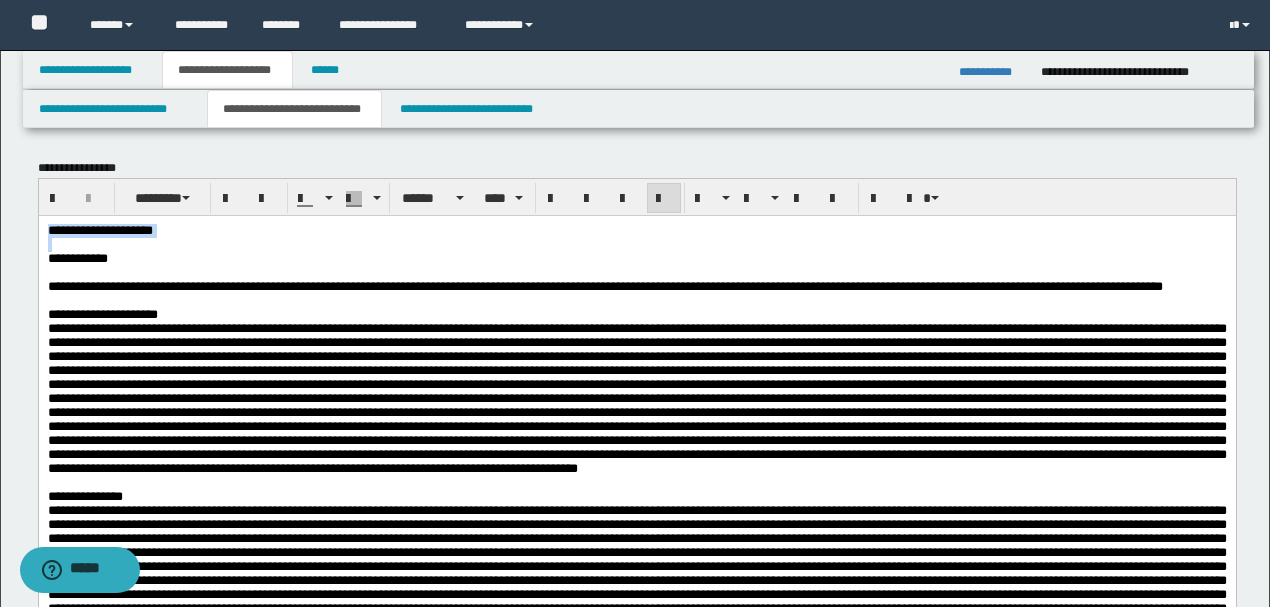 click on "**********" at bounding box center [636, 230] 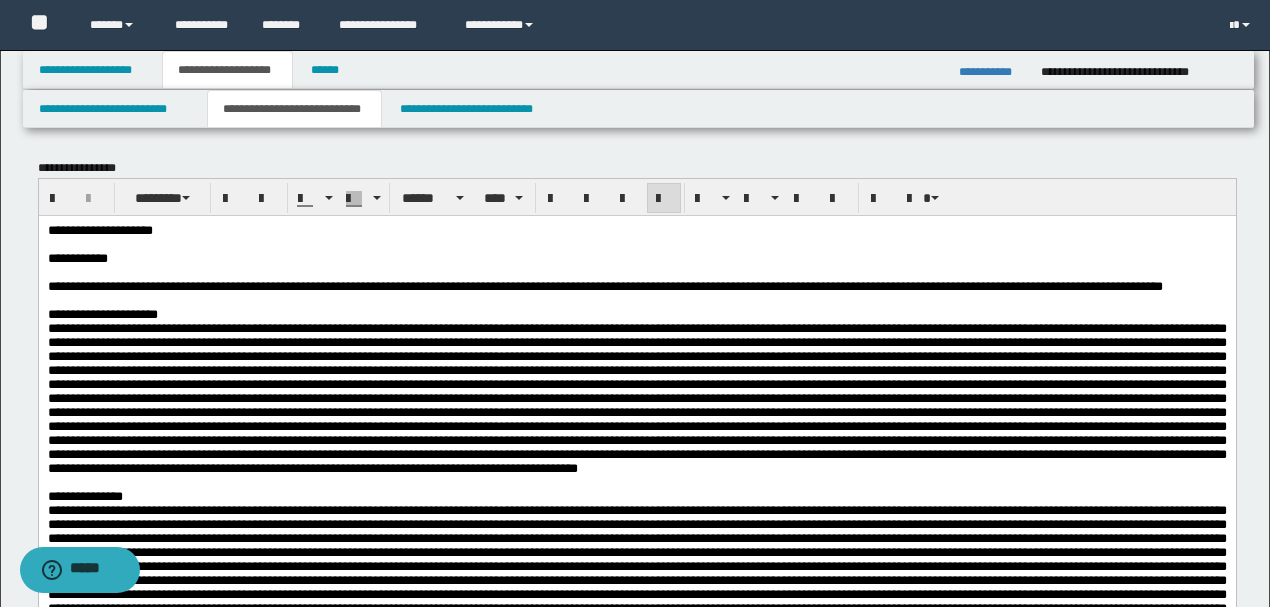 type 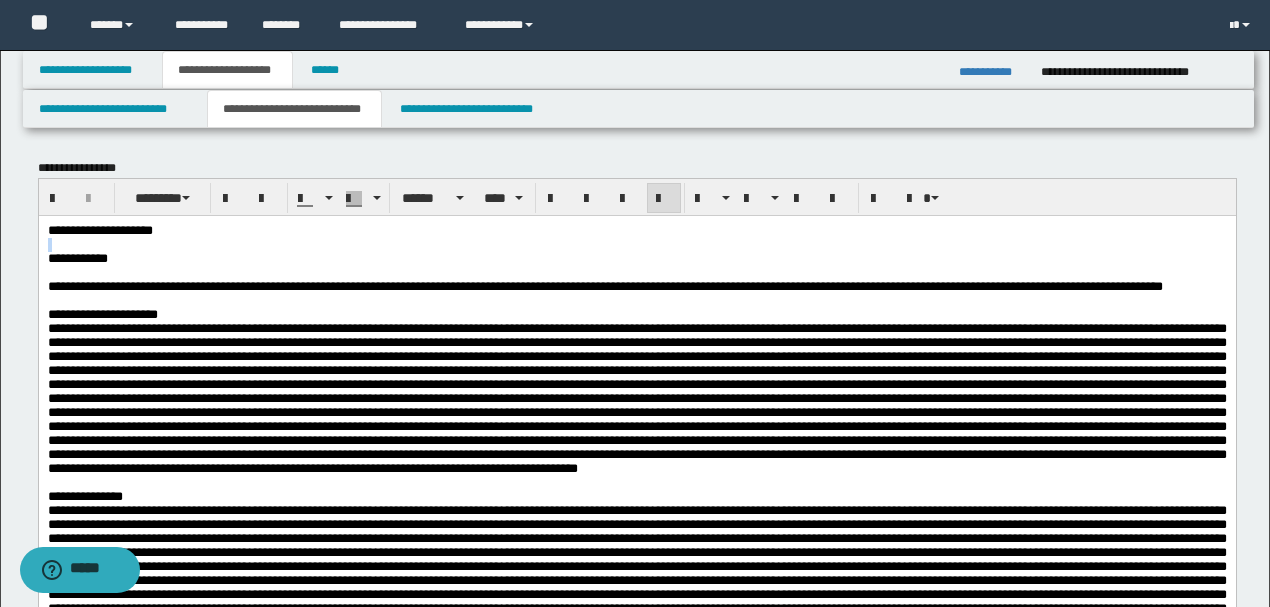 drag, startPoint x: 212, startPoint y: 229, endPoint x: 15, endPoint y: 266, distance: 200.4445 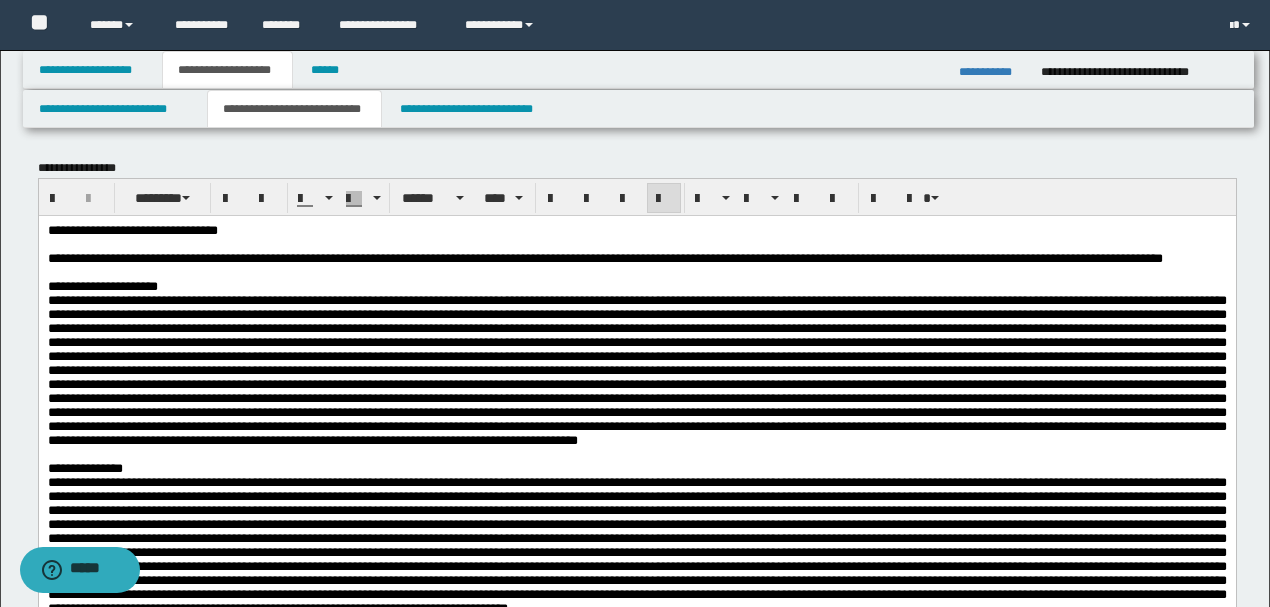 click on "**********" at bounding box center (636, 230) 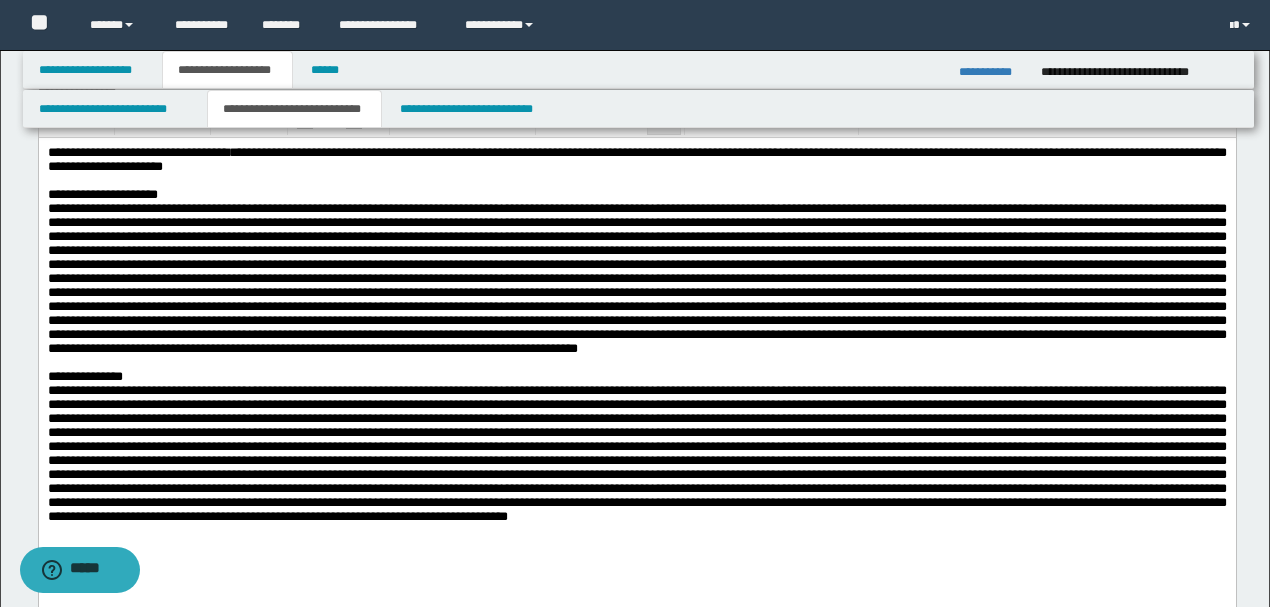 scroll, scrollTop: 200, scrollLeft: 0, axis: vertical 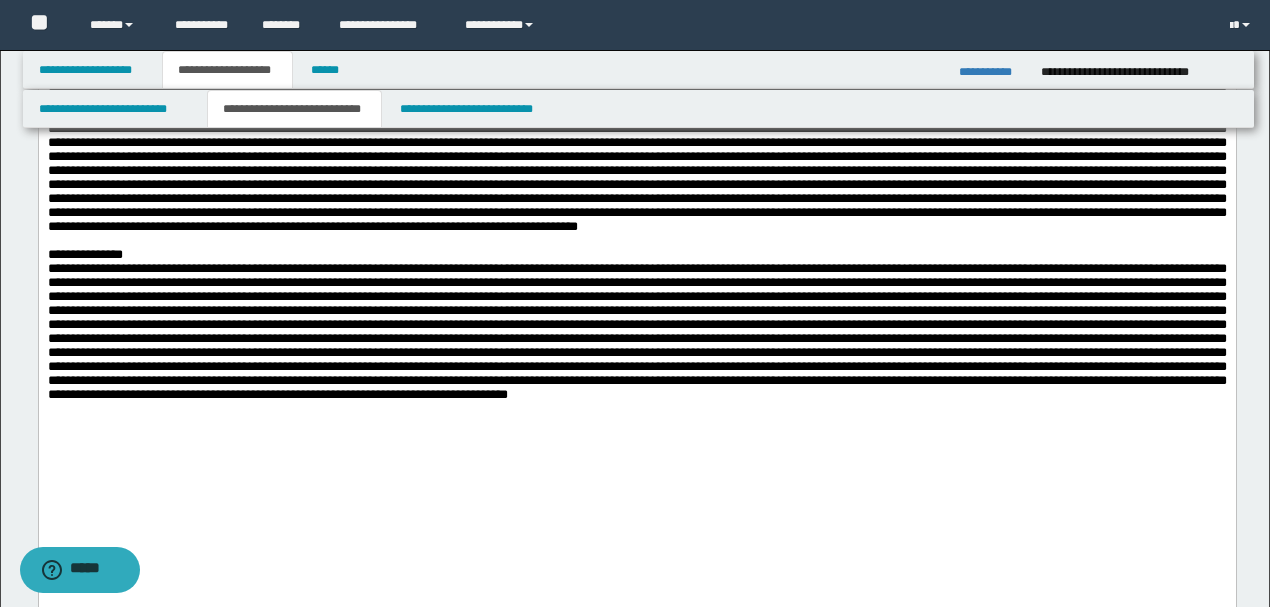 click on "**********" at bounding box center (636, 237) 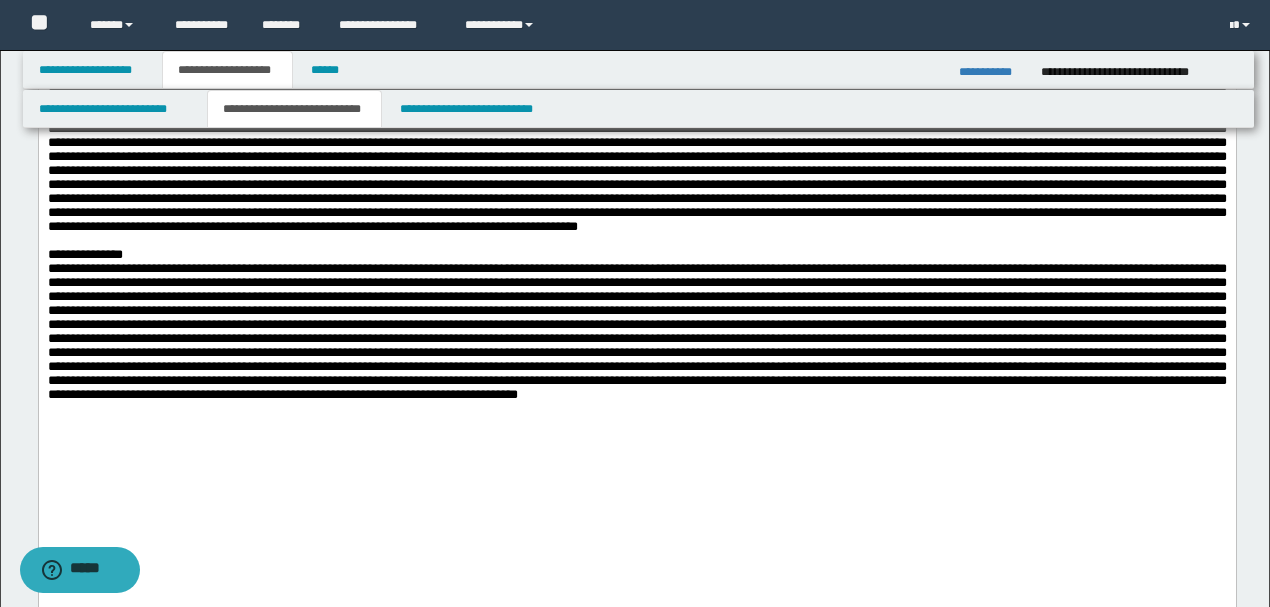 click at bounding box center [636, 330] 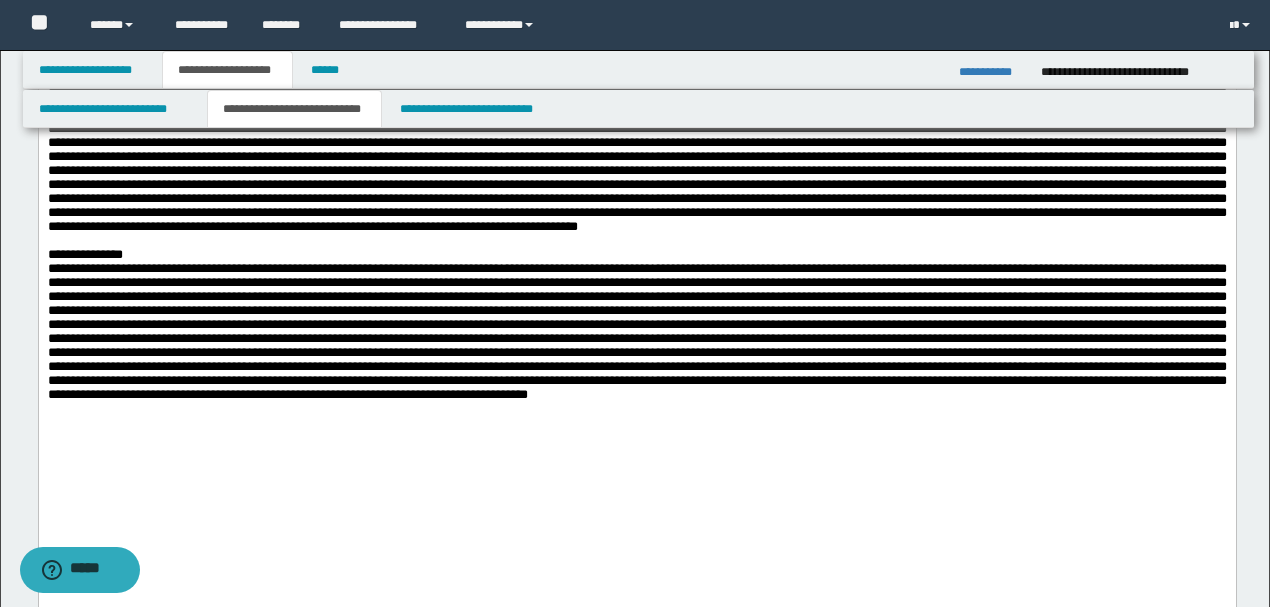 click at bounding box center [636, 330] 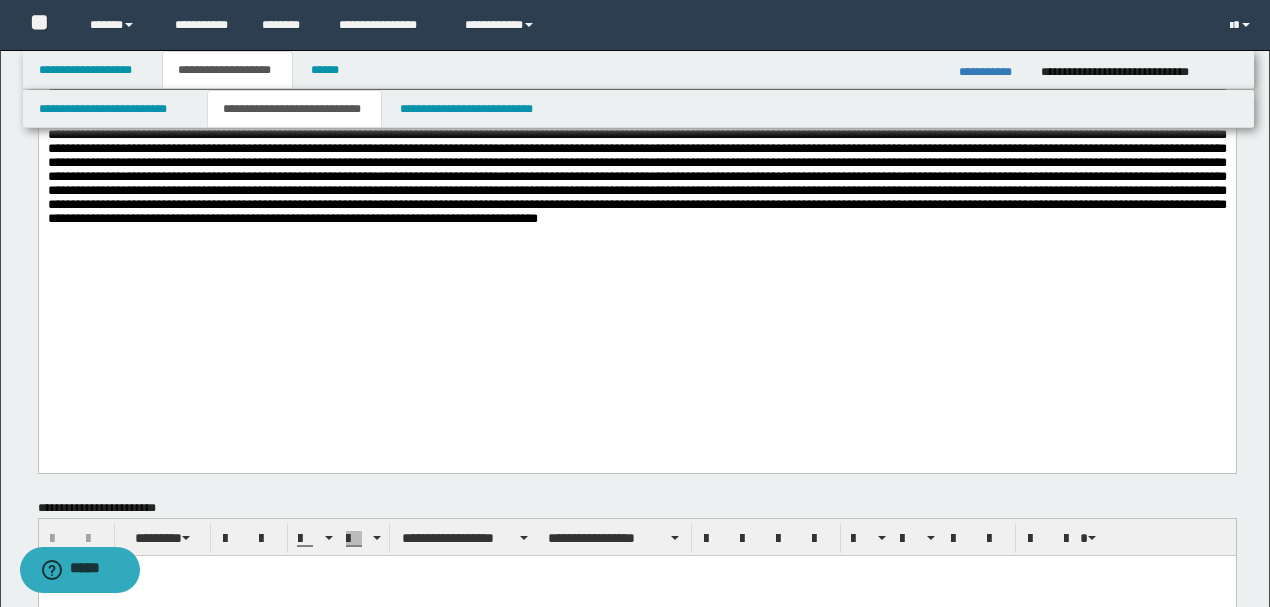 scroll, scrollTop: 400, scrollLeft: 0, axis: vertical 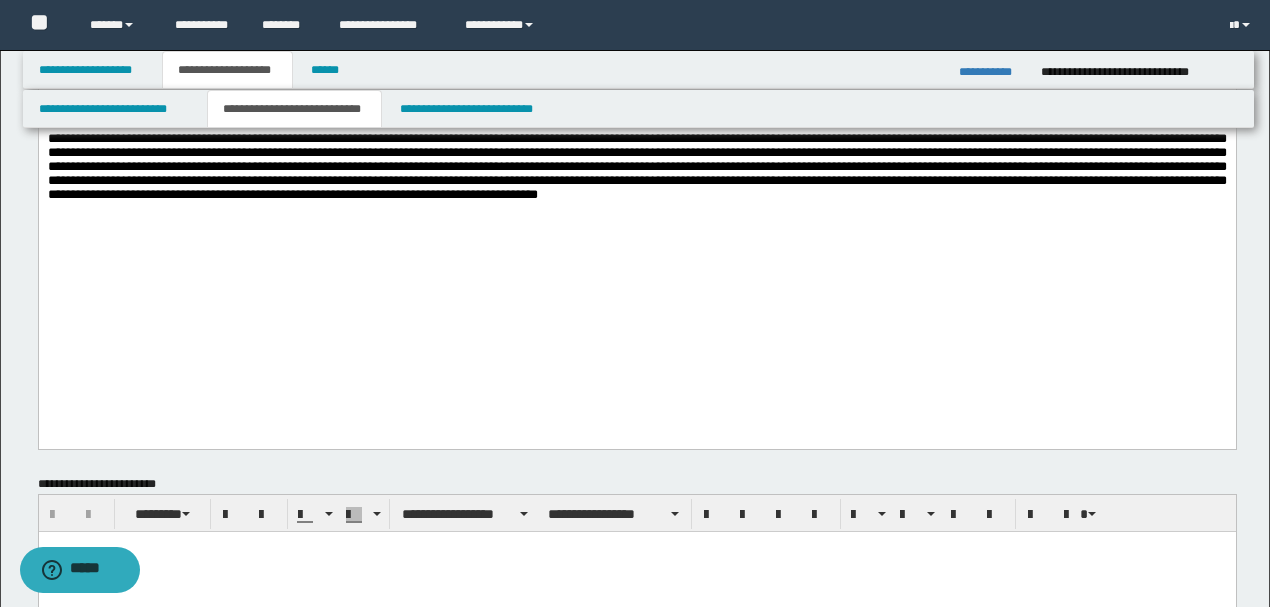 click at bounding box center [636, 131] 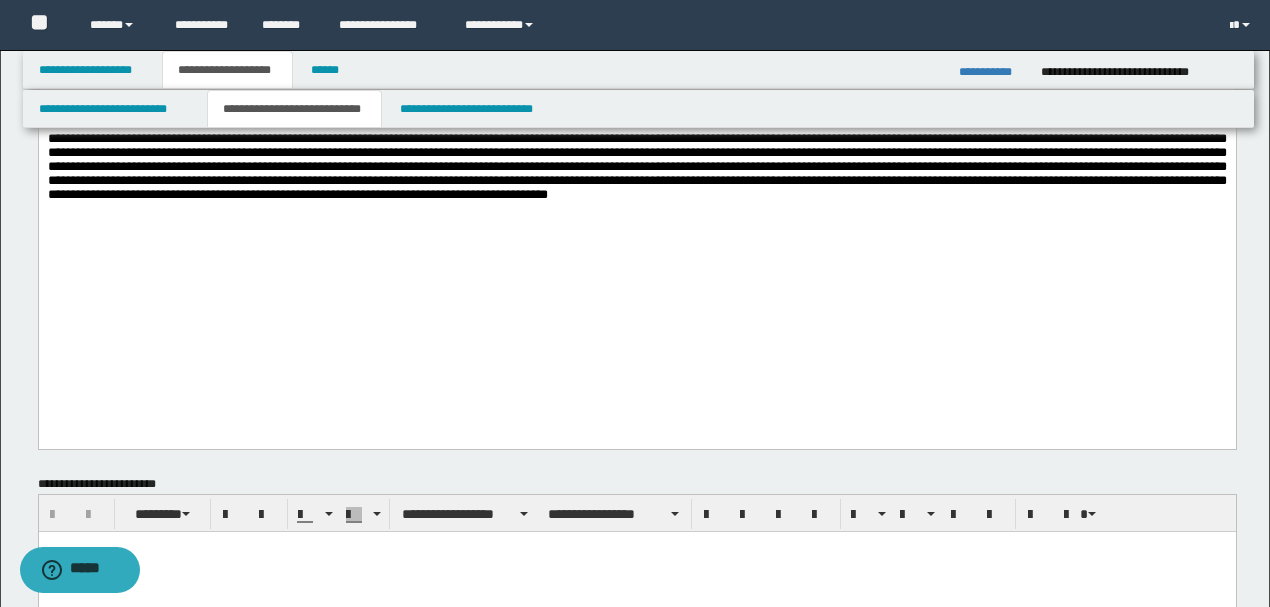 click at bounding box center [636, 131] 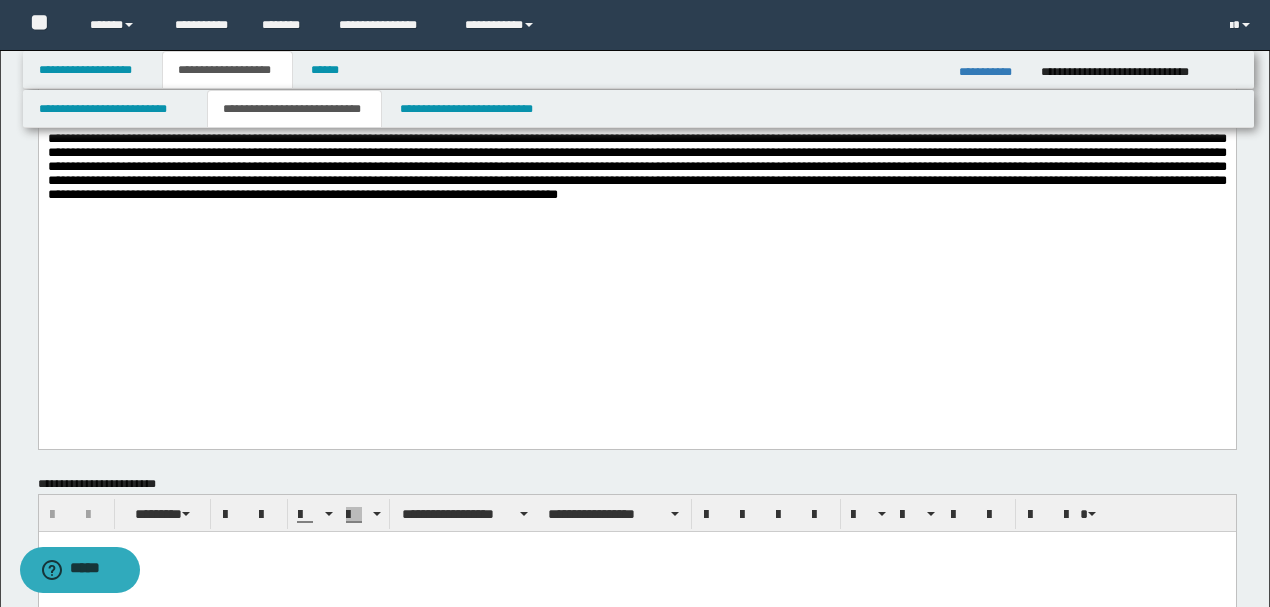 click at bounding box center (636, 131) 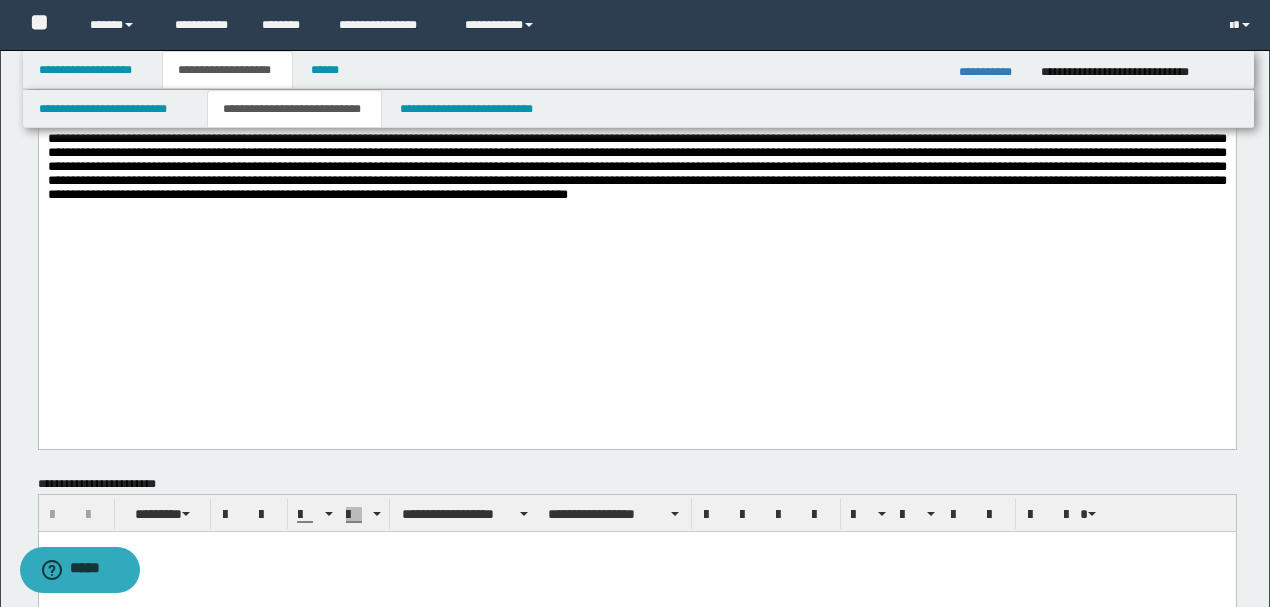 click at bounding box center (636, 131) 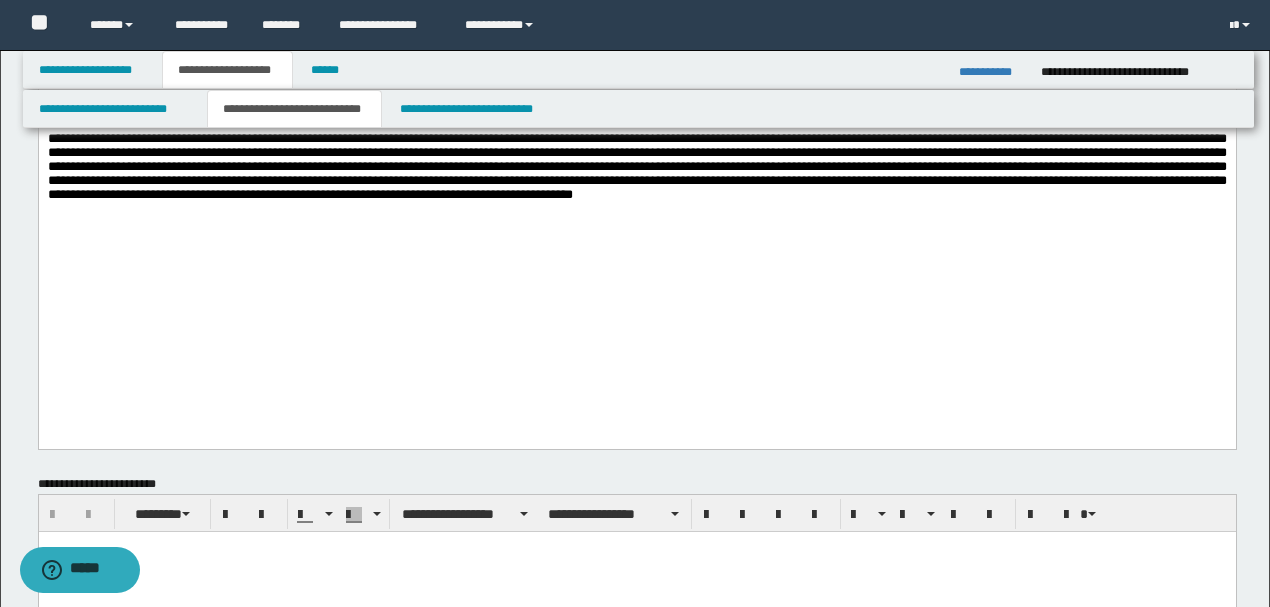 click at bounding box center (636, 131) 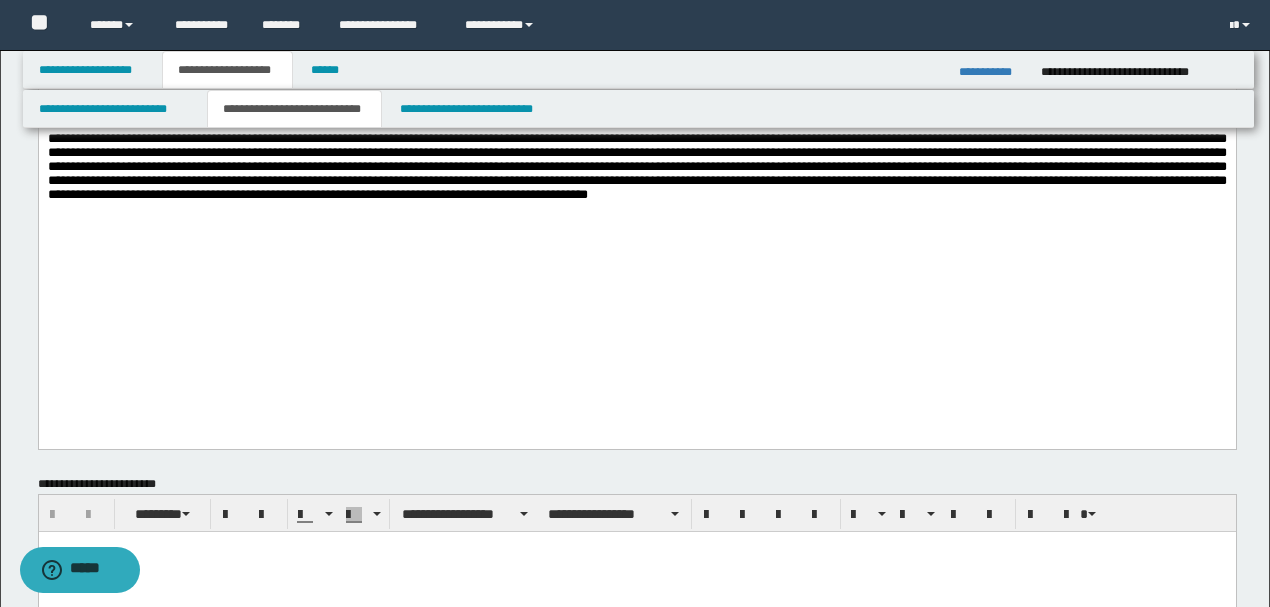 click at bounding box center [636, 132] 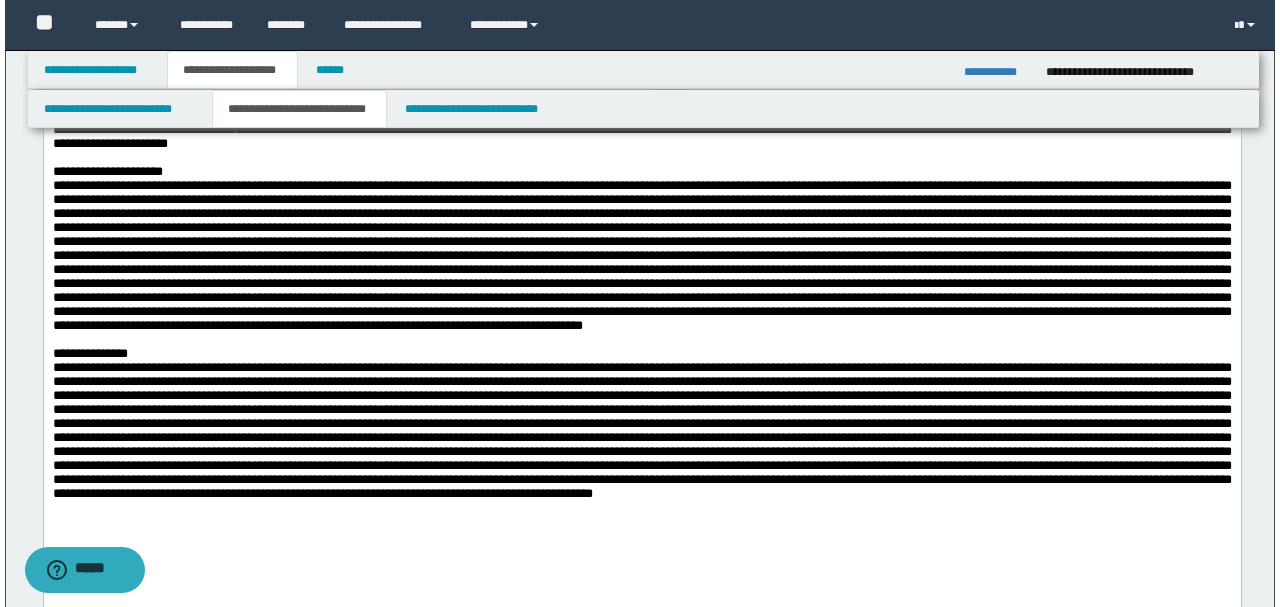 scroll, scrollTop: 0, scrollLeft: 0, axis: both 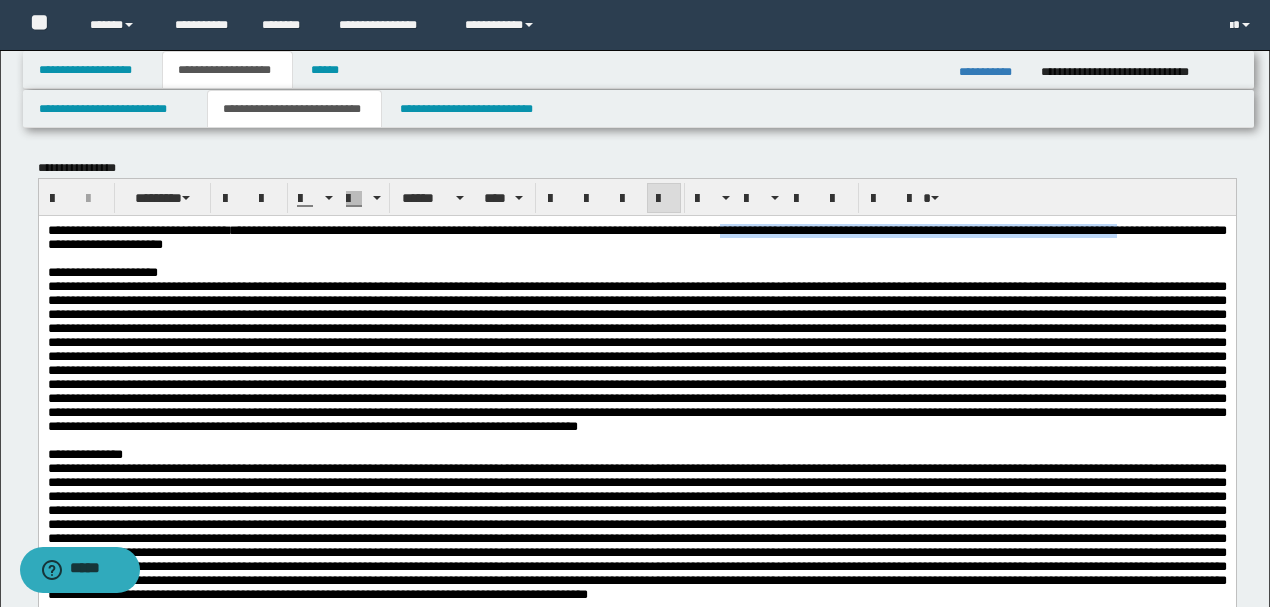 drag, startPoint x: 930, startPoint y: 229, endPoint x: 207, endPoint y: 250, distance: 723.30493 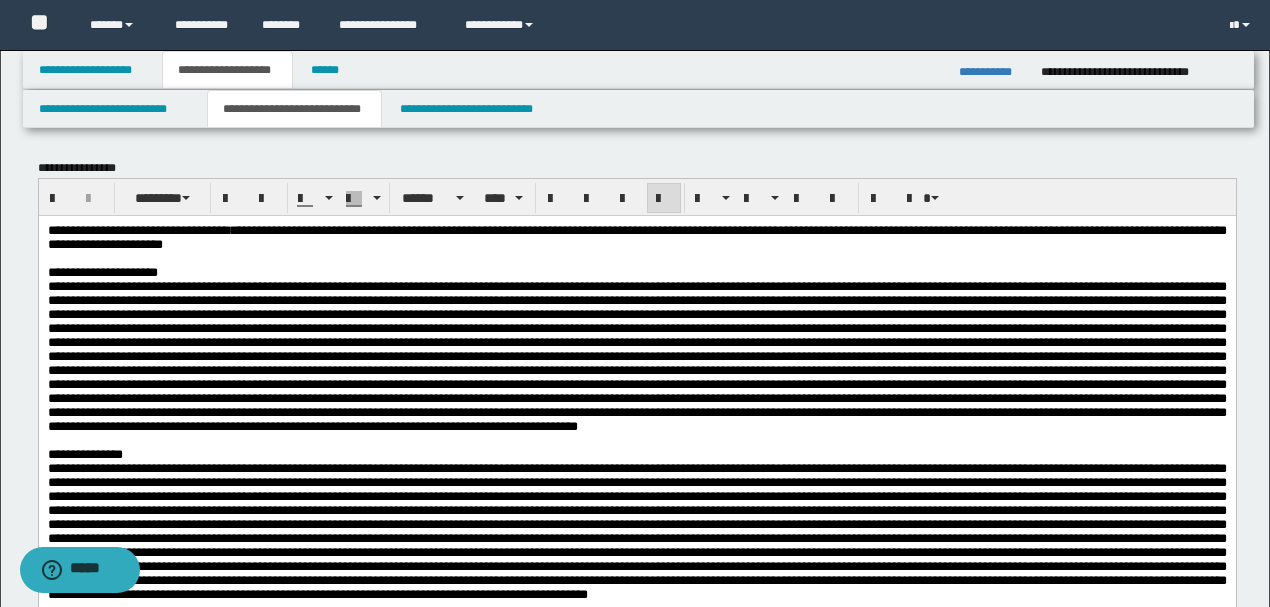 click at bounding box center [636, 258] 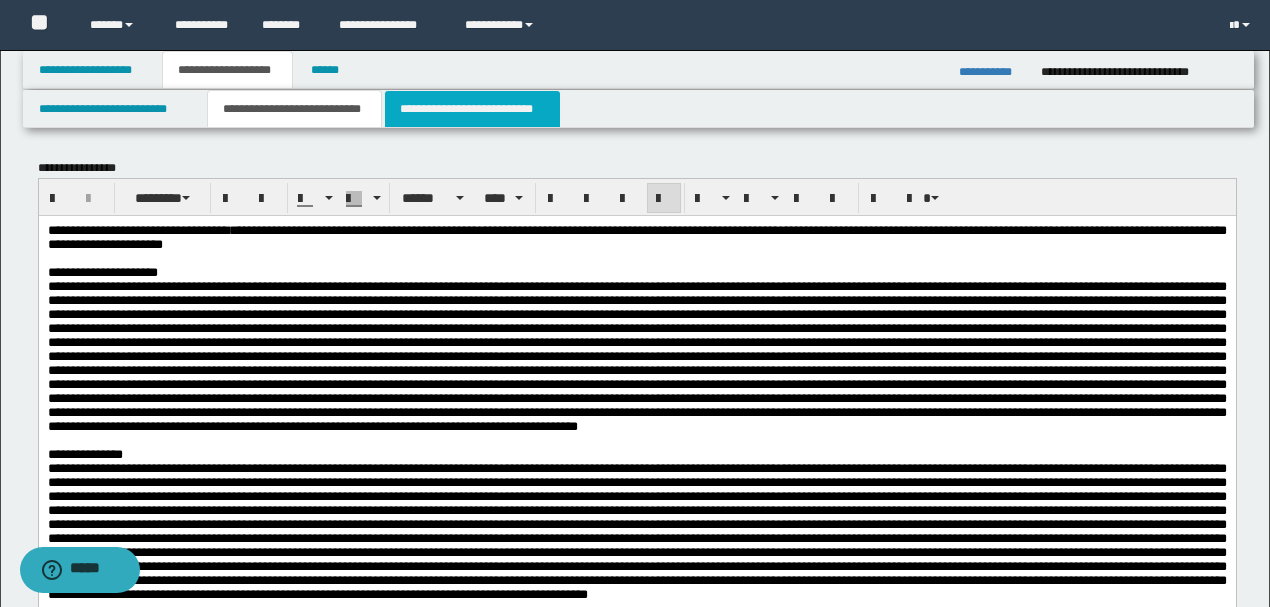 click on "**********" at bounding box center (472, 109) 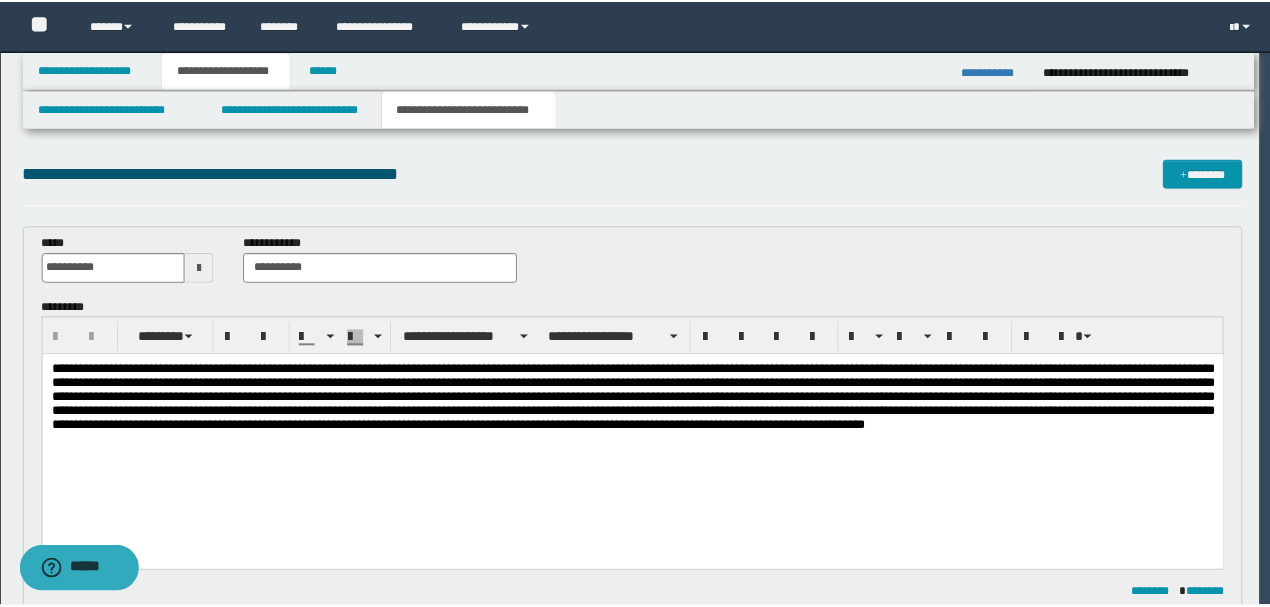 scroll, scrollTop: 0, scrollLeft: 0, axis: both 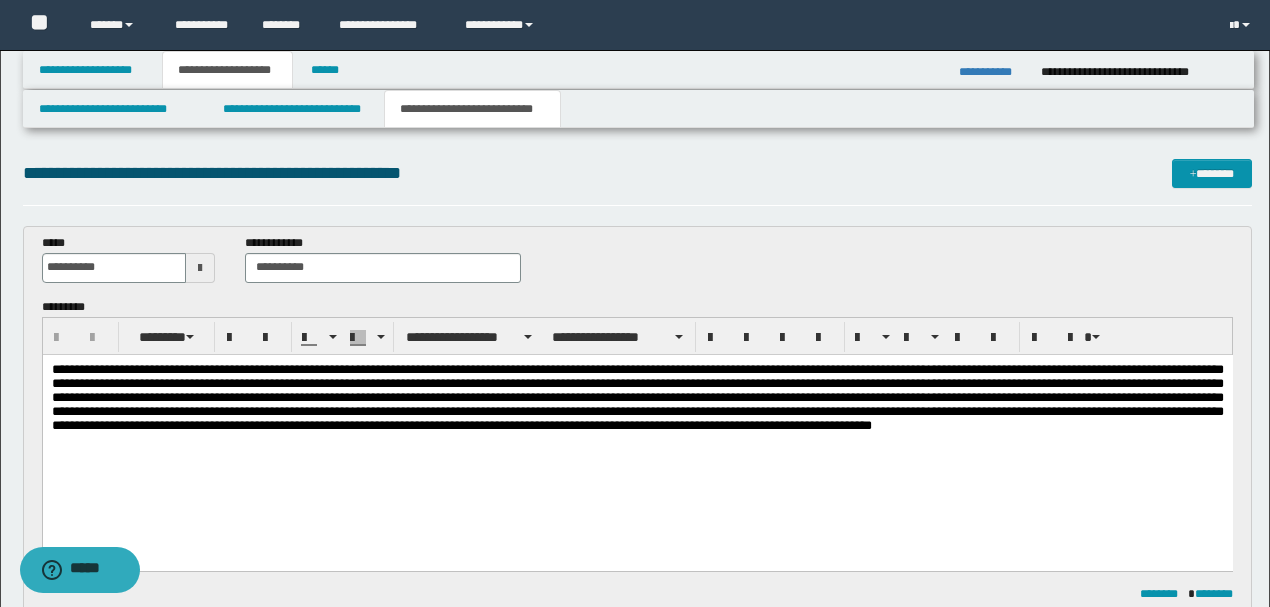 click at bounding box center [637, 396] 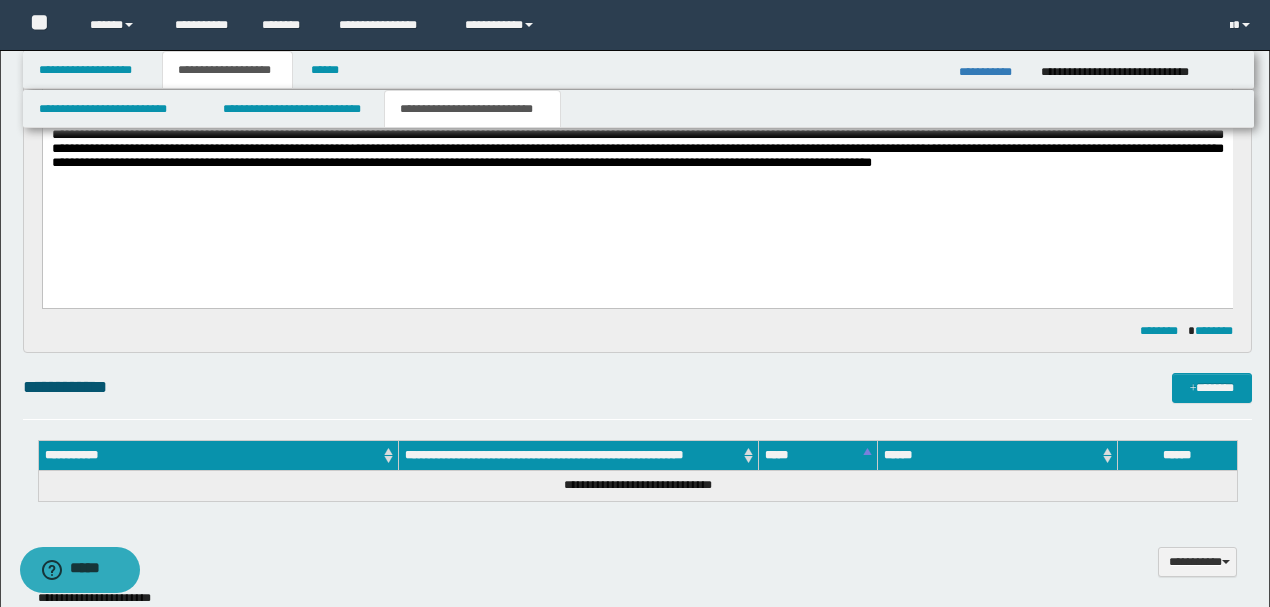 scroll, scrollTop: 0, scrollLeft: 0, axis: both 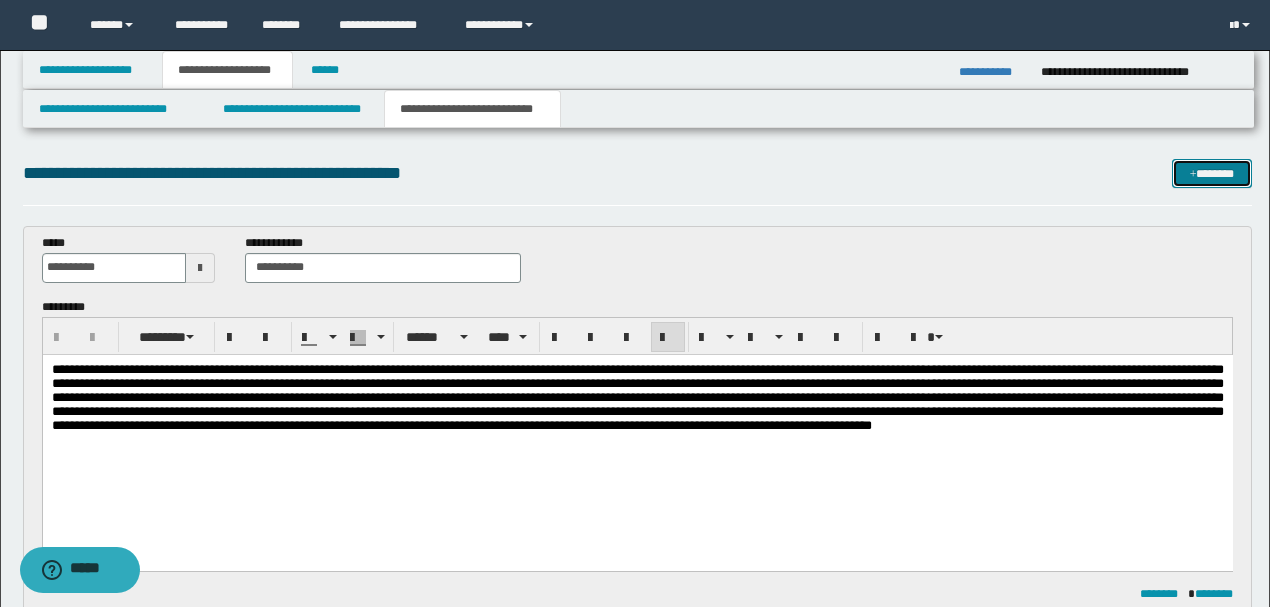 click on "*******" at bounding box center (1211, 173) 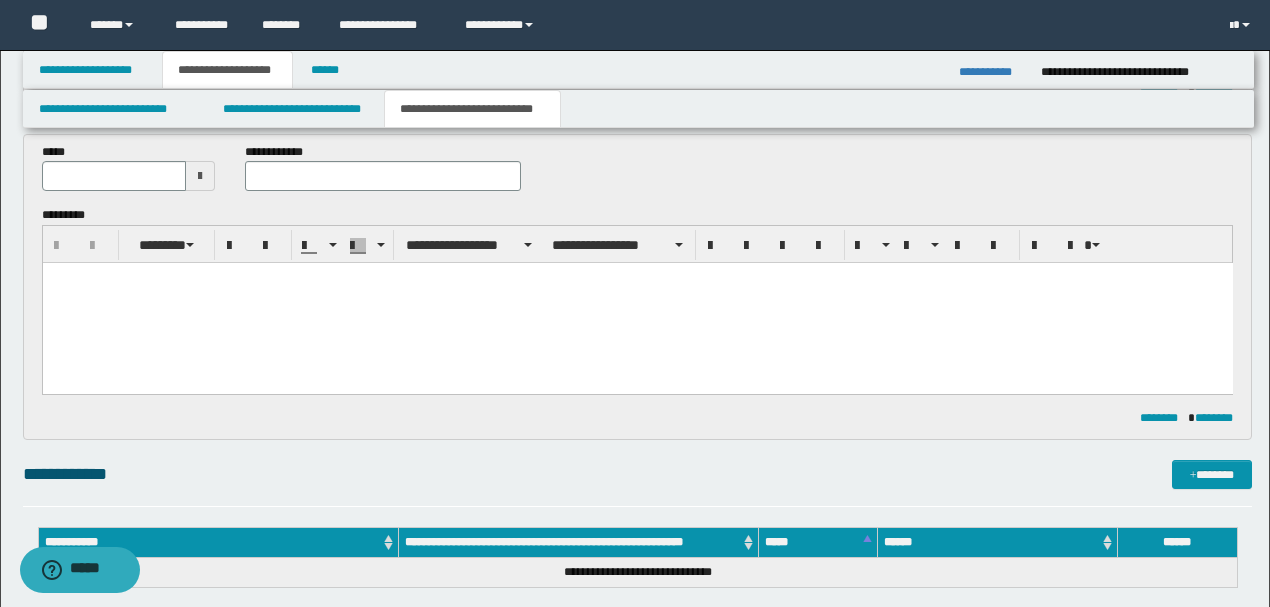 scroll, scrollTop: 429, scrollLeft: 0, axis: vertical 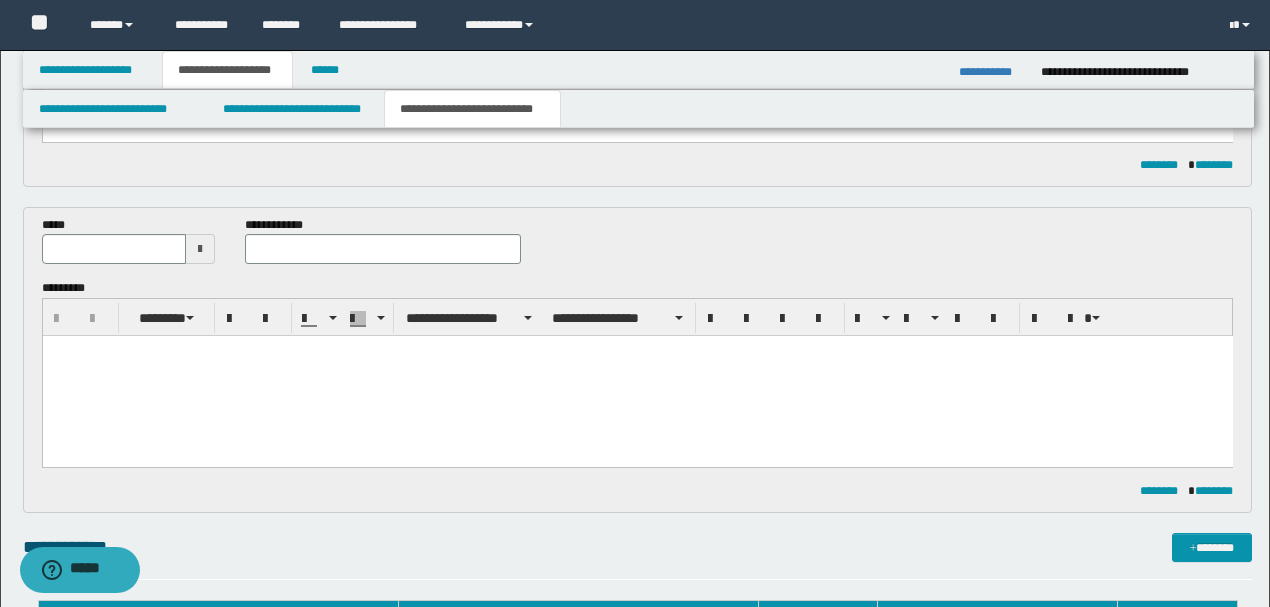 drag, startPoint x: 69, startPoint y: 34, endPoint x: 650, endPoint y: 237, distance: 615.44293 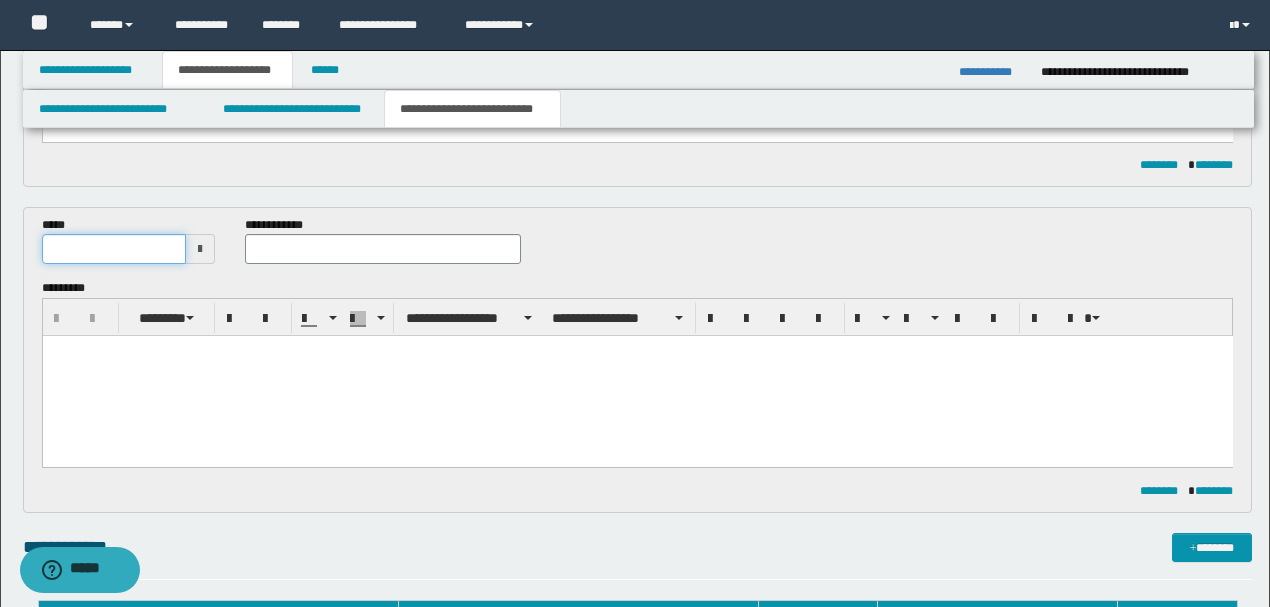 click at bounding box center [114, 249] 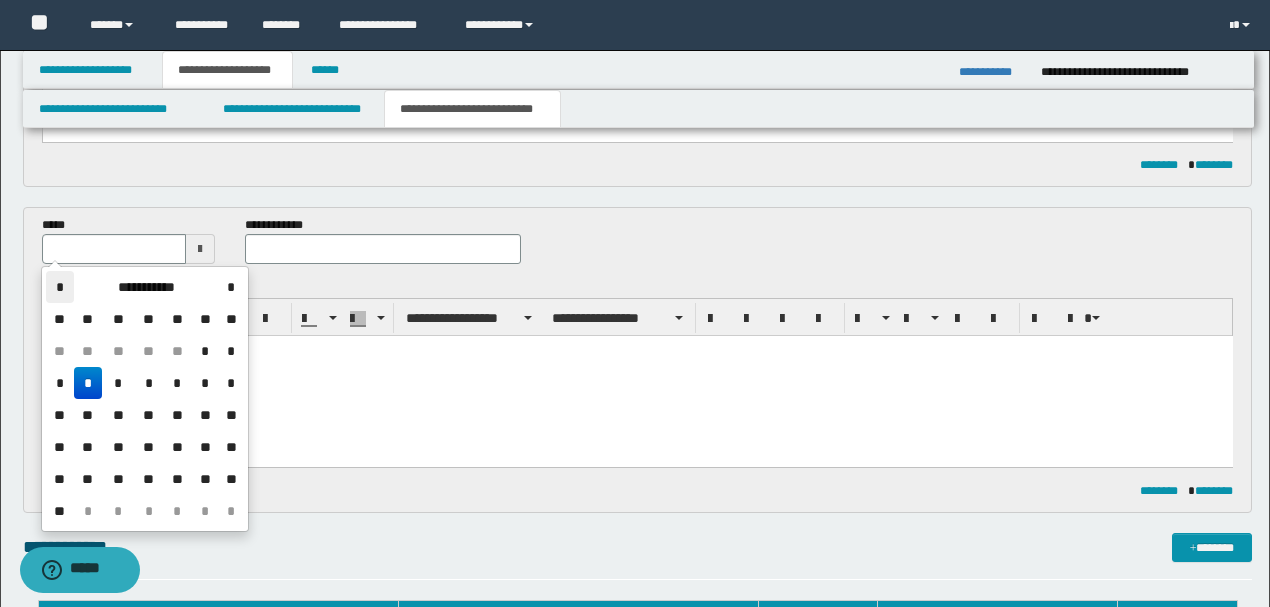 click on "*" at bounding box center (60, 287) 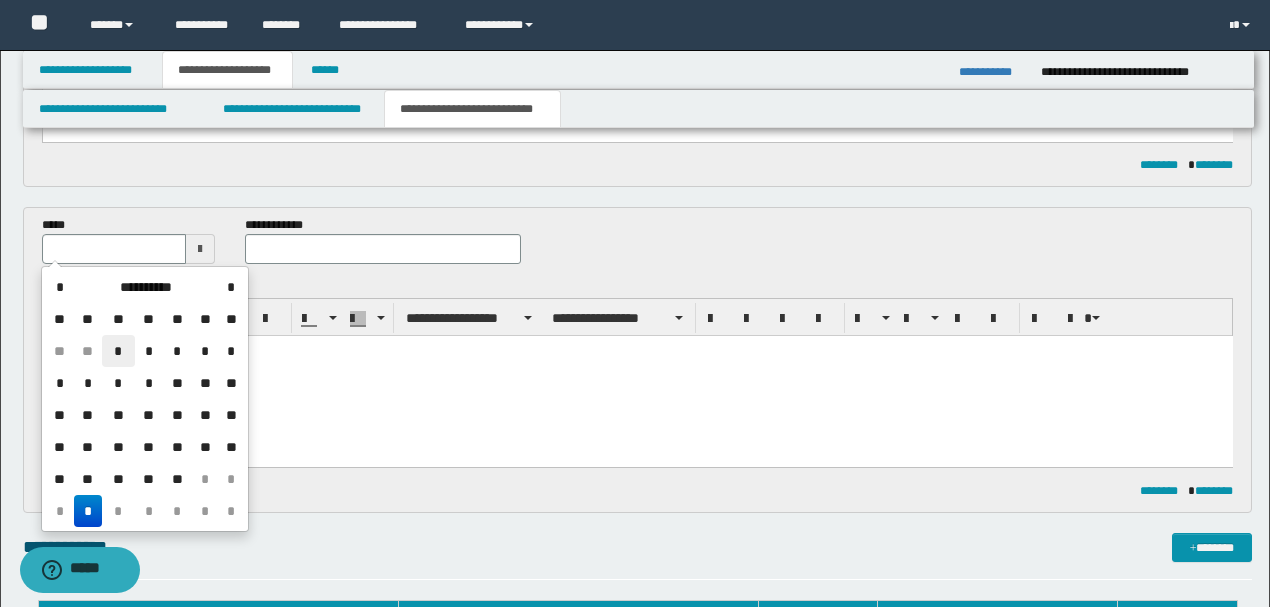 click on "*" at bounding box center (118, 351) 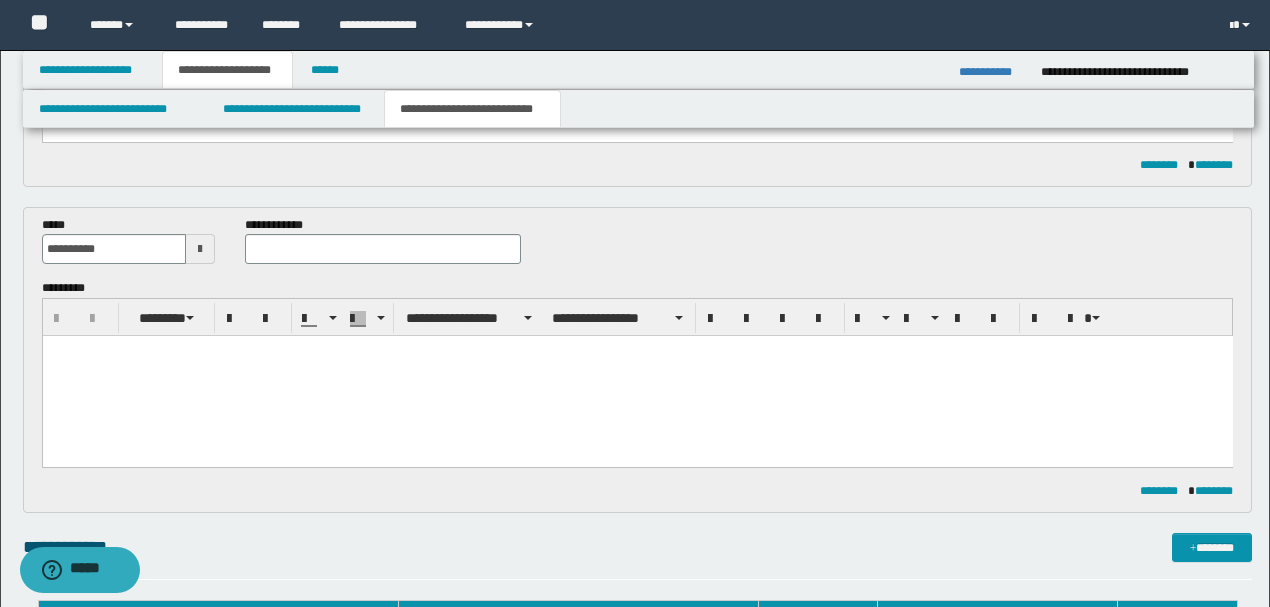 scroll, scrollTop: 629, scrollLeft: 0, axis: vertical 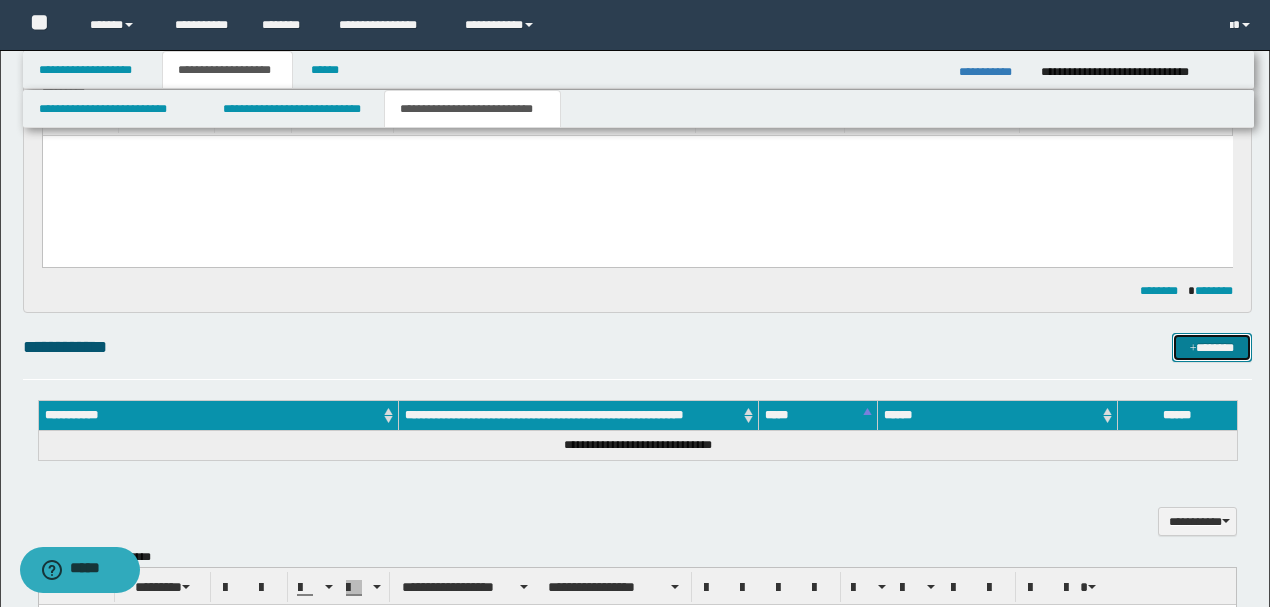 click on "*******" at bounding box center [1211, 347] 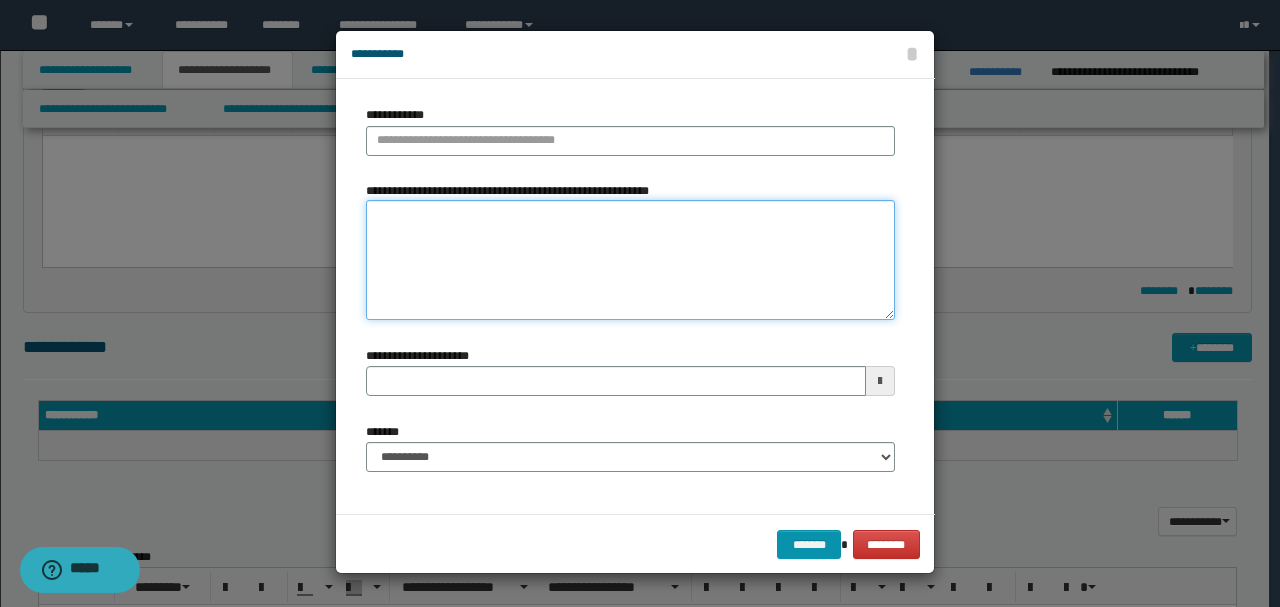 click on "**********" at bounding box center (630, 260) 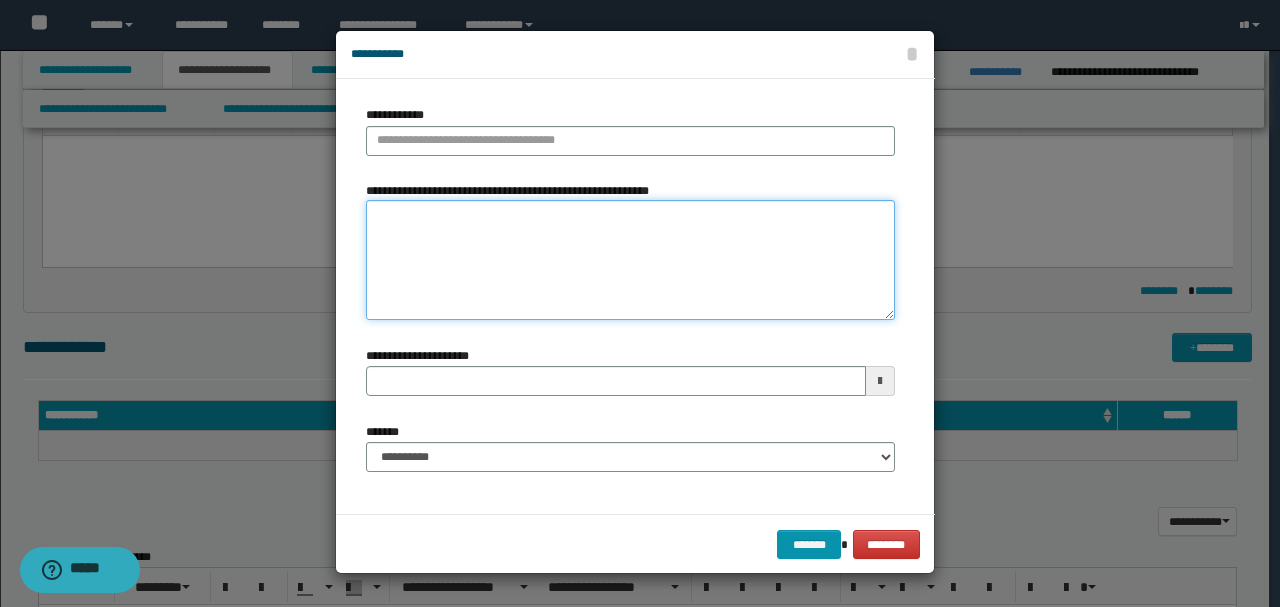paste on "**********" 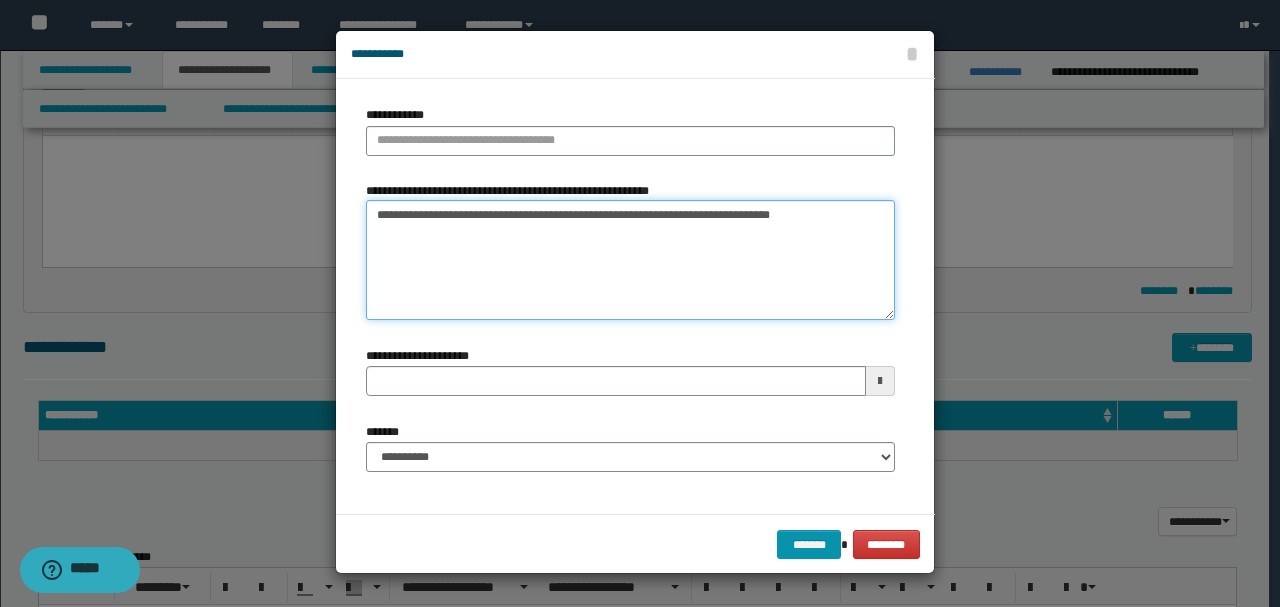 type on "**********" 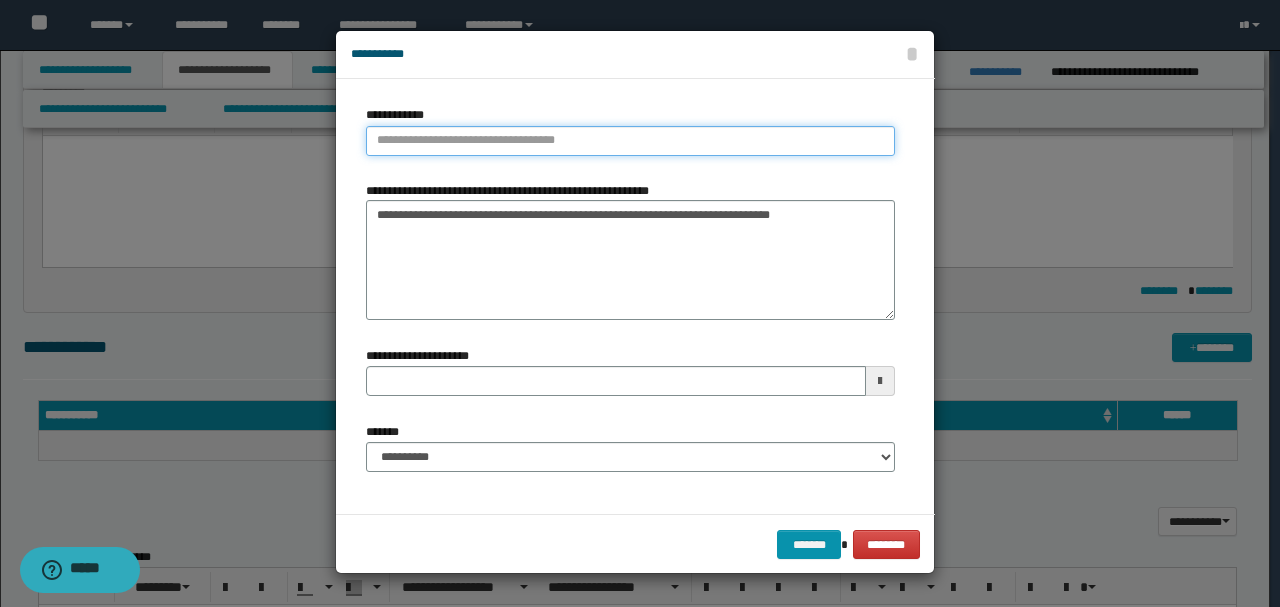 click on "**********" at bounding box center [630, 141] 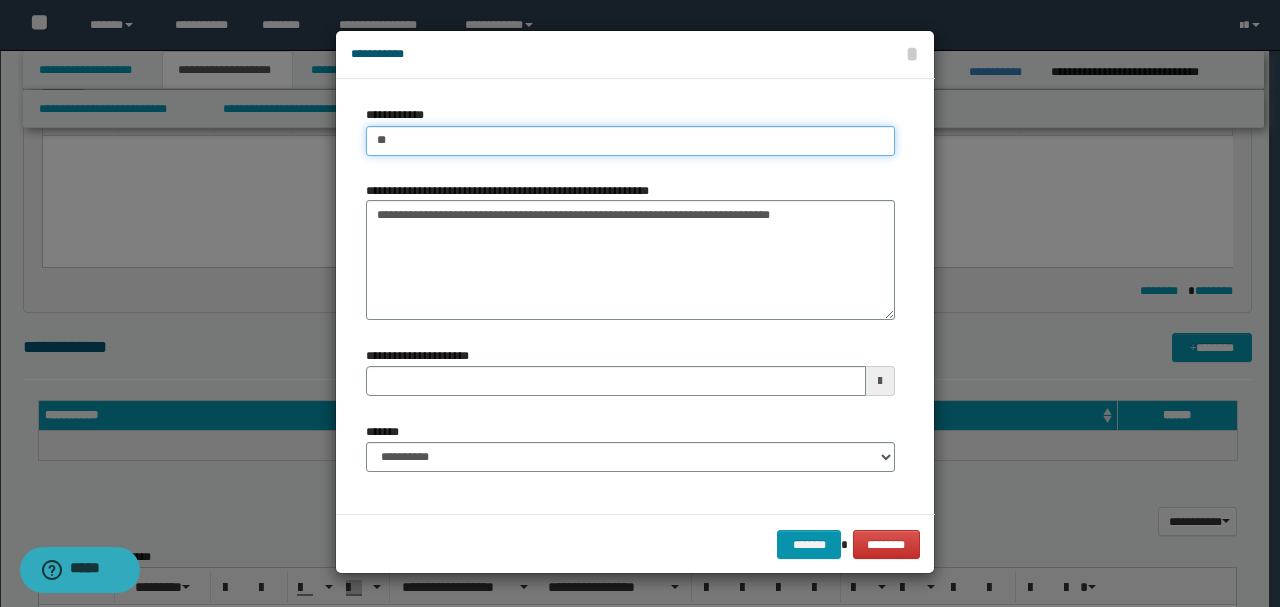 type on "***" 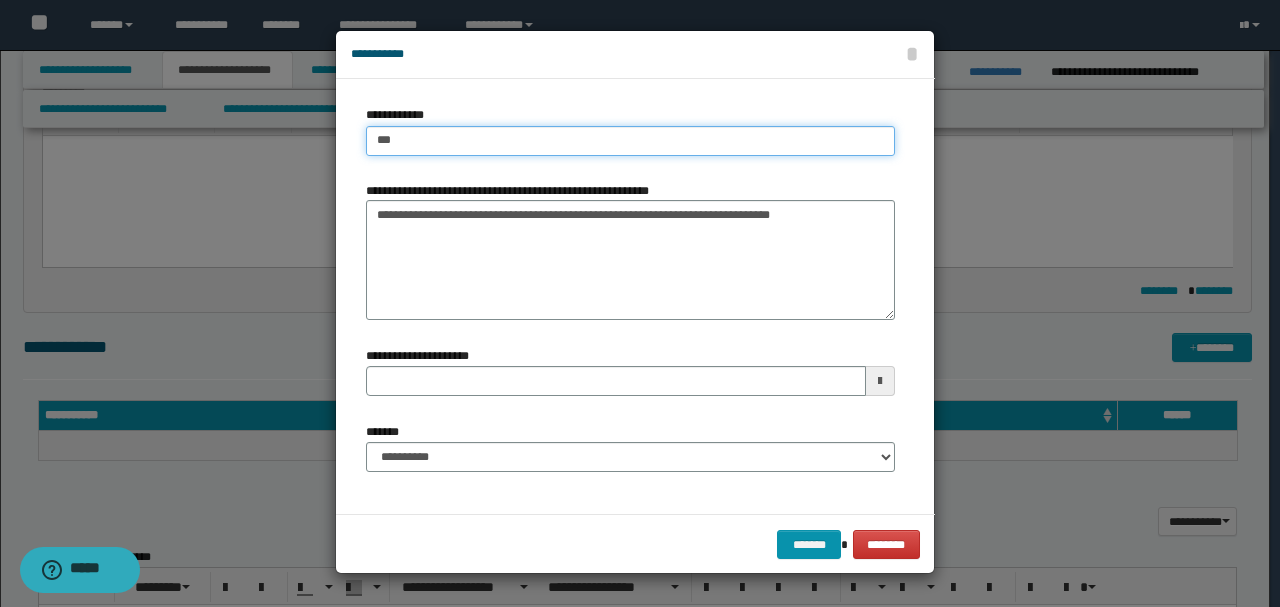 type on "***" 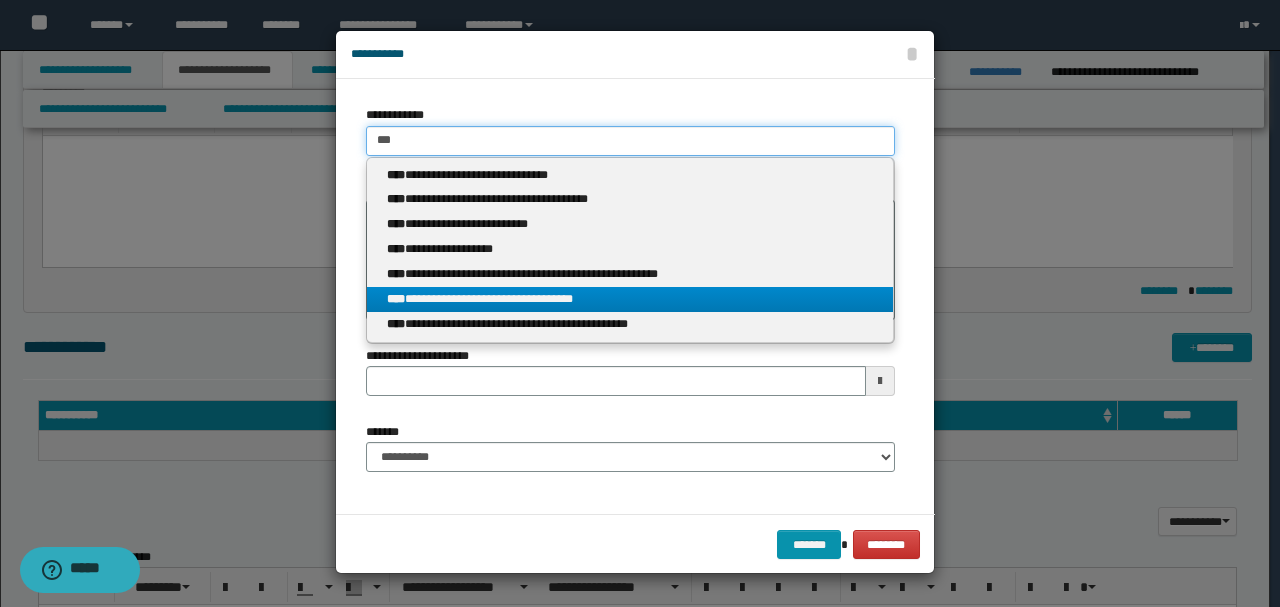 type on "***" 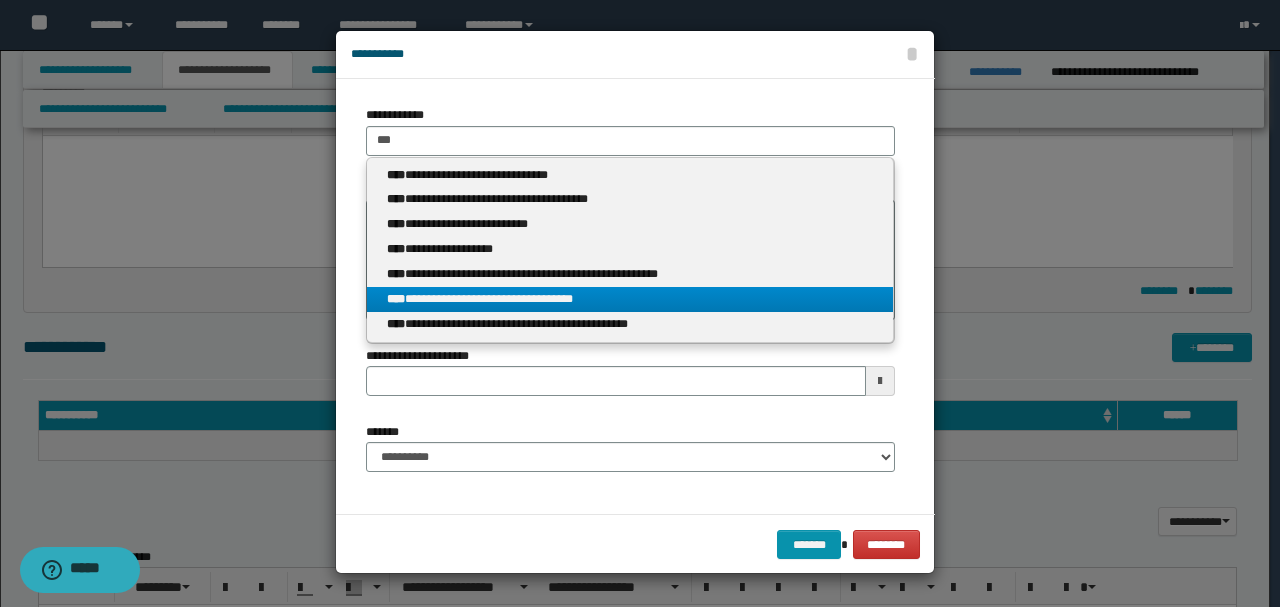click on "**********" at bounding box center (630, 299) 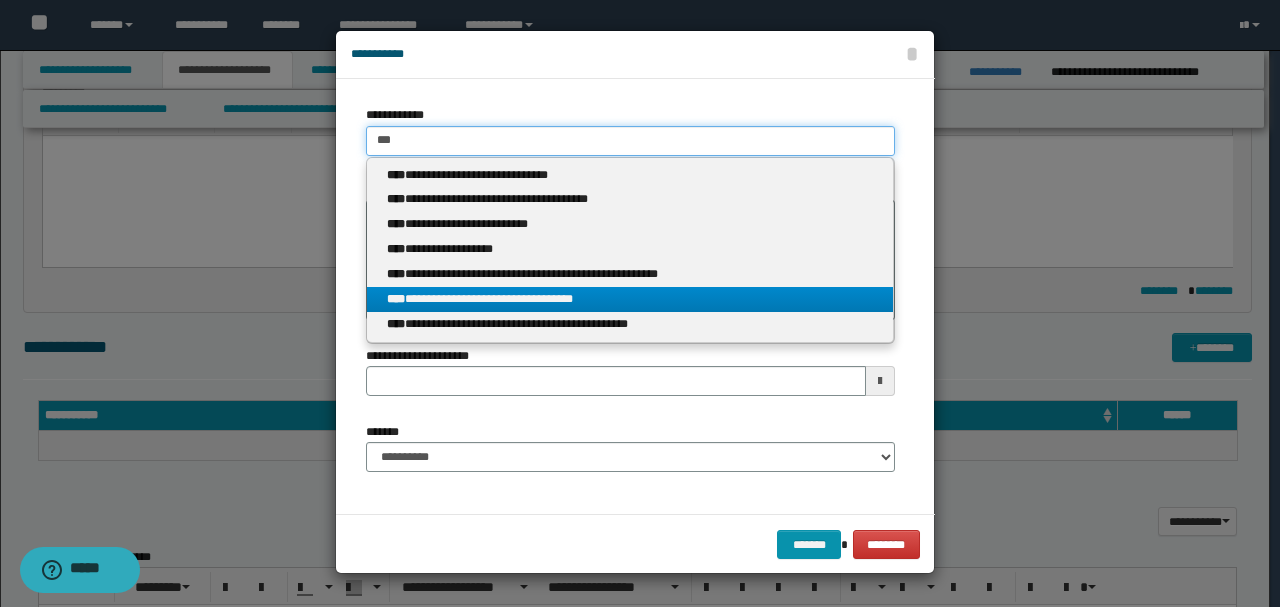 type 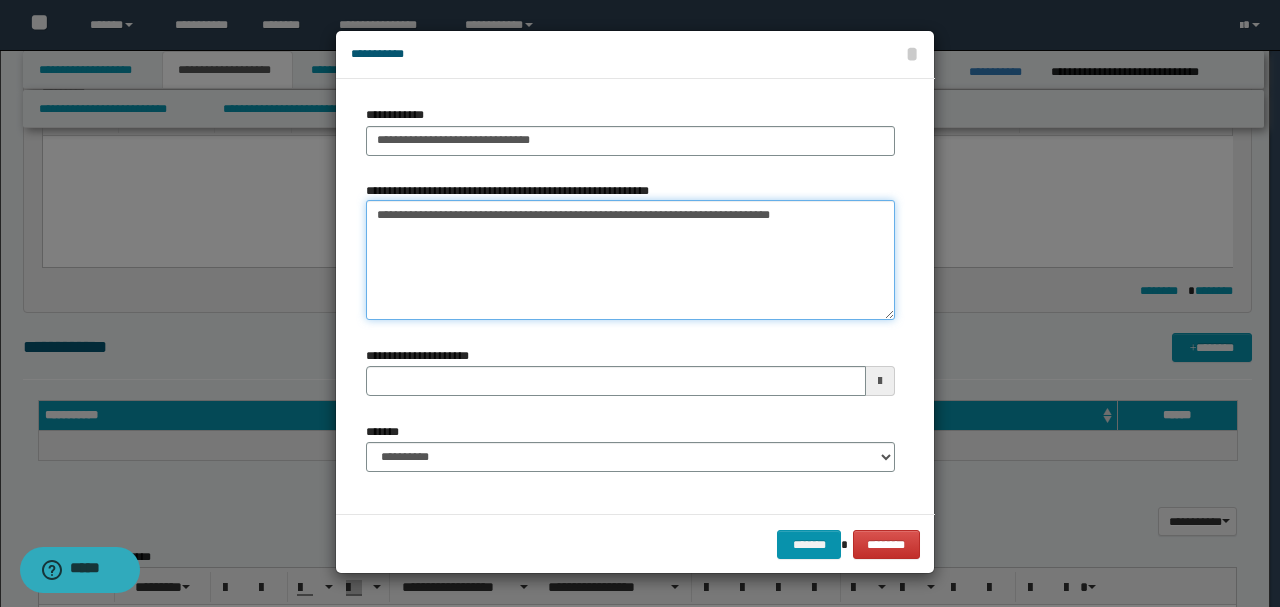 click on "**********" at bounding box center [630, 260] 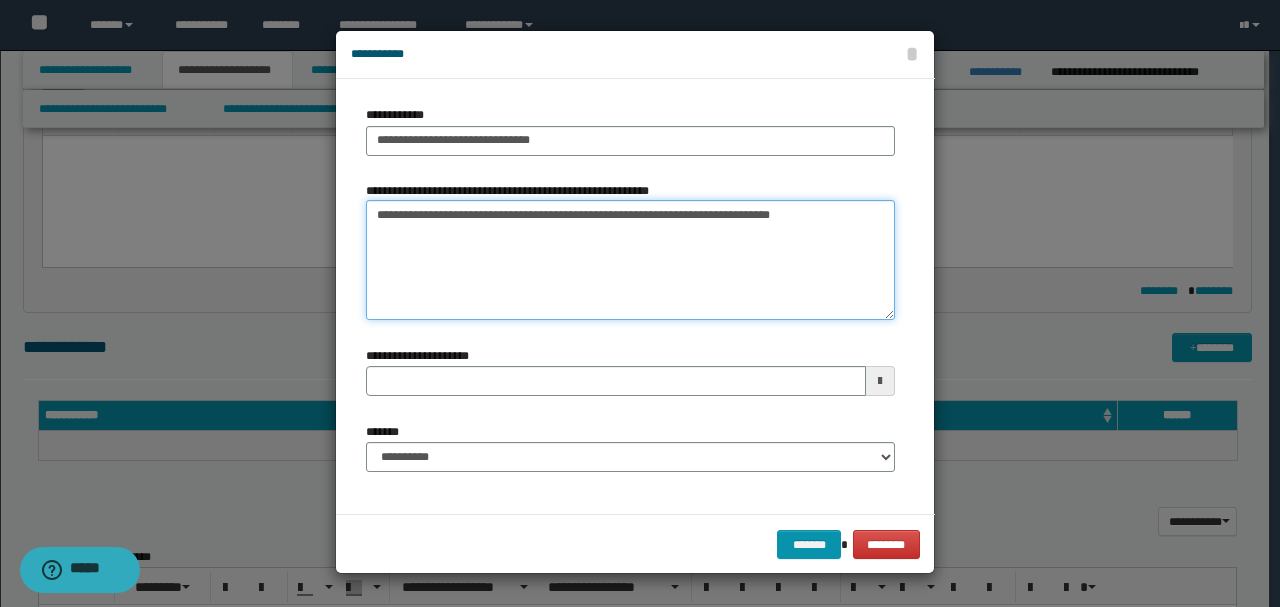 drag, startPoint x: 626, startPoint y: 212, endPoint x: 1266, endPoint y: 194, distance: 640.25305 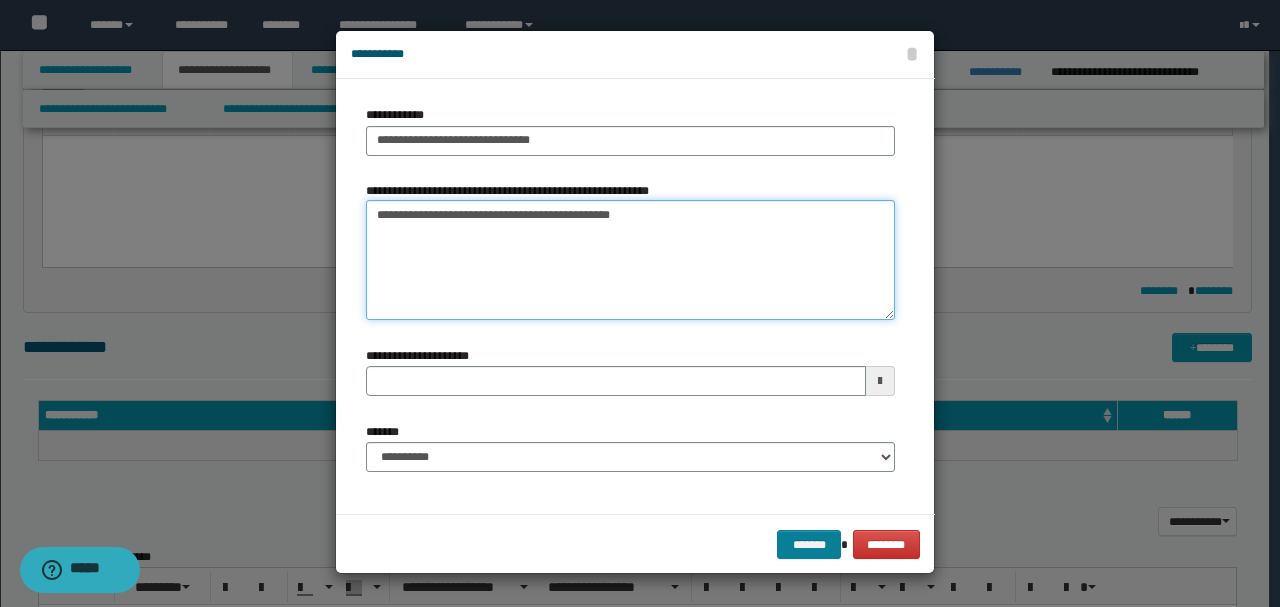 type on "**********" 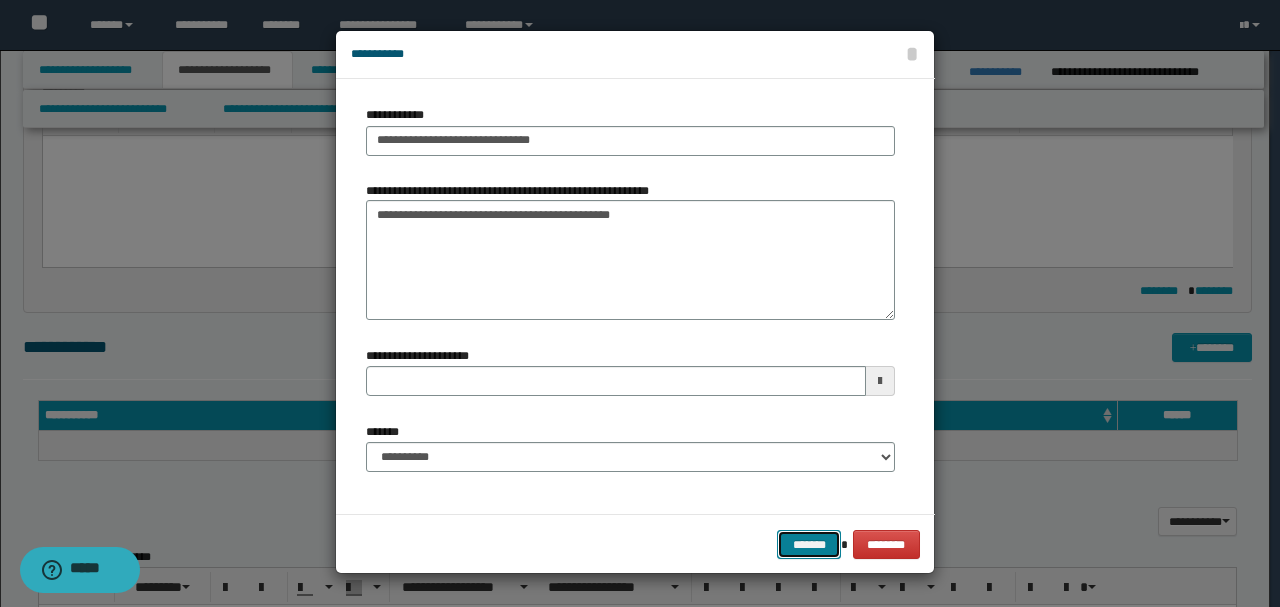 click on "*******" at bounding box center [809, 544] 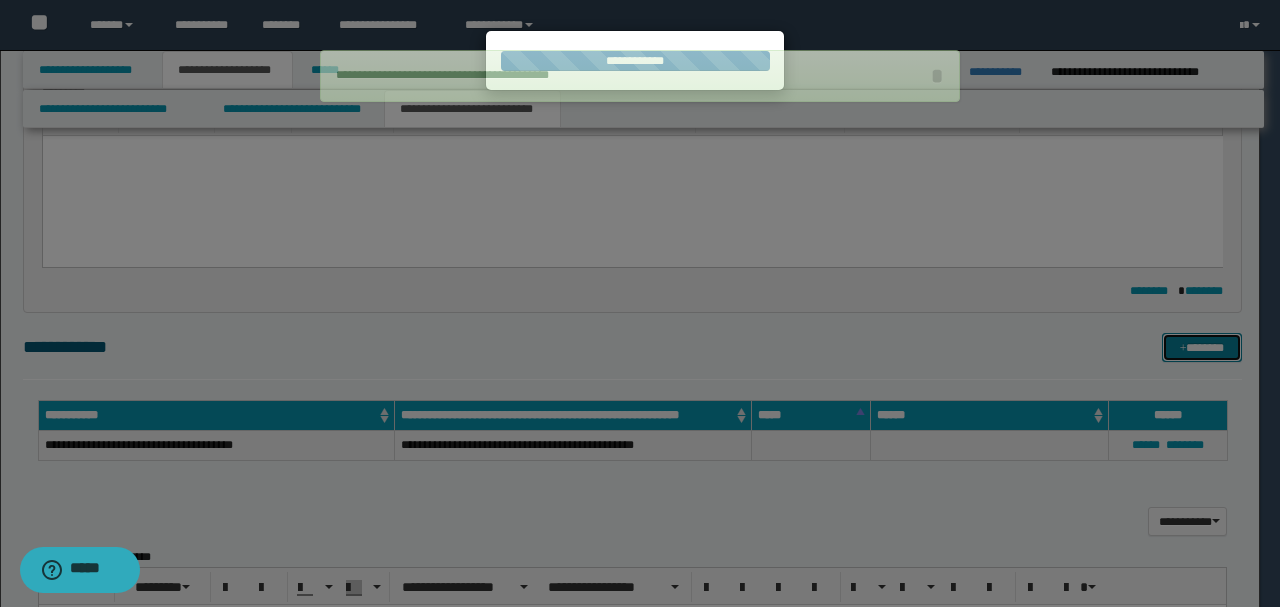 type 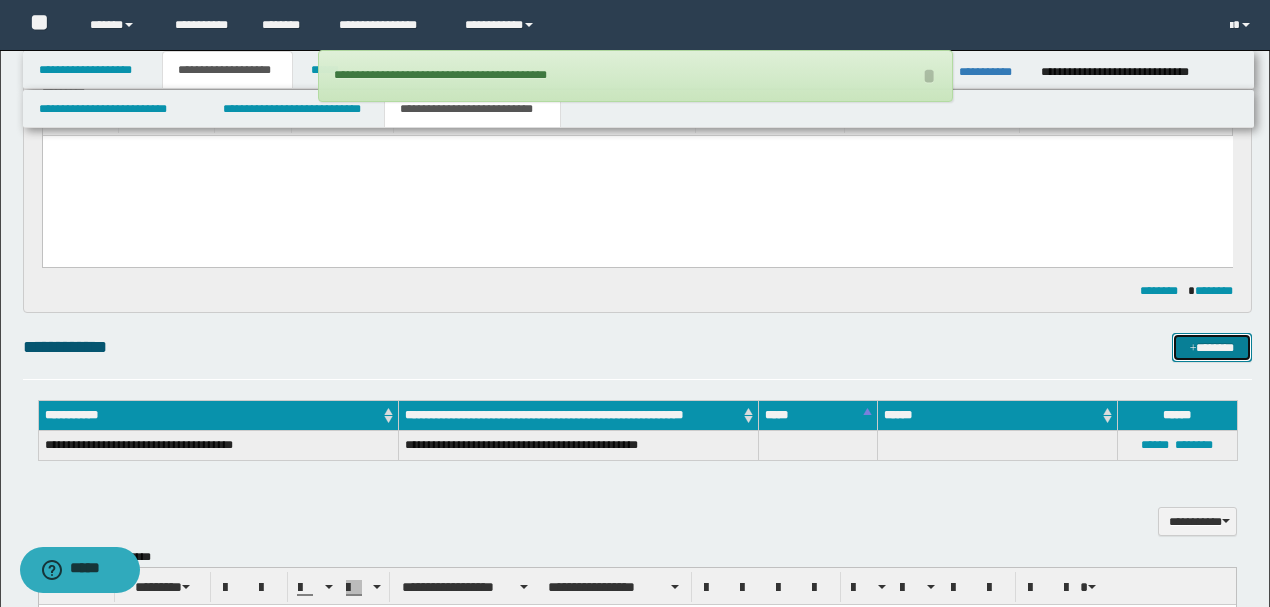click on "*******" at bounding box center [1211, 347] 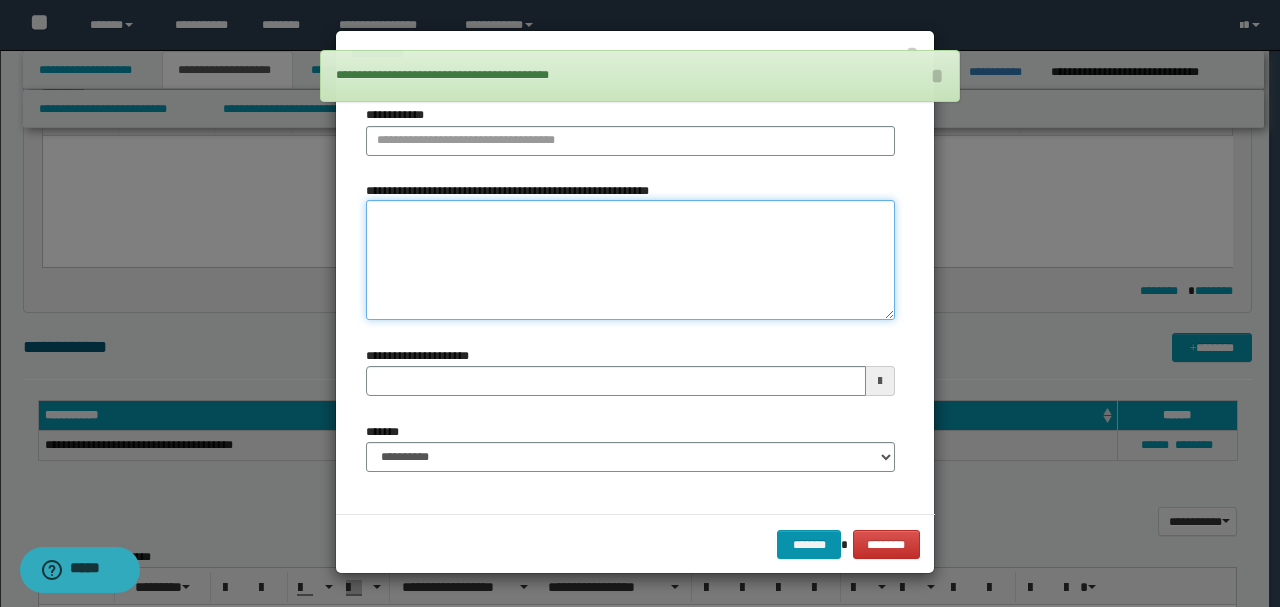 click on "**********" at bounding box center (630, 260) 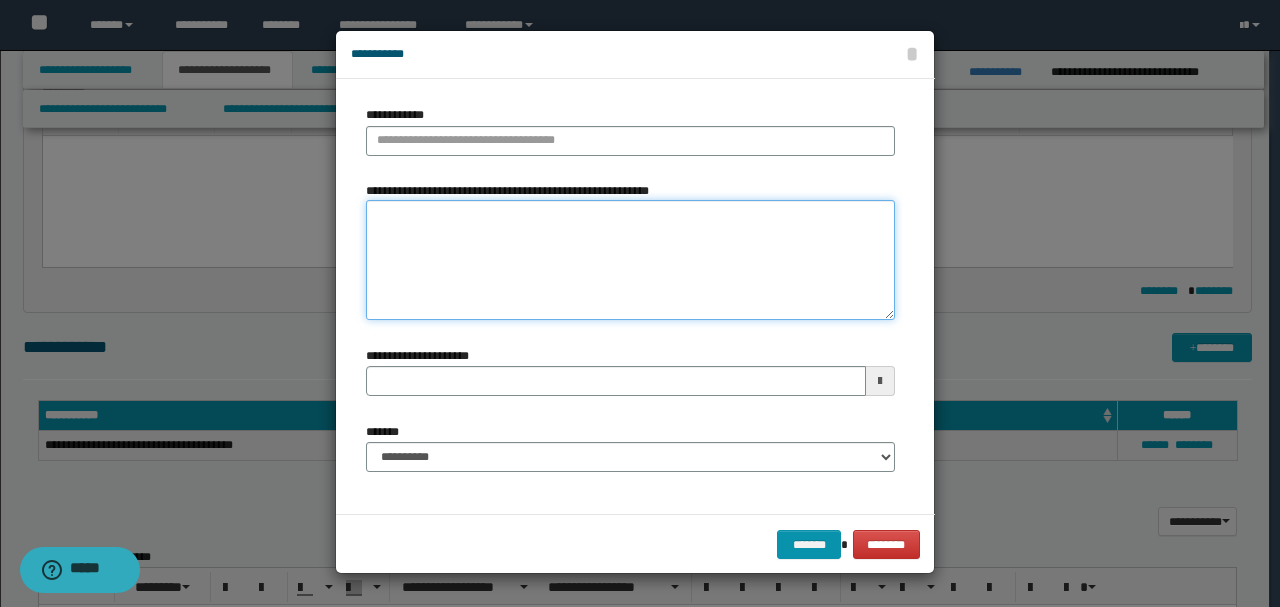 paste on "**********" 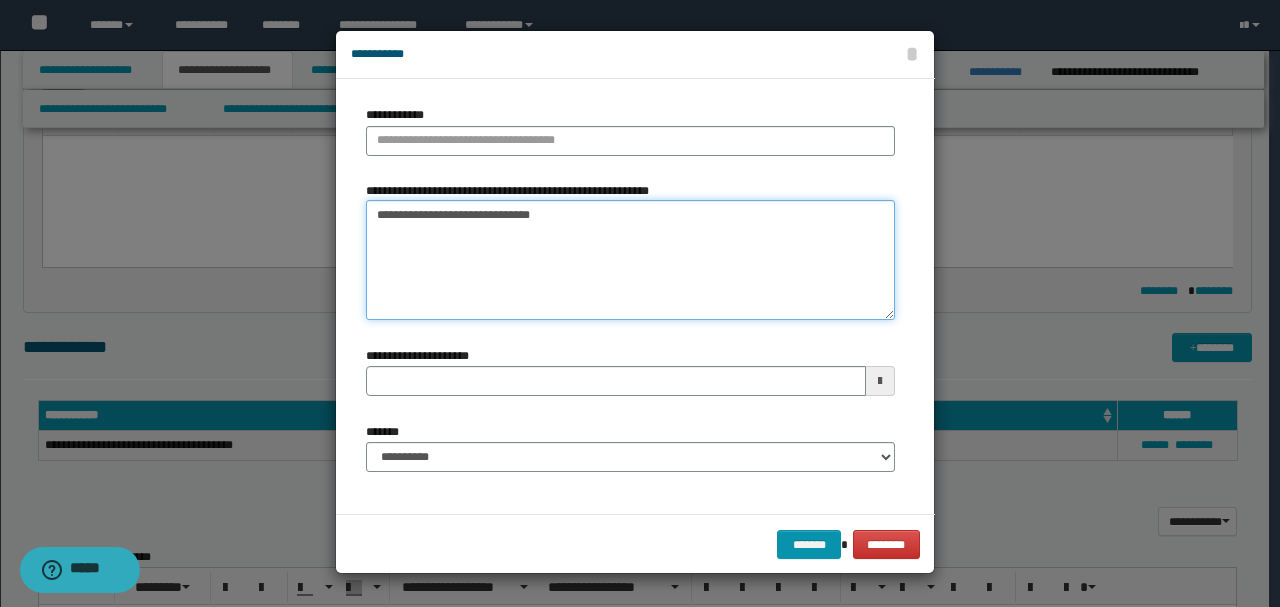 drag, startPoint x: 391, startPoint y: 214, endPoint x: 294, endPoint y: 219, distance: 97.128784 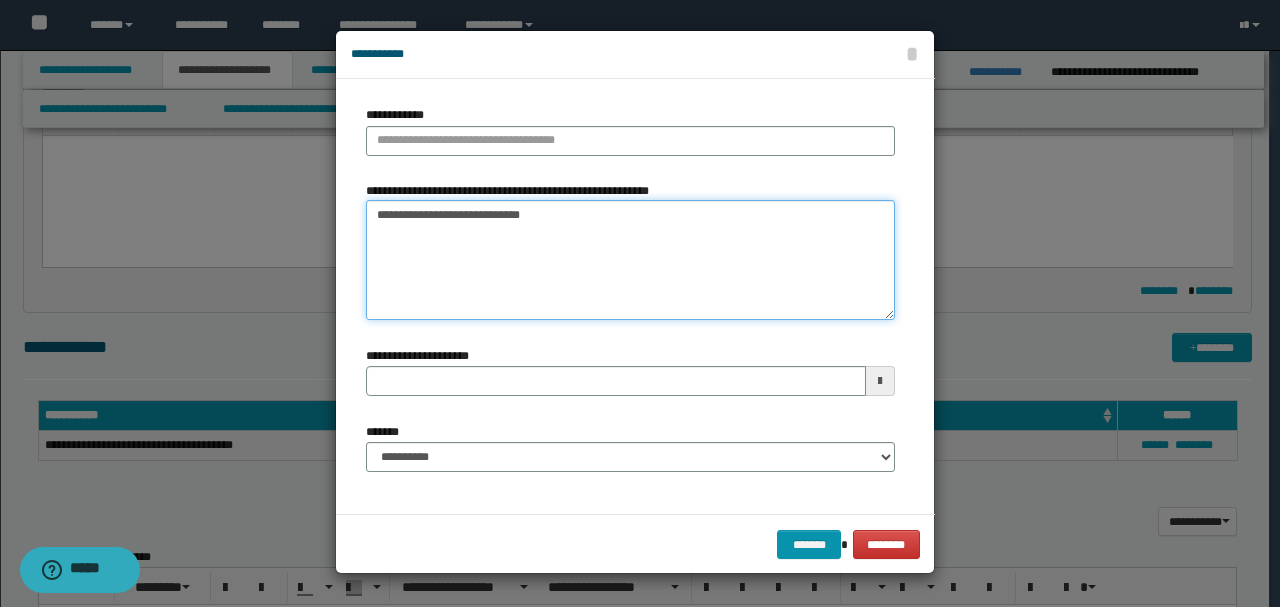 type on "**********" 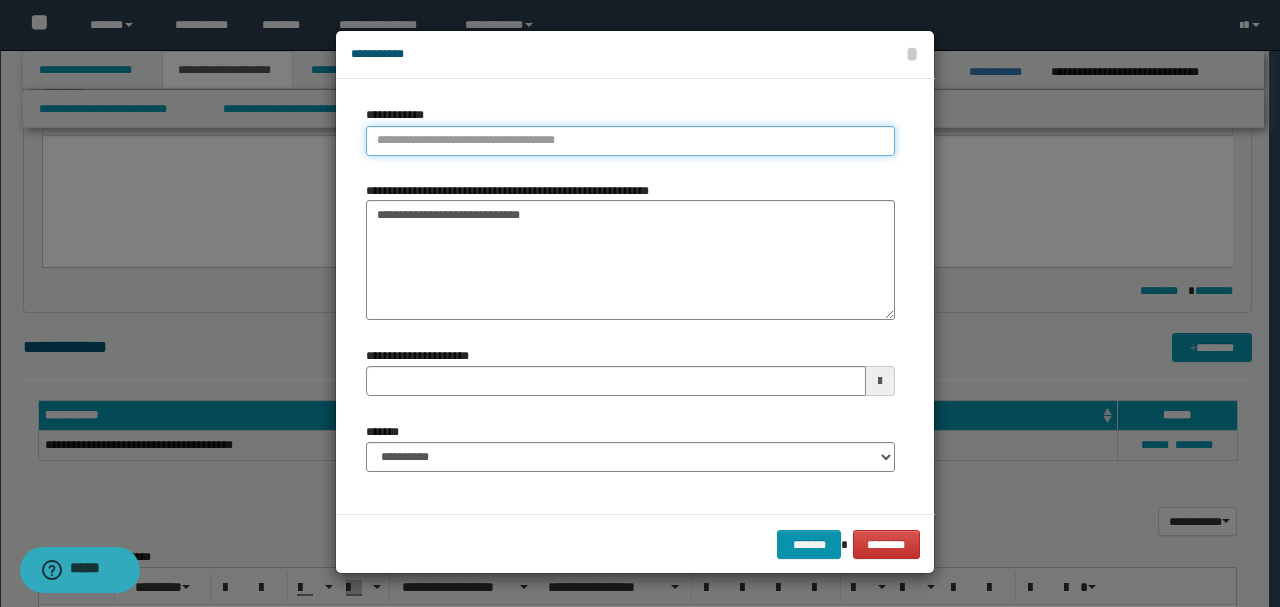 type on "**********" 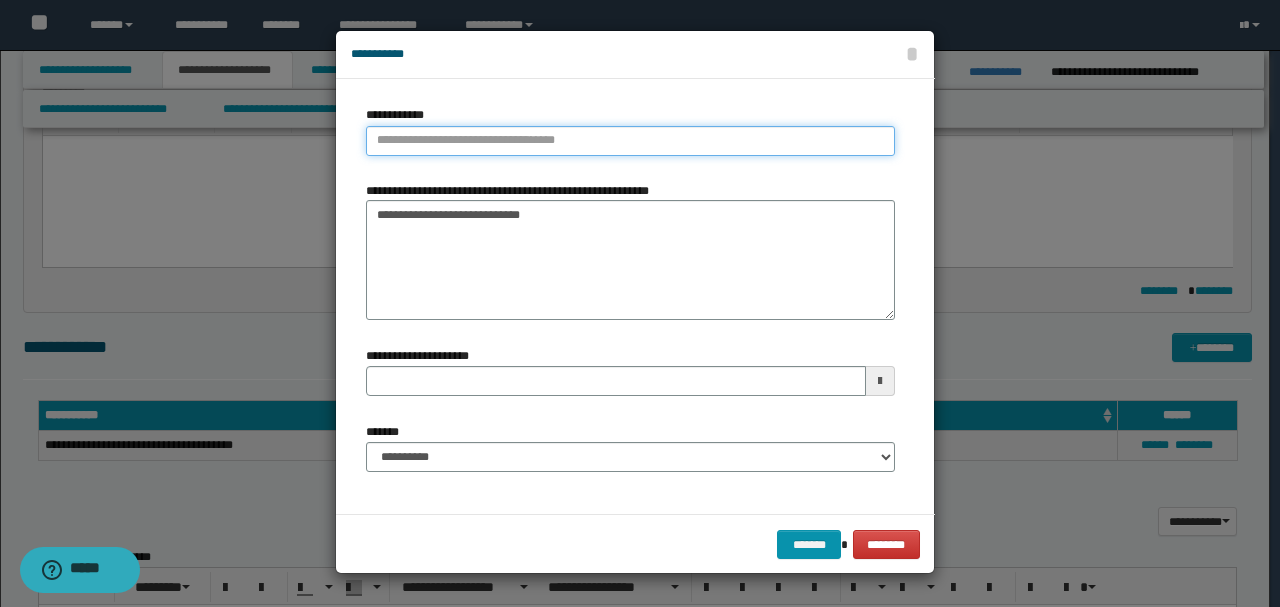 click on "**********" at bounding box center (630, 141) 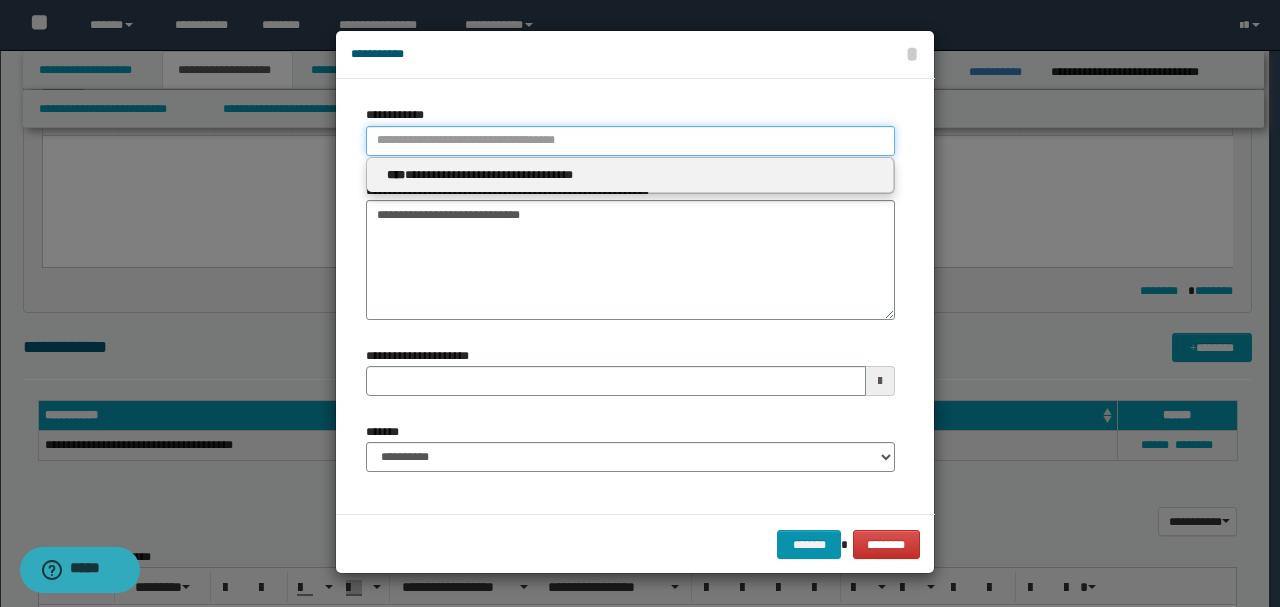type 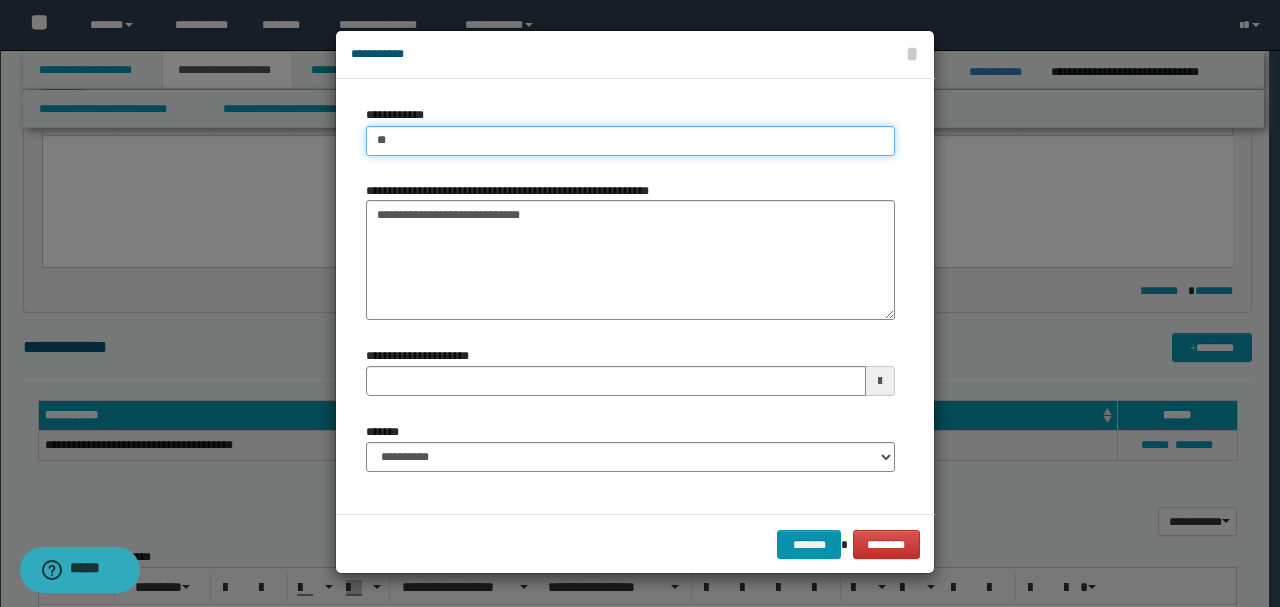 type on "***" 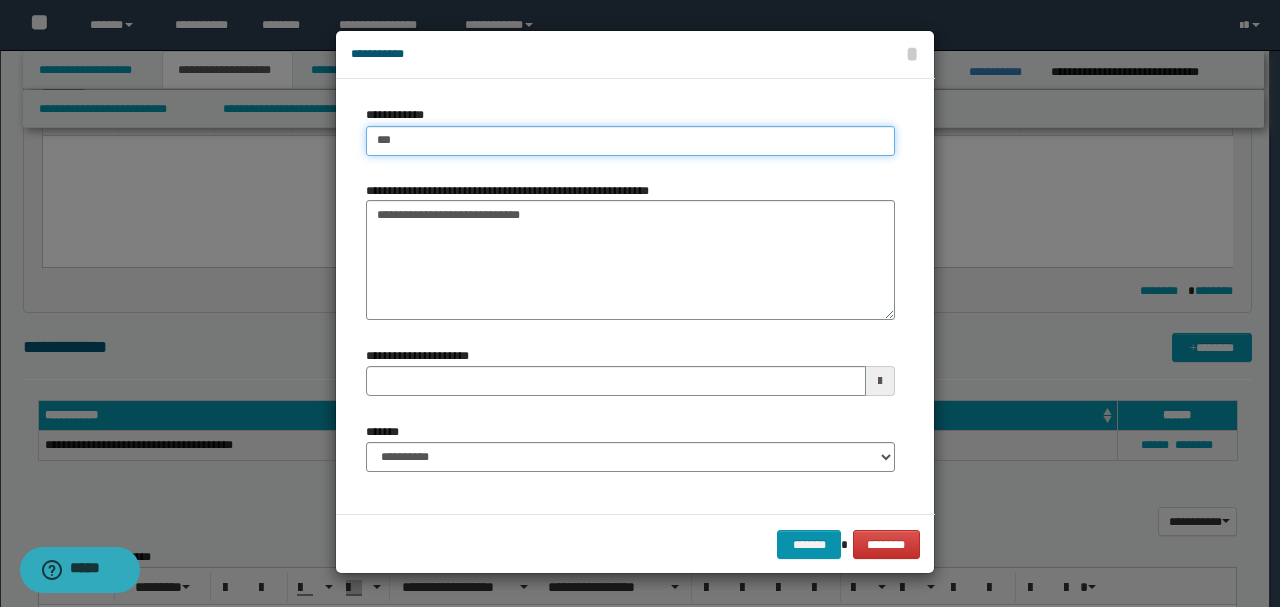 type on "***" 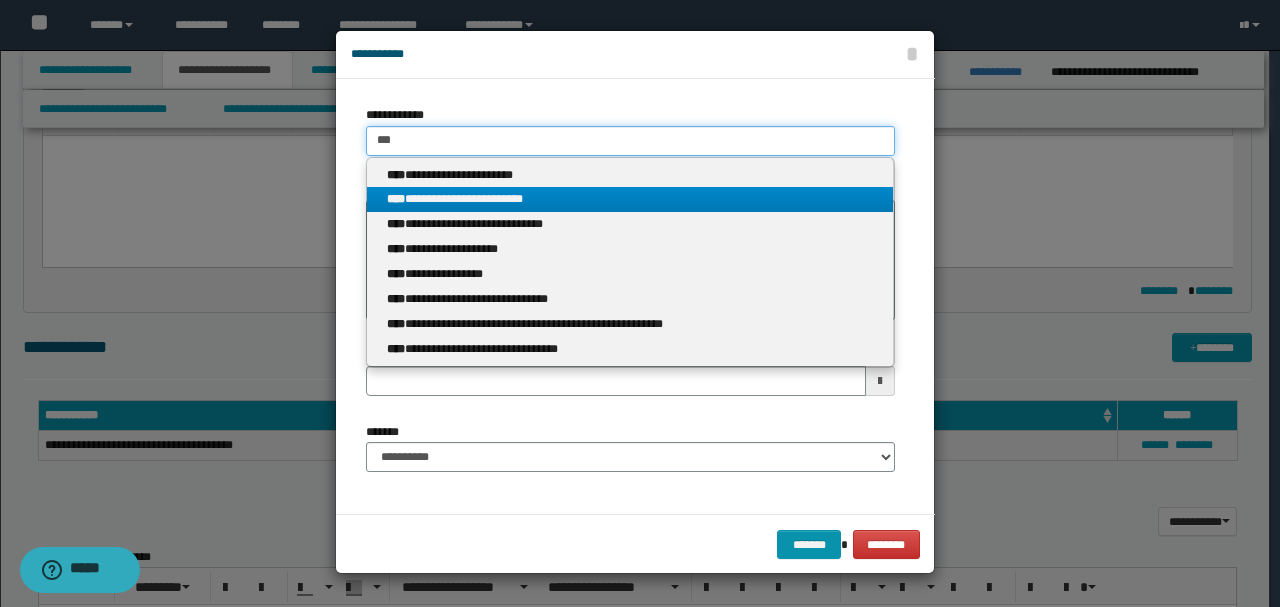 type on "***" 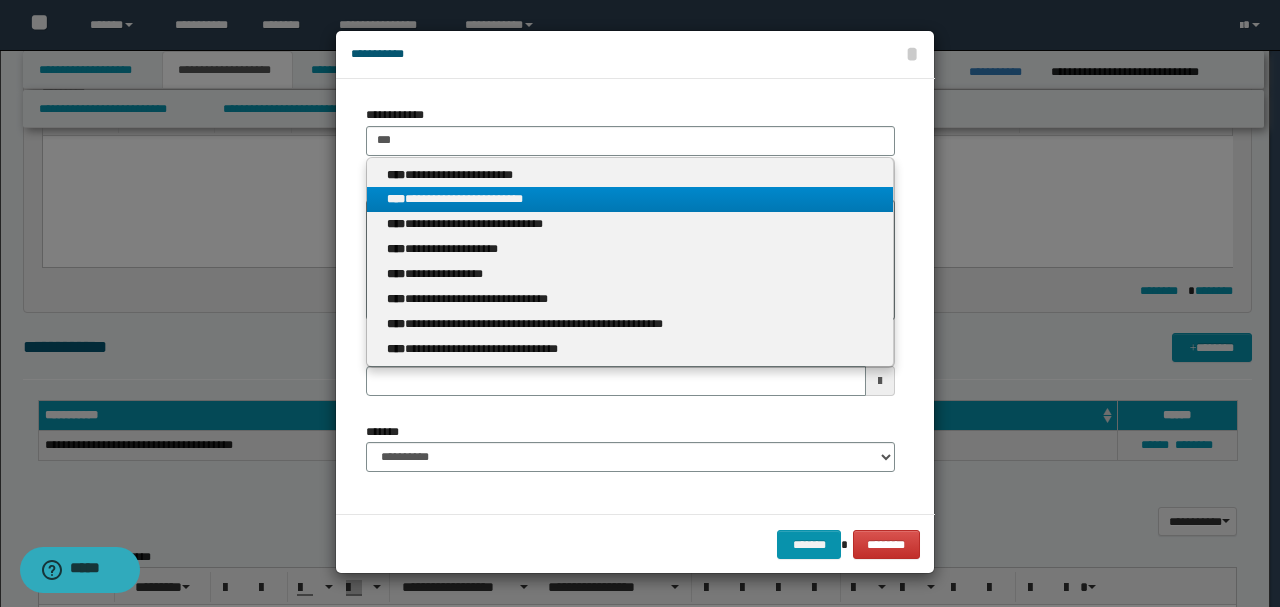 click on "**********" at bounding box center [630, 199] 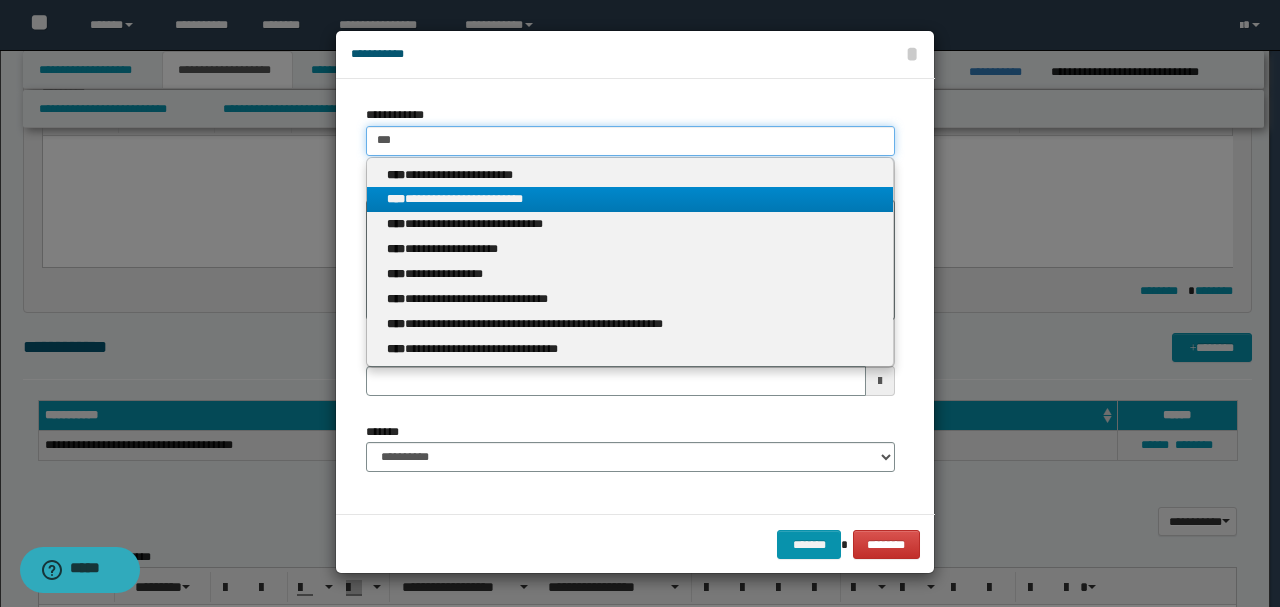type 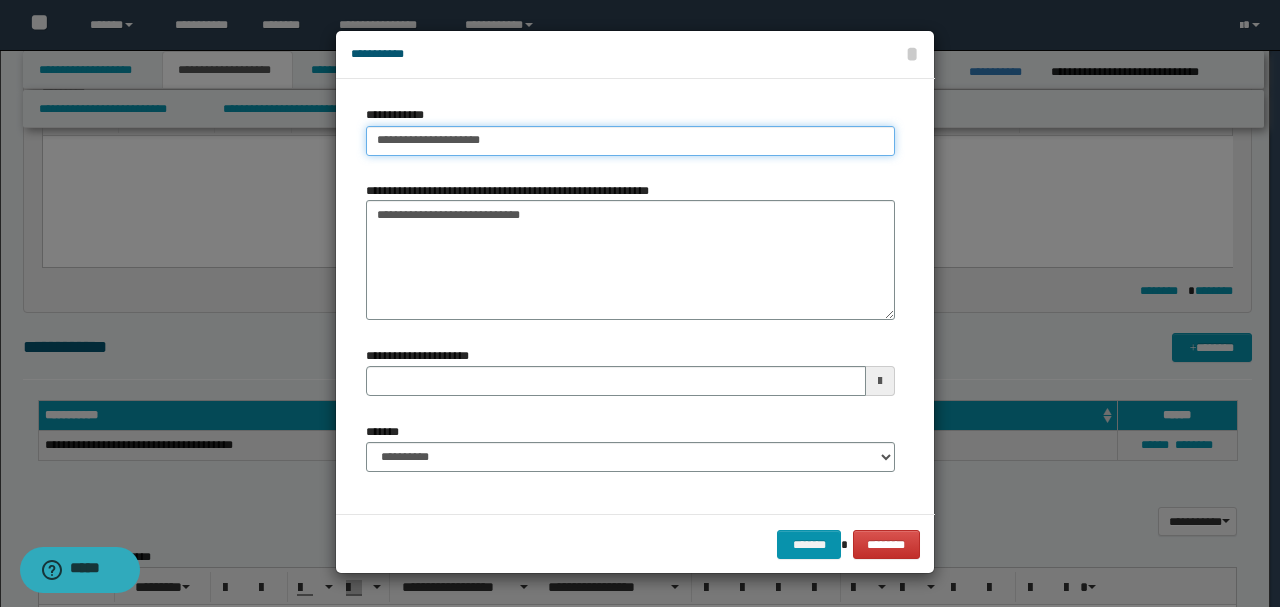 type 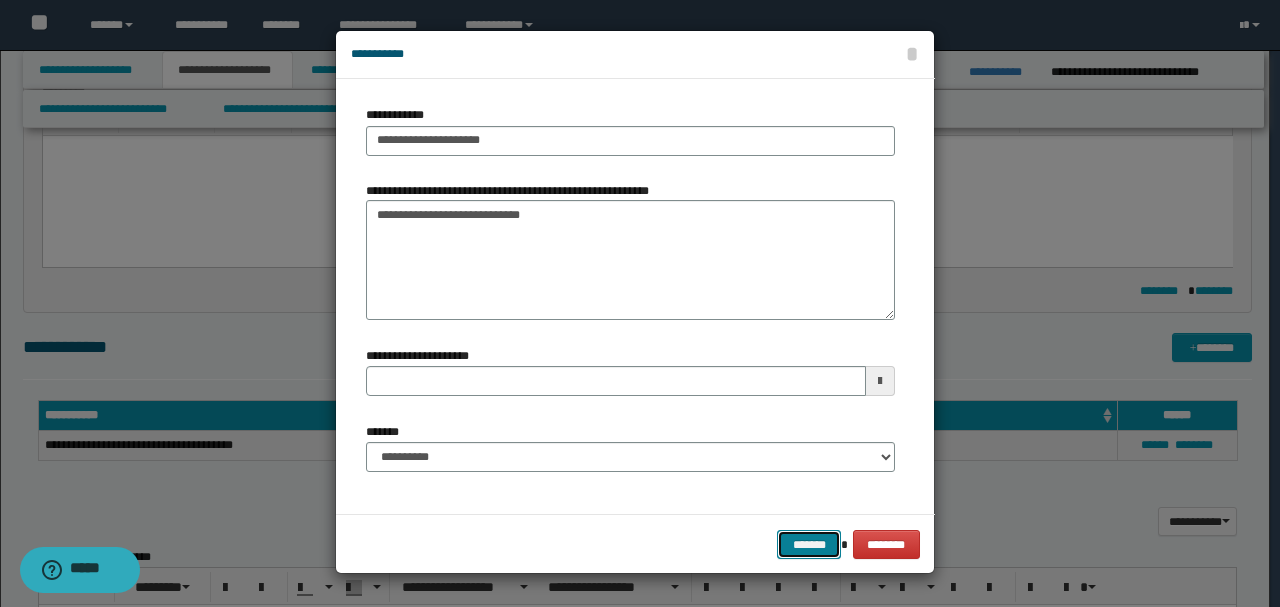 click on "*******" at bounding box center (809, 544) 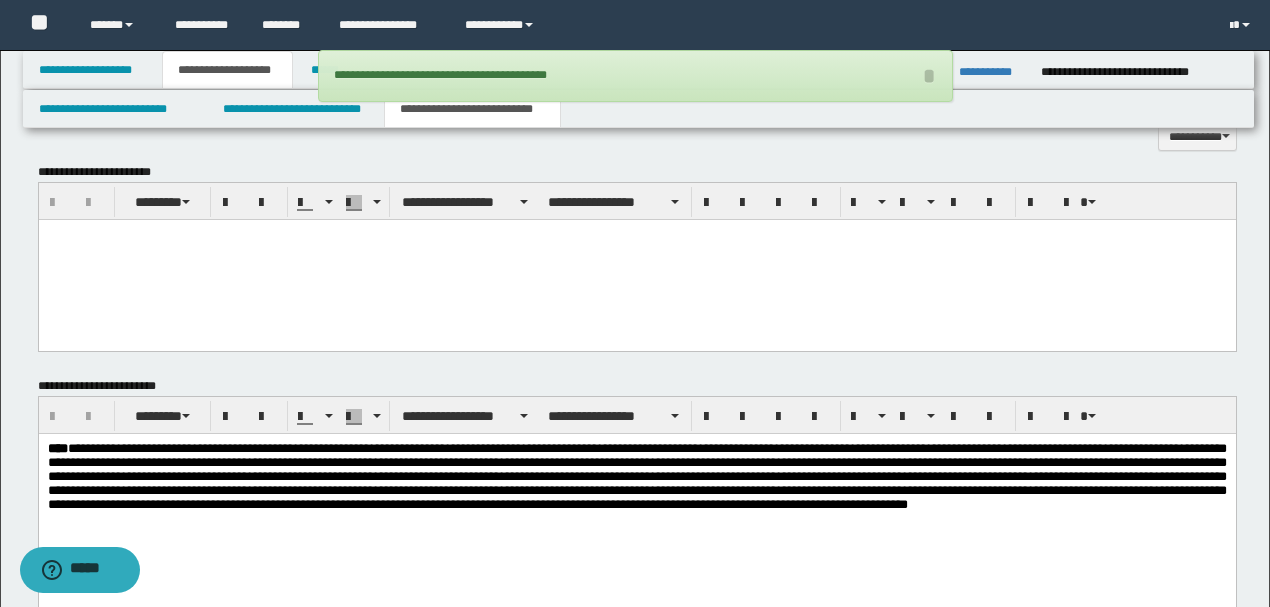 scroll, scrollTop: 1162, scrollLeft: 0, axis: vertical 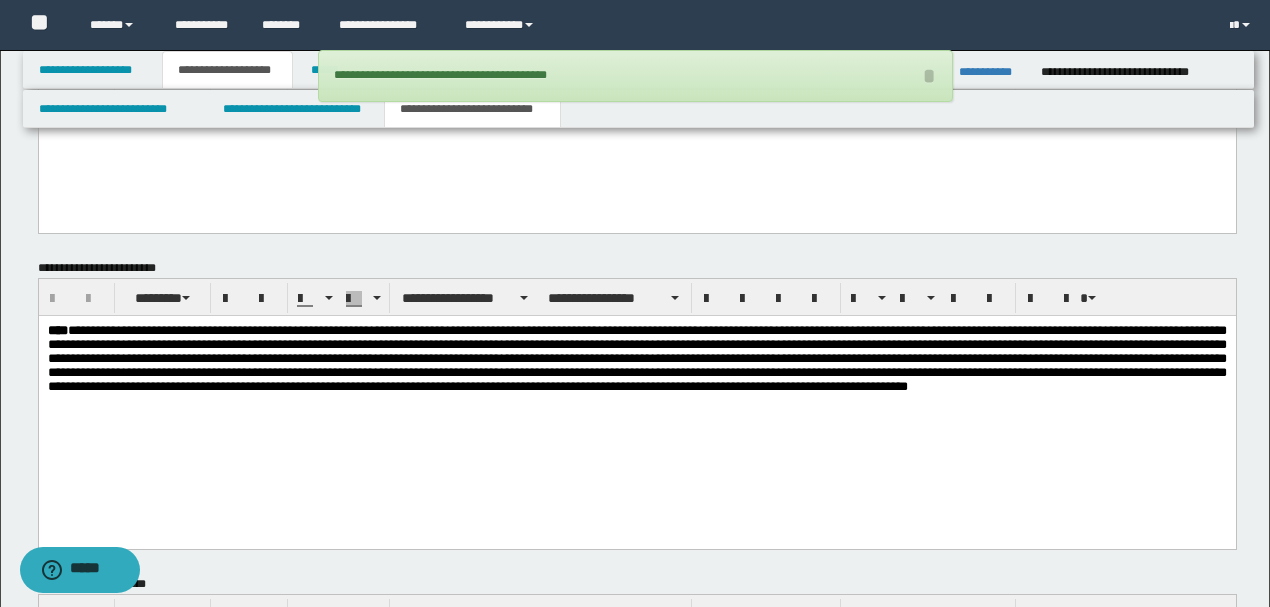 click on "****" at bounding box center [636, 359] 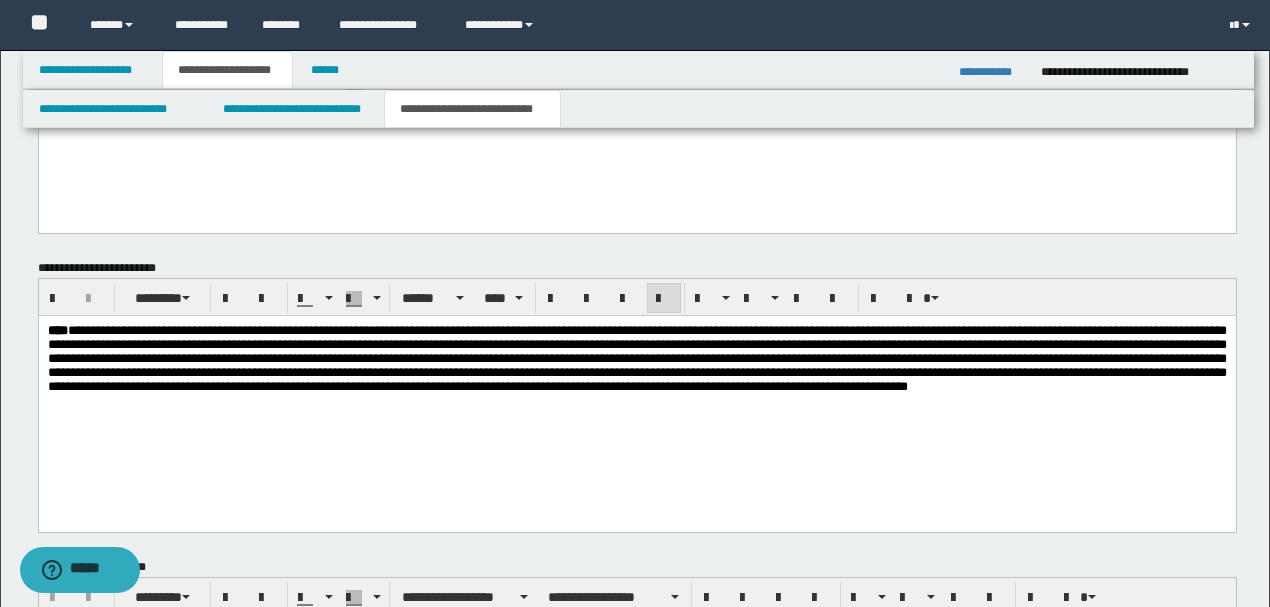 type 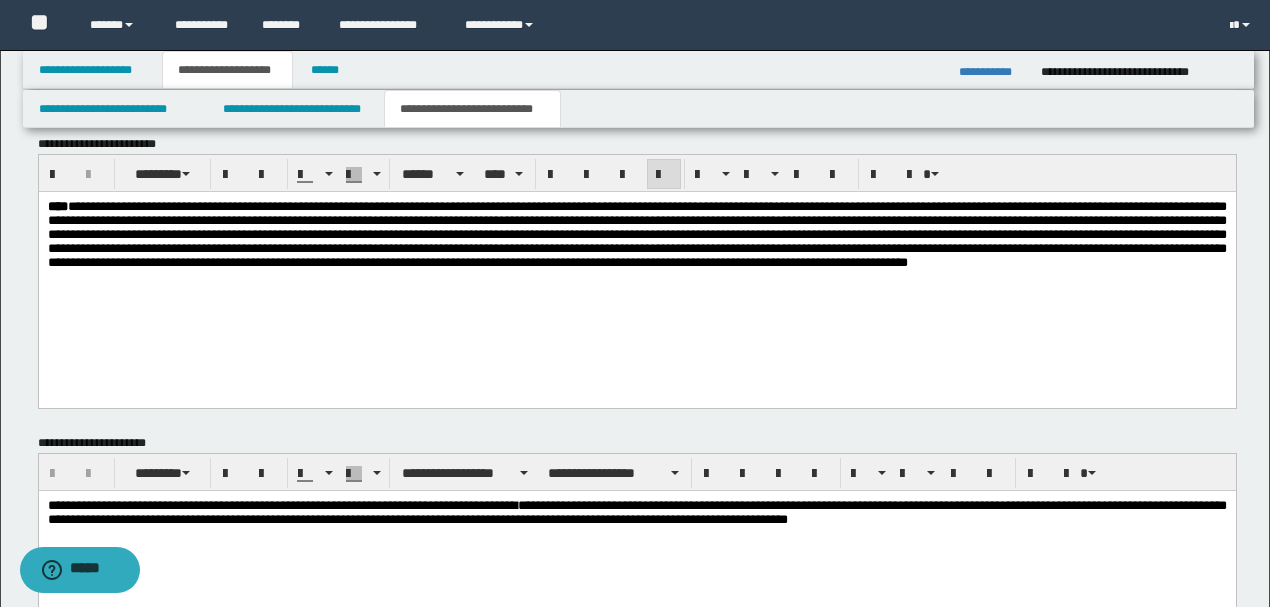 scroll, scrollTop: 1457, scrollLeft: 0, axis: vertical 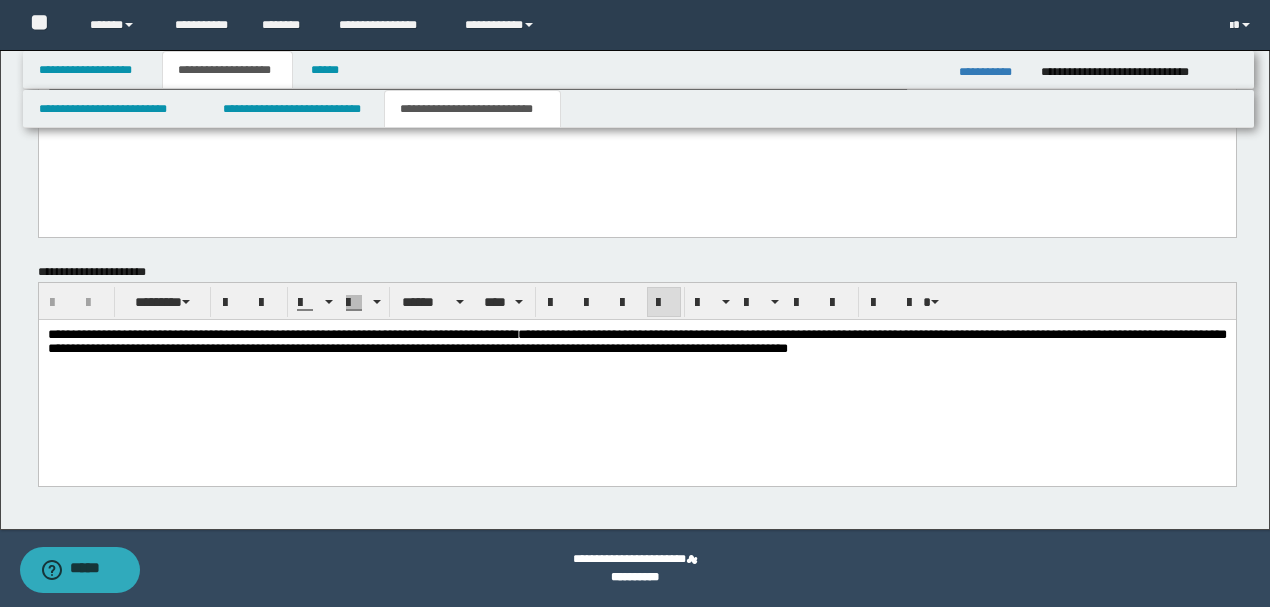 click on "**********" at bounding box center [636, 342] 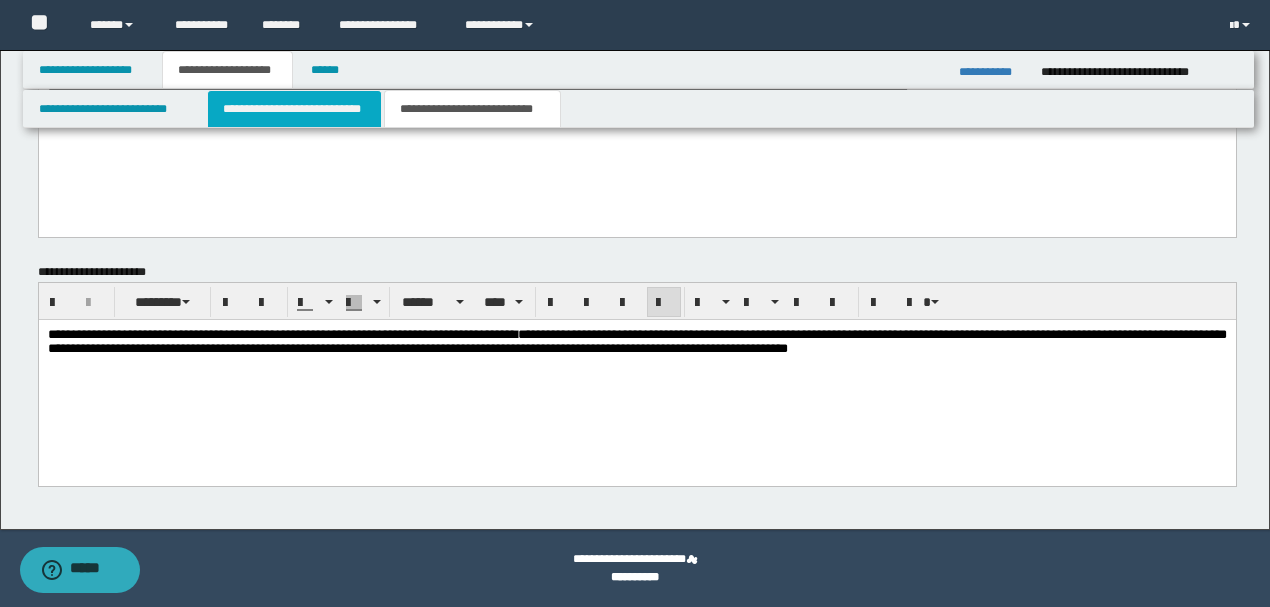 click on "**********" at bounding box center (294, 109) 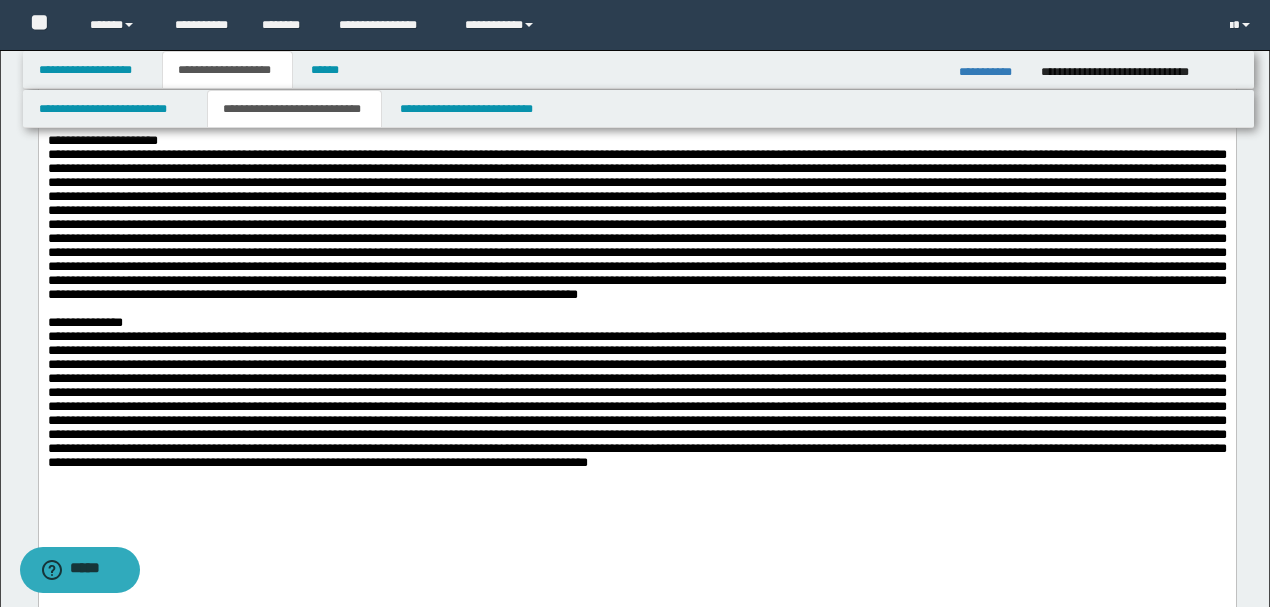 scroll, scrollTop: 133, scrollLeft: 0, axis: vertical 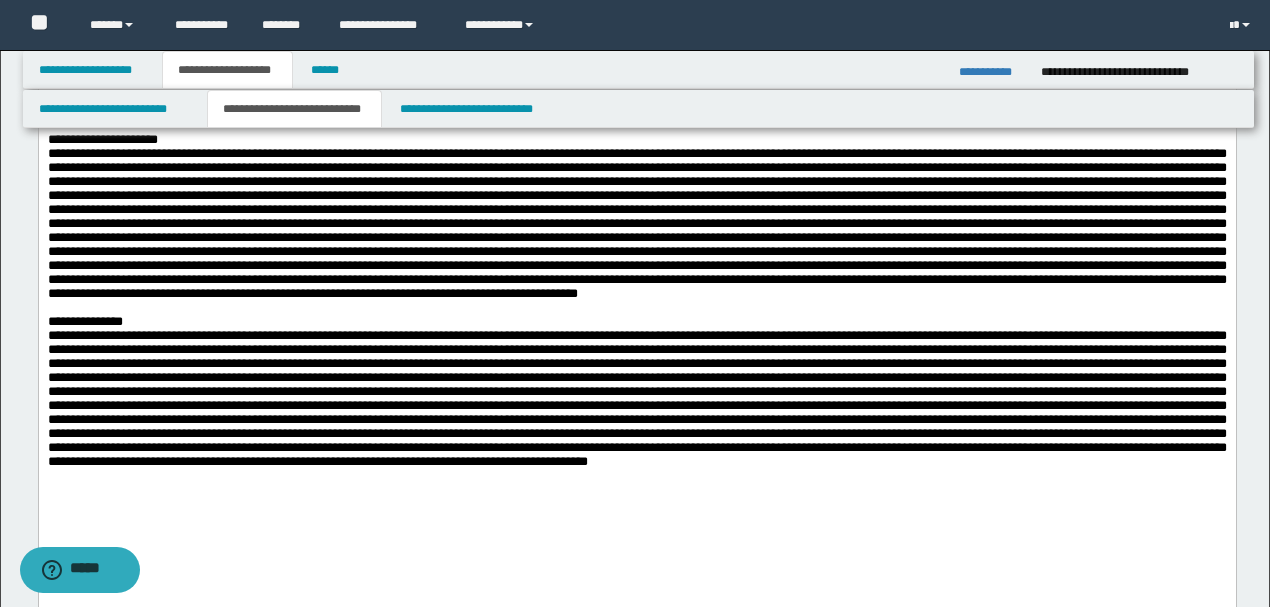 click at bounding box center (636, 222) 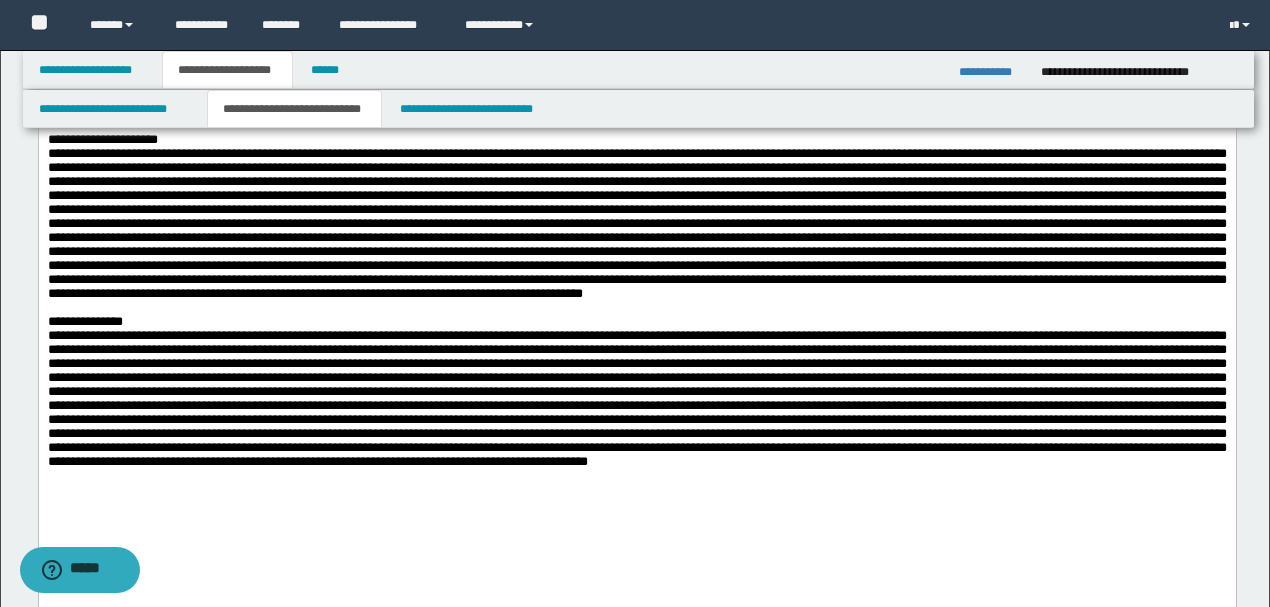 click at bounding box center [636, 222] 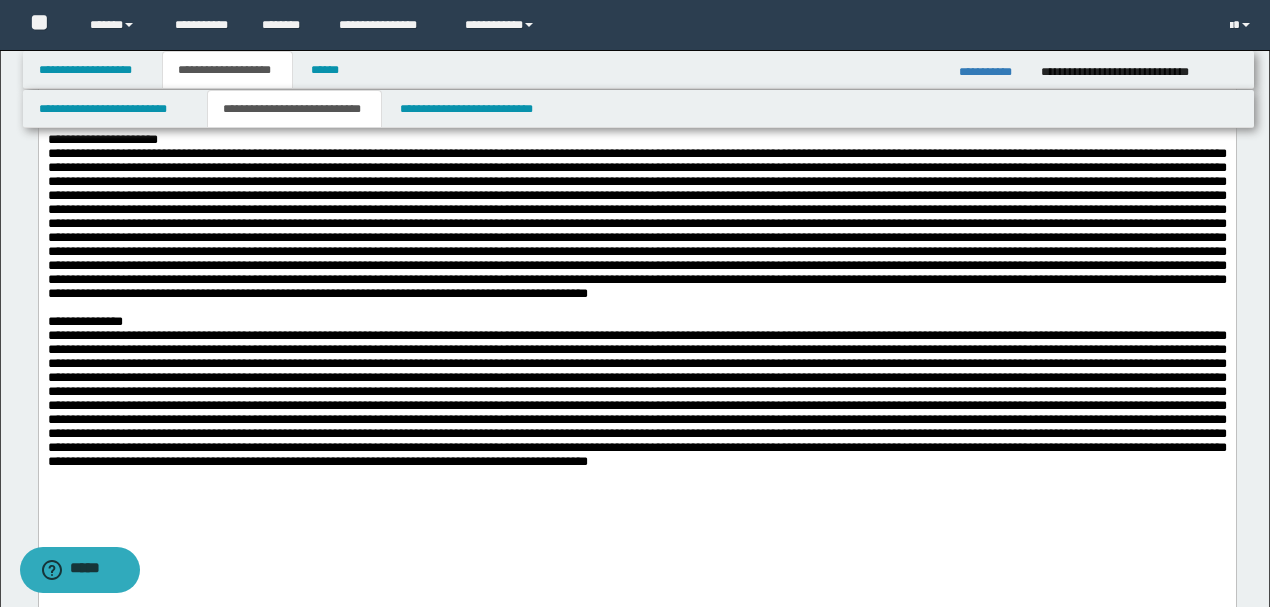 click at bounding box center [636, 222] 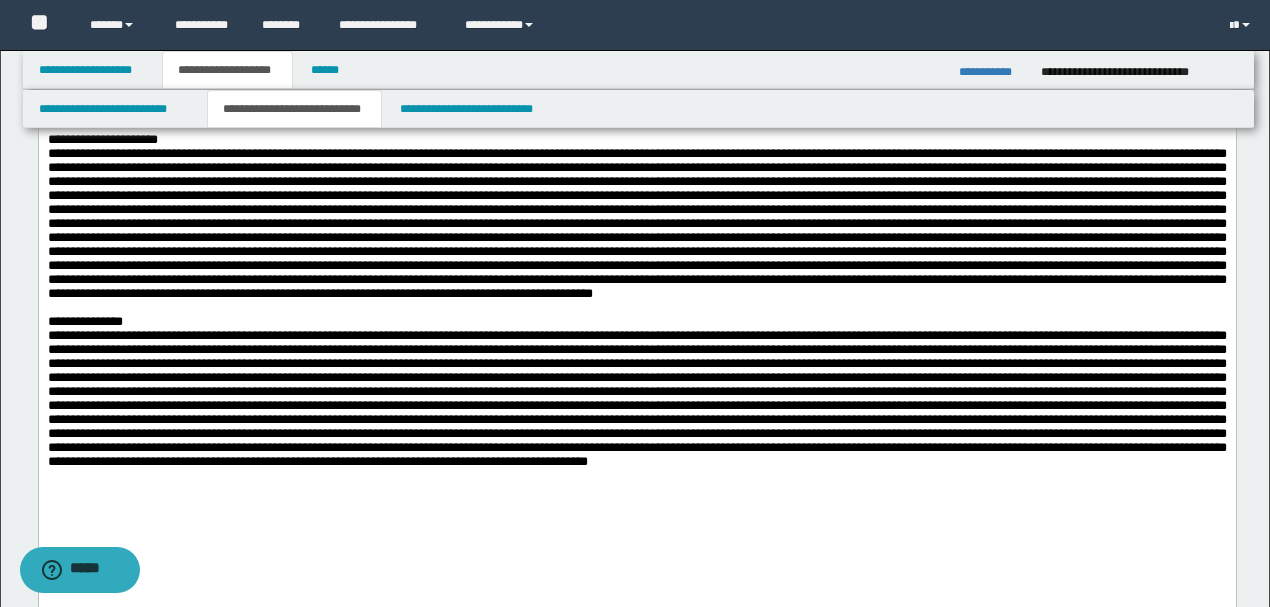click at bounding box center [636, 222] 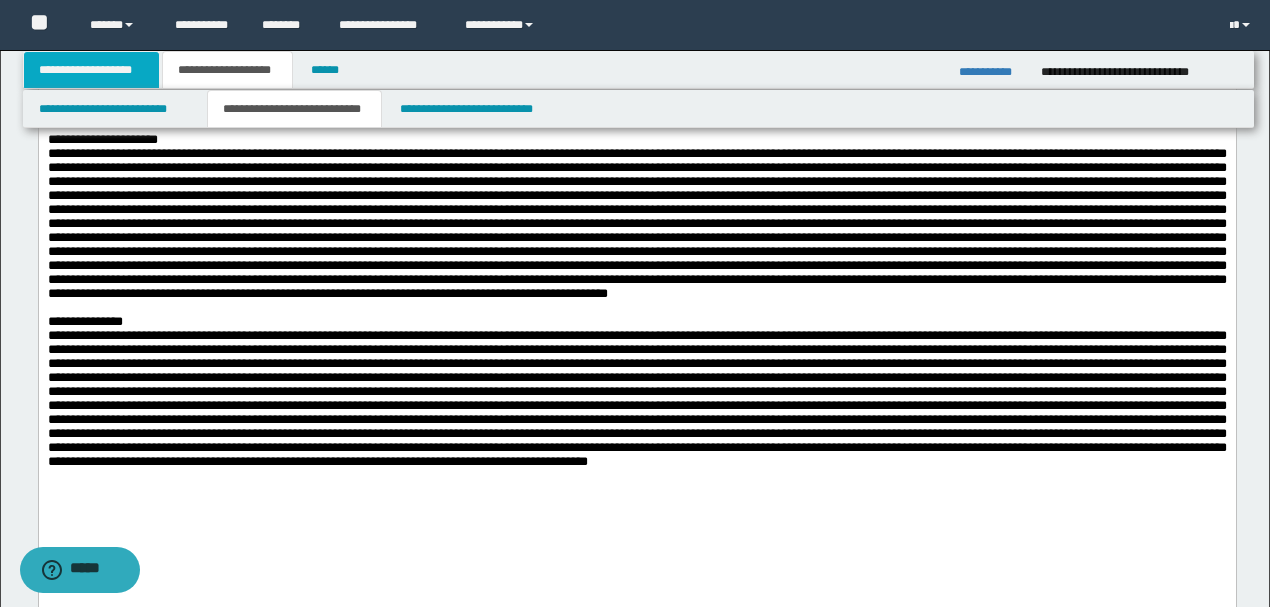 click on "**********" at bounding box center [92, 70] 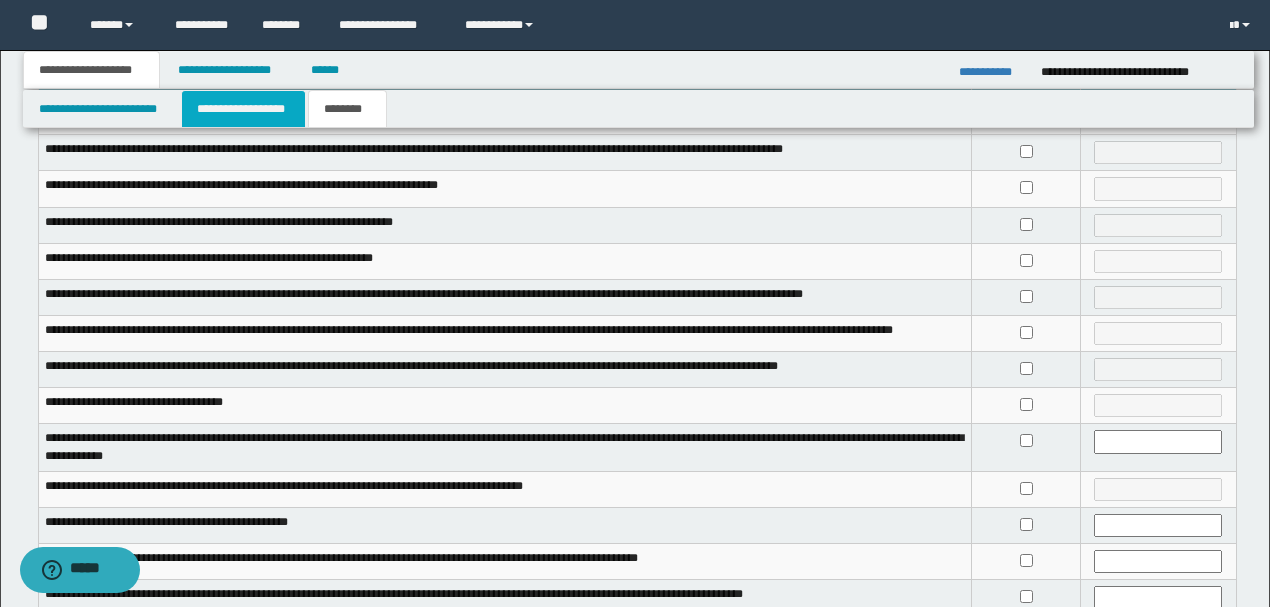 click on "**********" at bounding box center [243, 109] 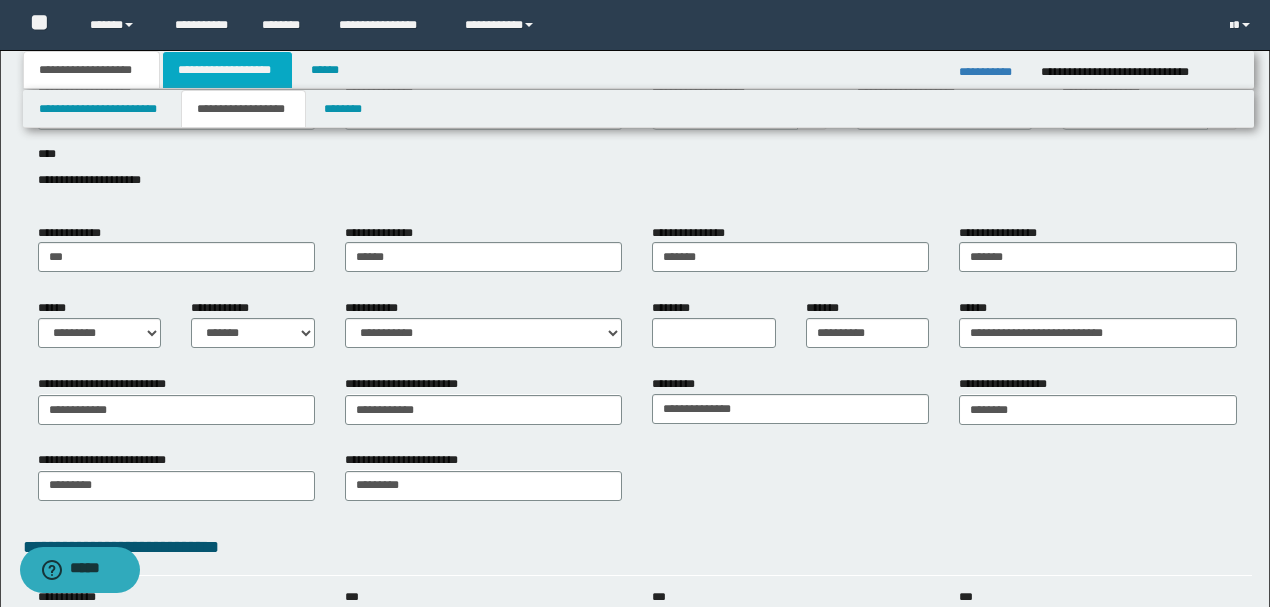 click on "**********" at bounding box center [227, 70] 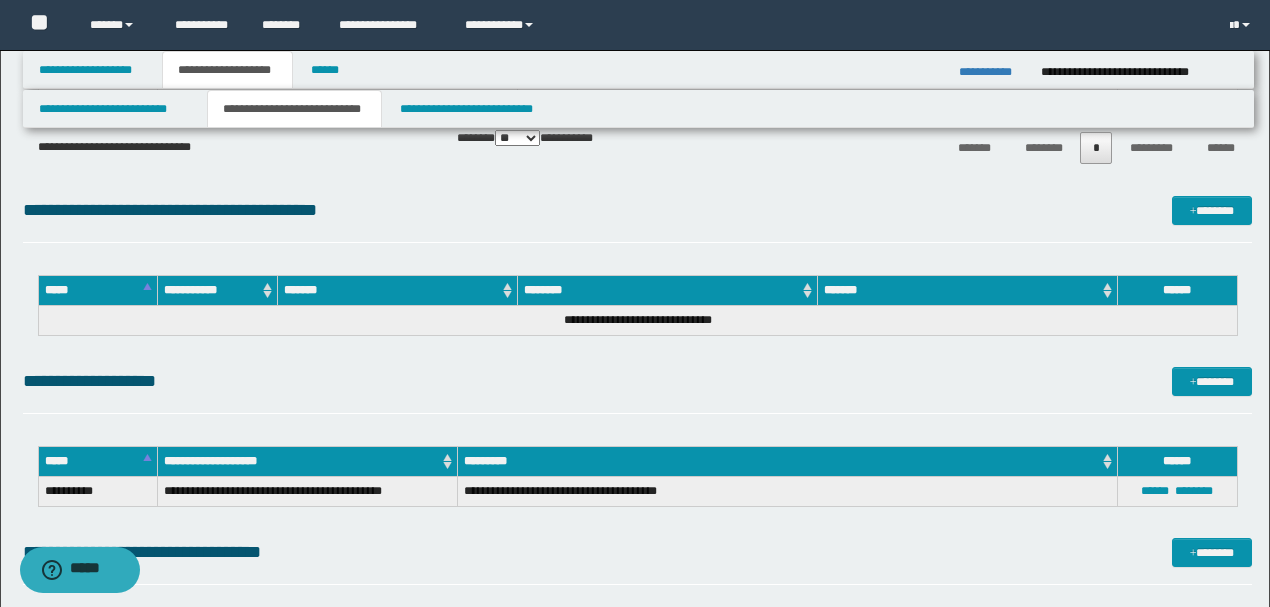 scroll, scrollTop: 2066, scrollLeft: 0, axis: vertical 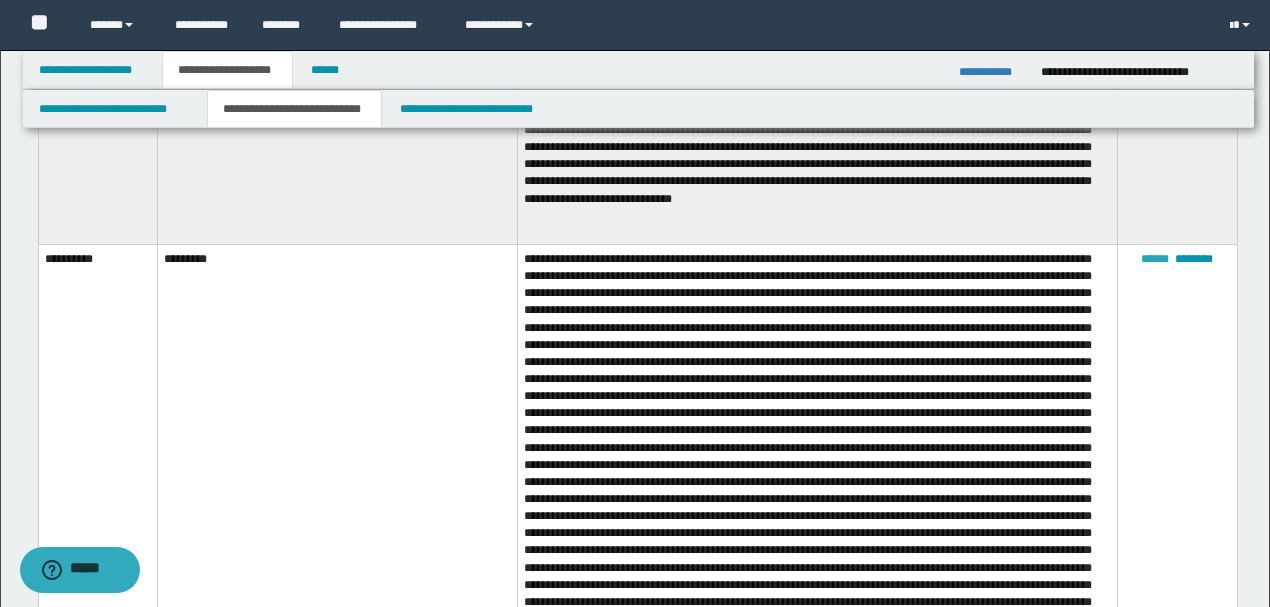 click on "******" at bounding box center [1155, 259] 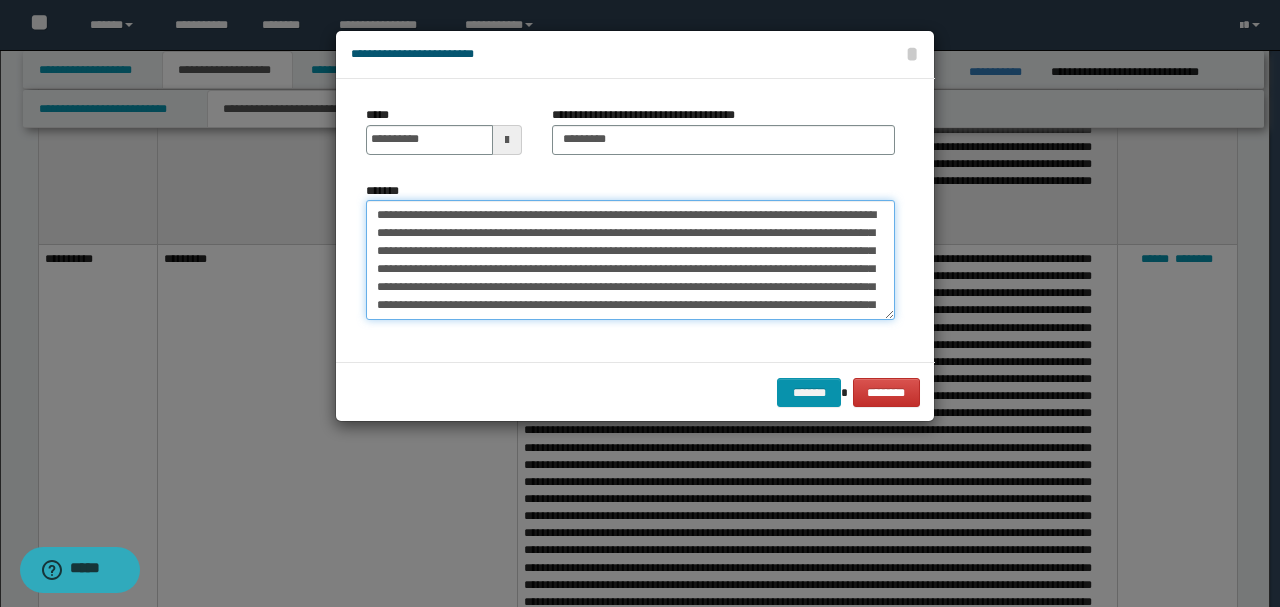 click on "*******" at bounding box center [630, 260] 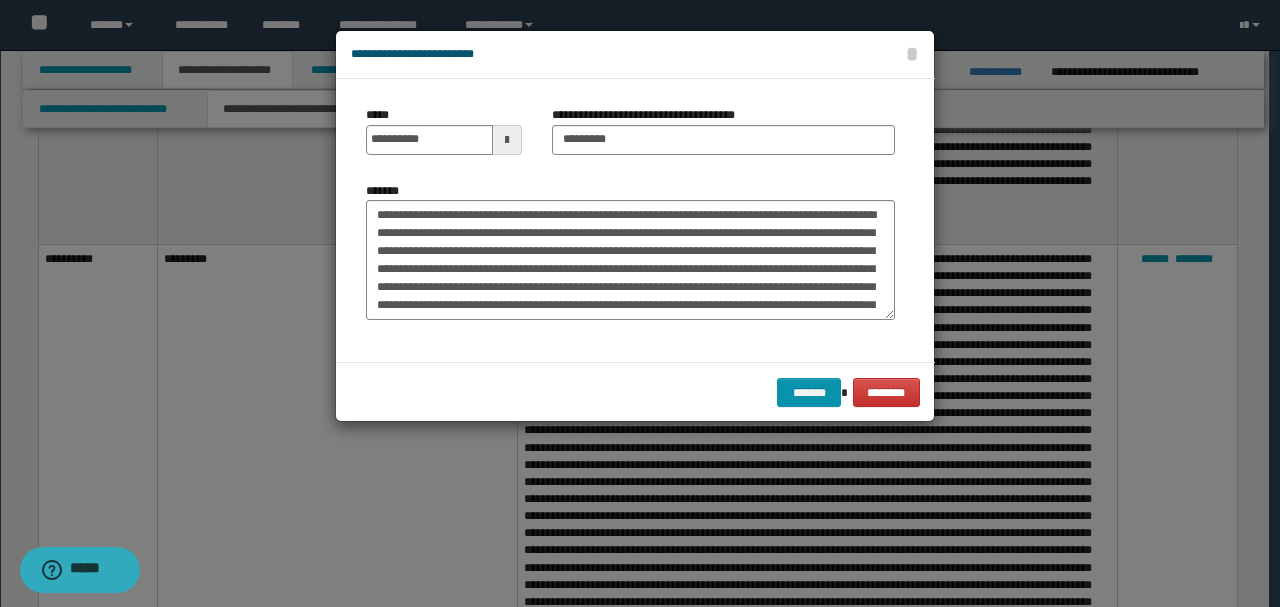 click at bounding box center (640, 303) 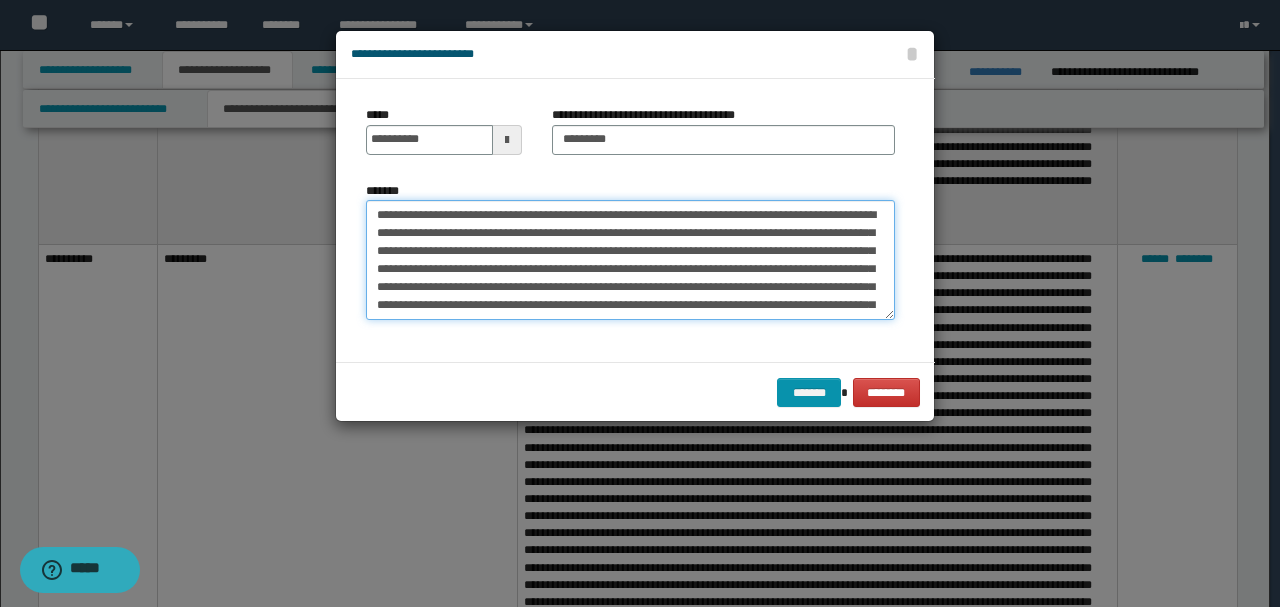 drag, startPoint x: 558, startPoint y: 284, endPoint x: 577, endPoint y: 280, distance: 19.416489 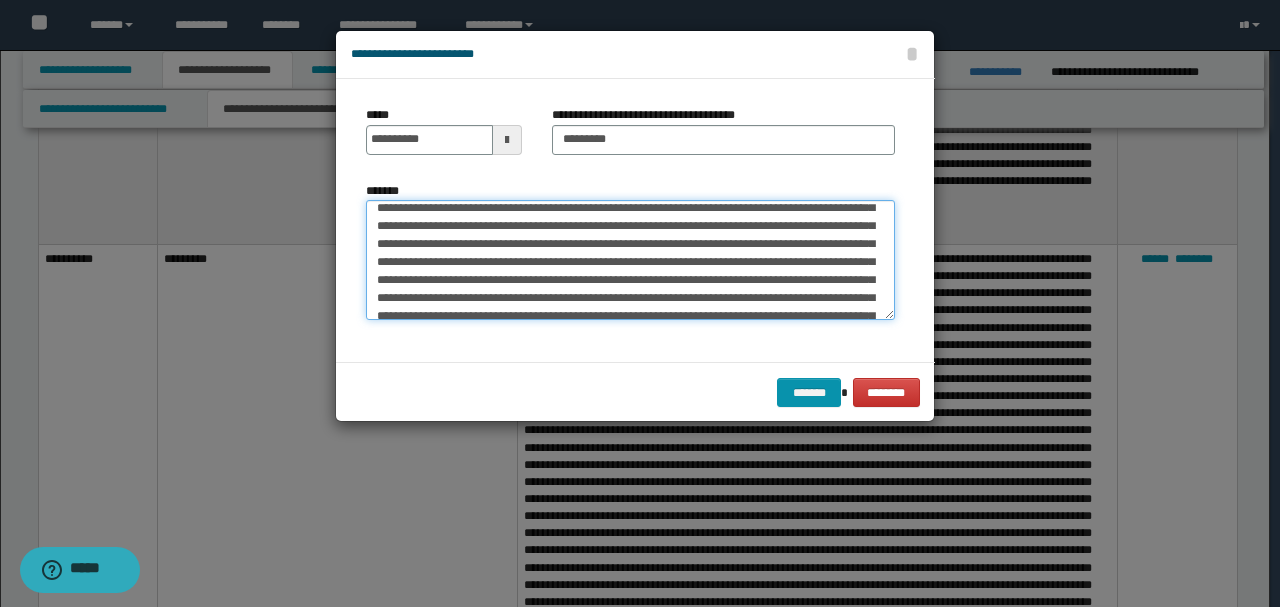 scroll, scrollTop: 200, scrollLeft: 0, axis: vertical 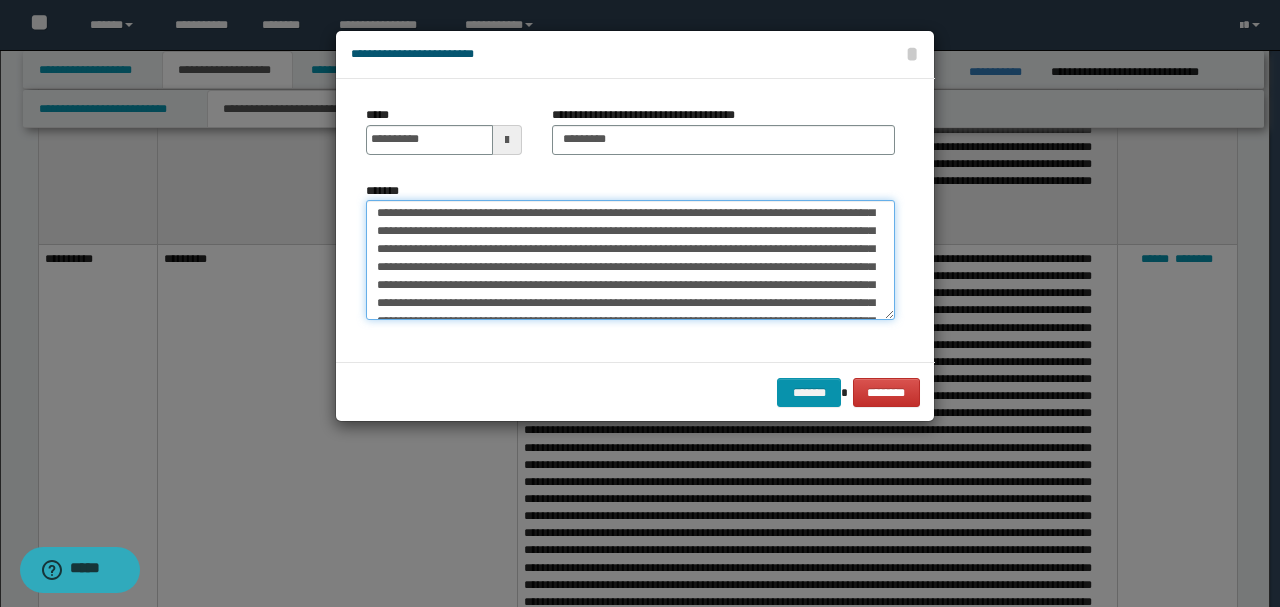 drag, startPoint x: 662, startPoint y: 250, endPoint x: 707, endPoint y: 249, distance: 45.01111 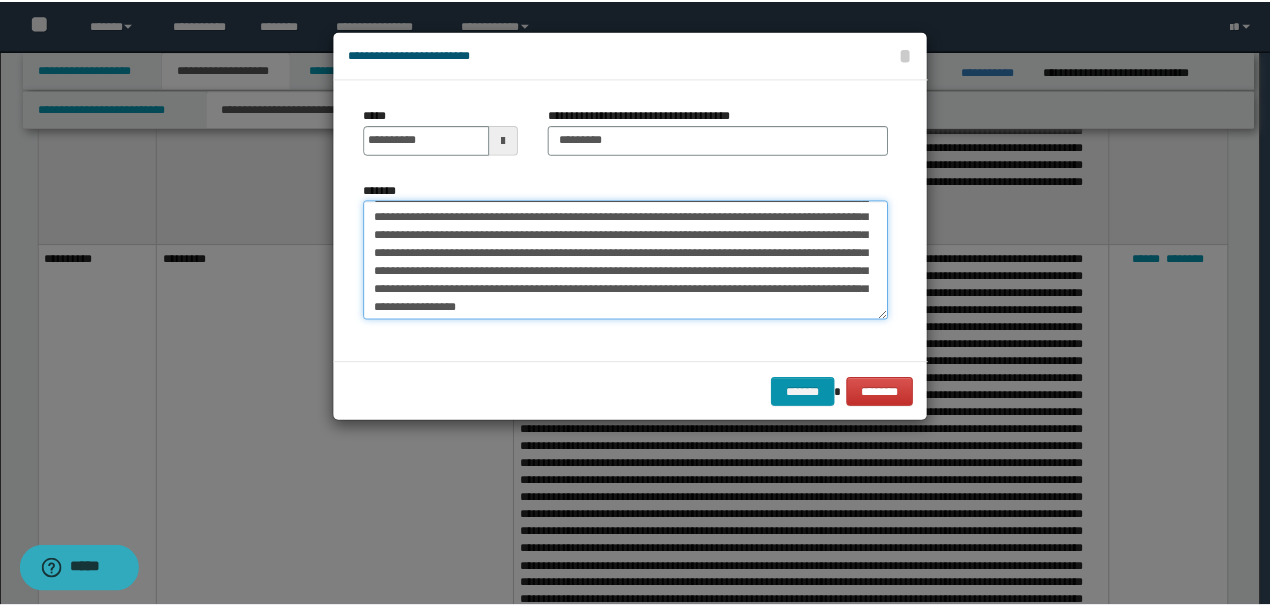 scroll, scrollTop: 522, scrollLeft: 0, axis: vertical 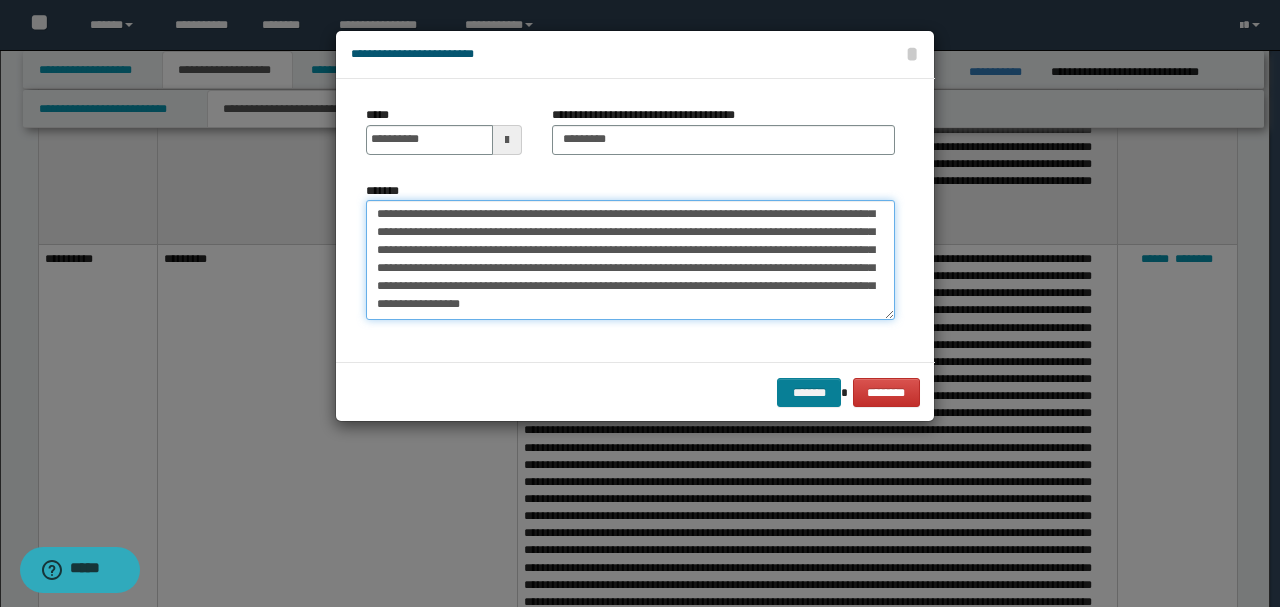 type on "**********" 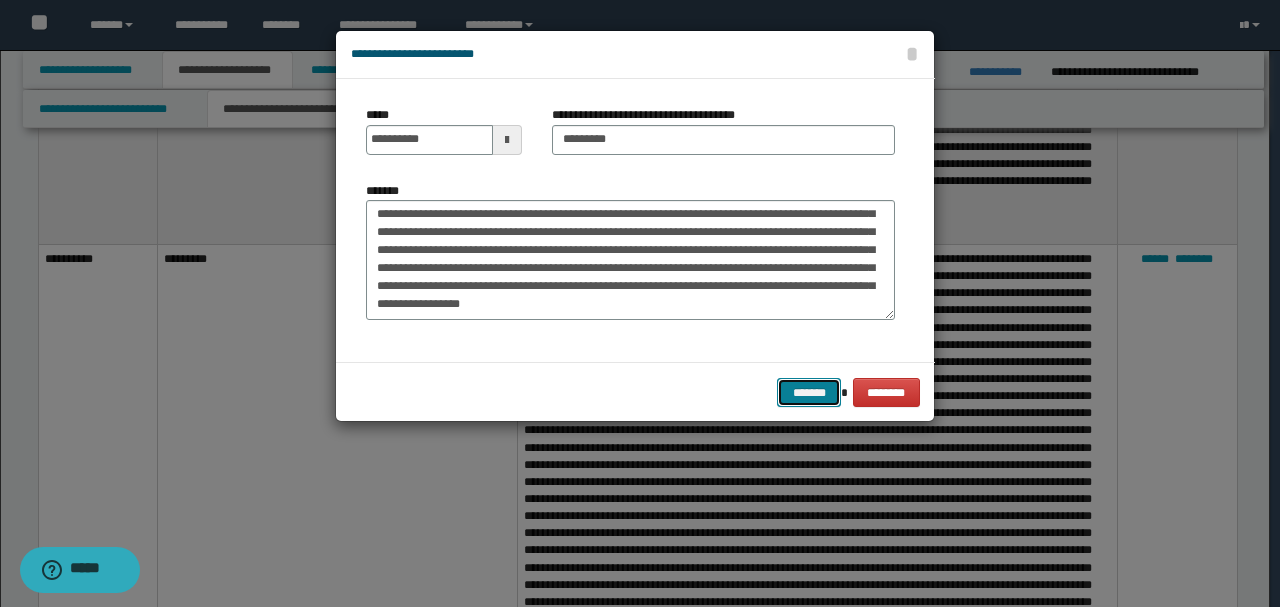 click on "*******" at bounding box center (809, 392) 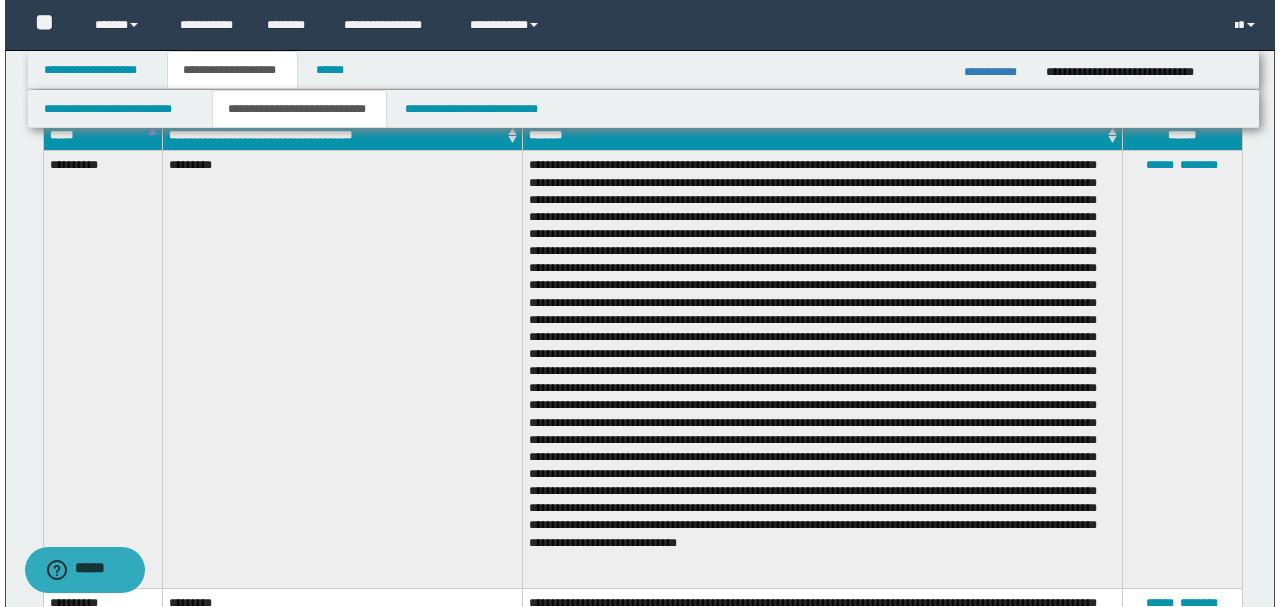 scroll, scrollTop: 1000, scrollLeft: 0, axis: vertical 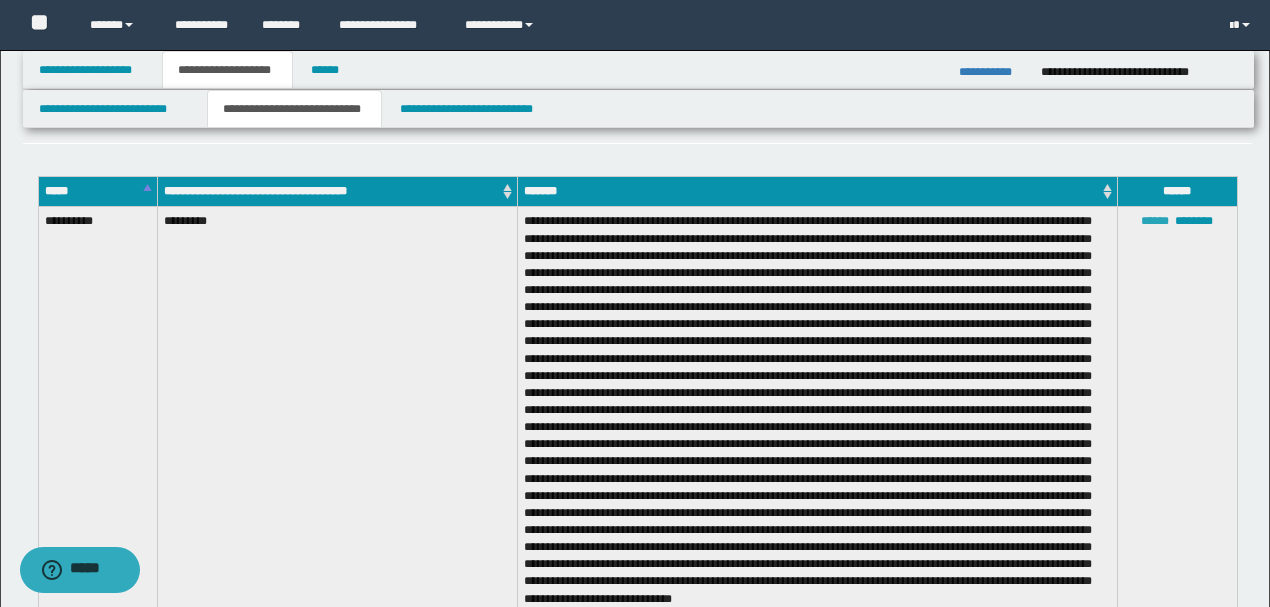 click on "******" at bounding box center [1155, 221] 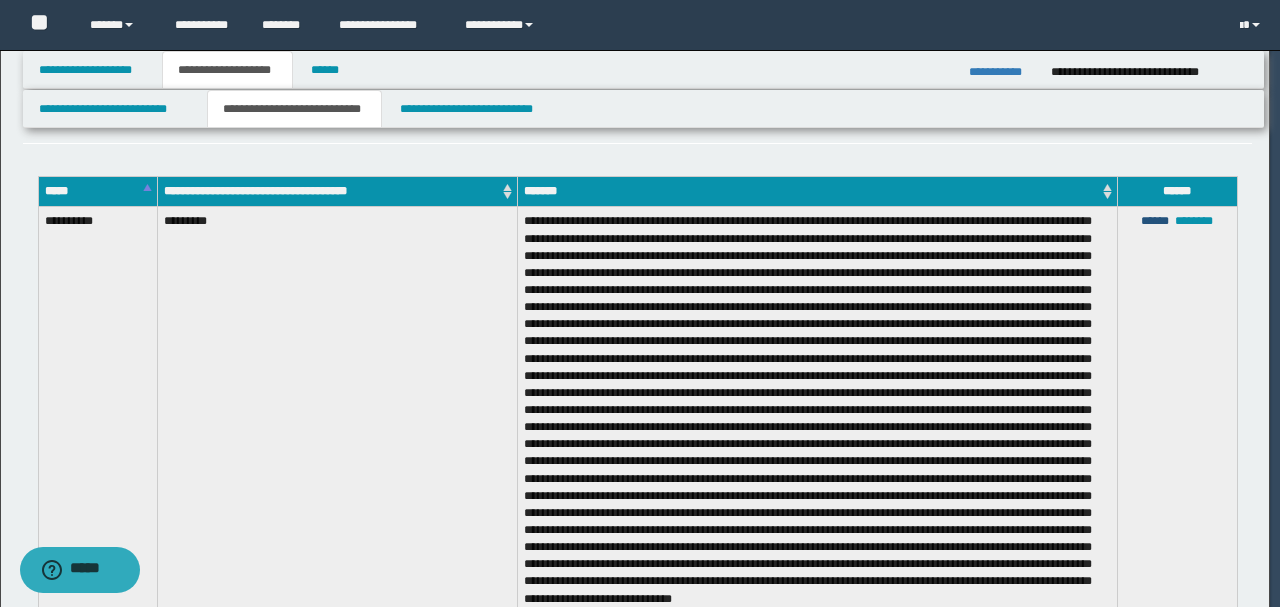 scroll, scrollTop: 414, scrollLeft: 0, axis: vertical 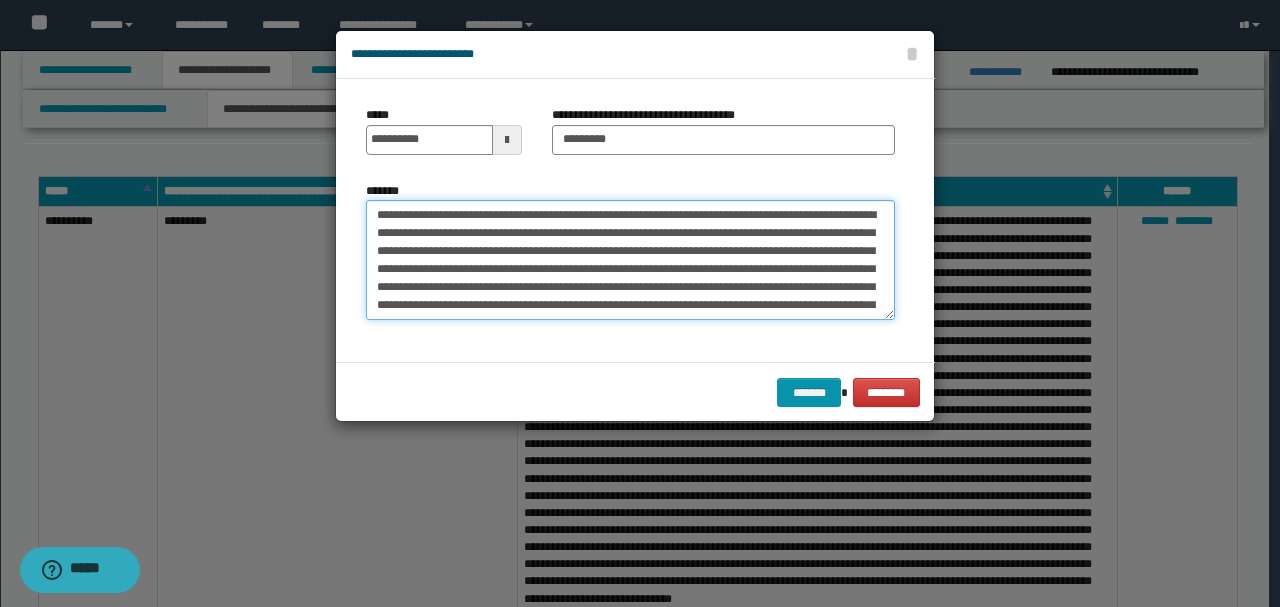 click on "*******" at bounding box center [630, 259] 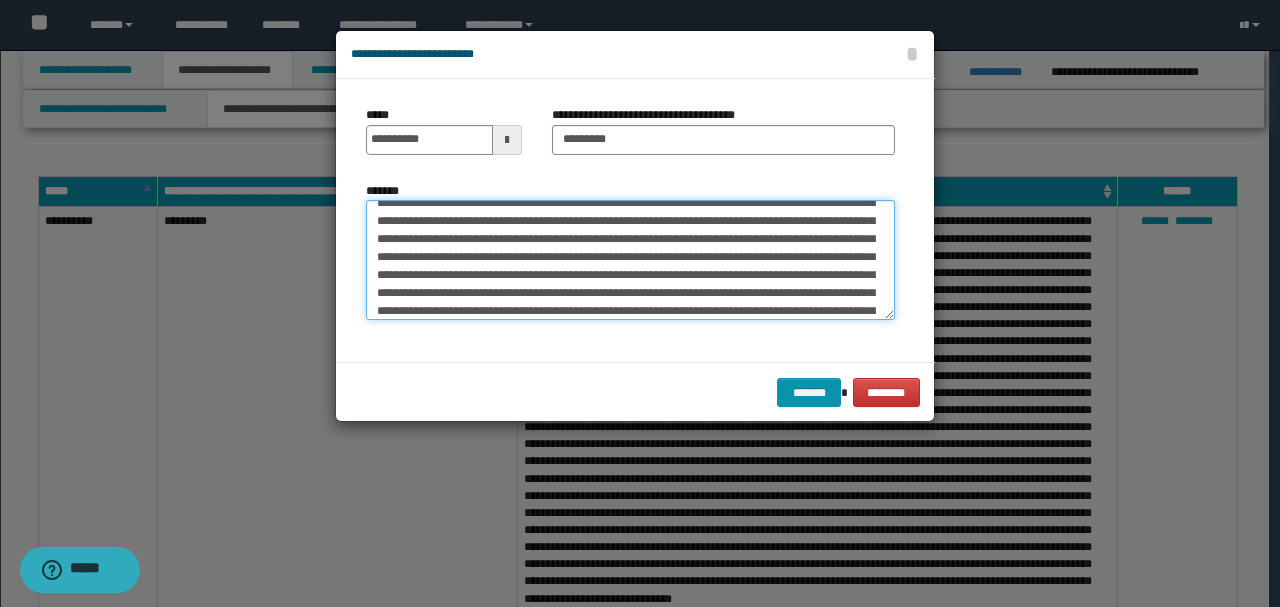 drag, startPoint x: 382, startPoint y: 291, endPoint x: 400, endPoint y: 297, distance: 18.973665 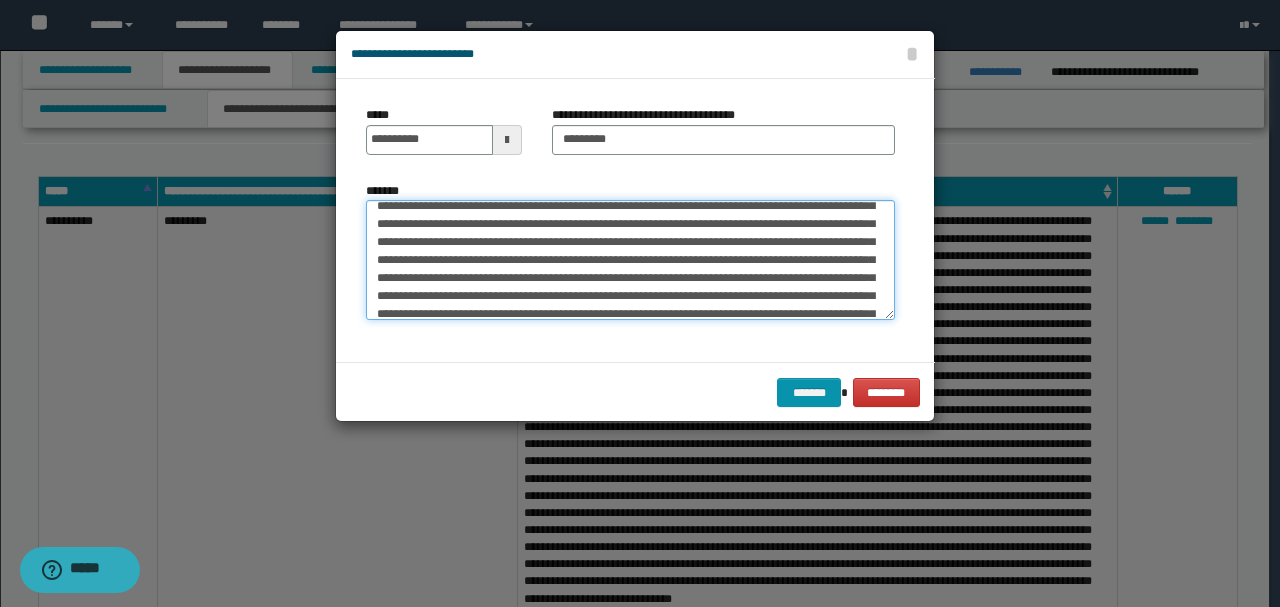 scroll, scrollTop: 400, scrollLeft: 0, axis: vertical 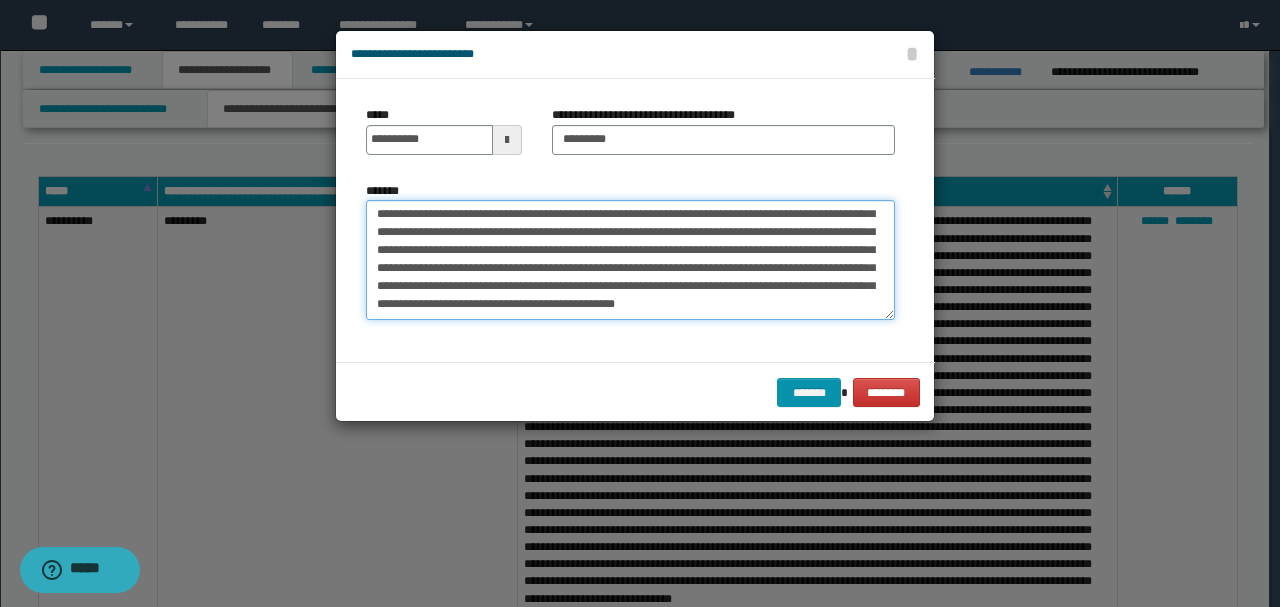 drag, startPoint x: 554, startPoint y: 286, endPoint x: 596, endPoint y: 288, distance: 42.047592 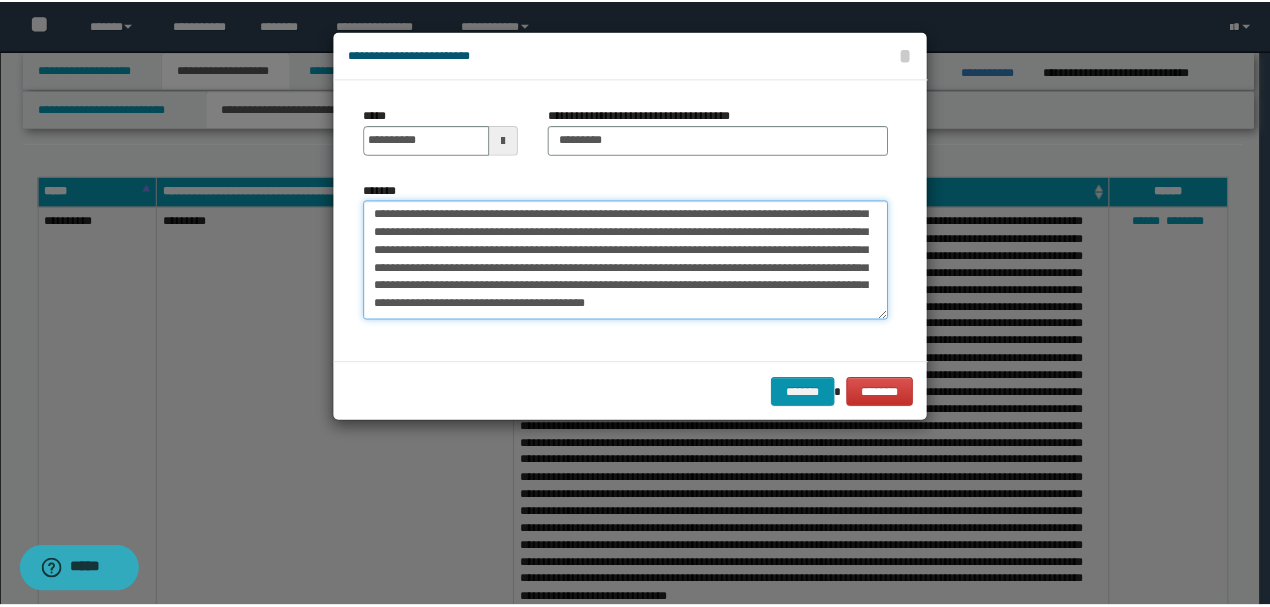 scroll, scrollTop: 414, scrollLeft: 0, axis: vertical 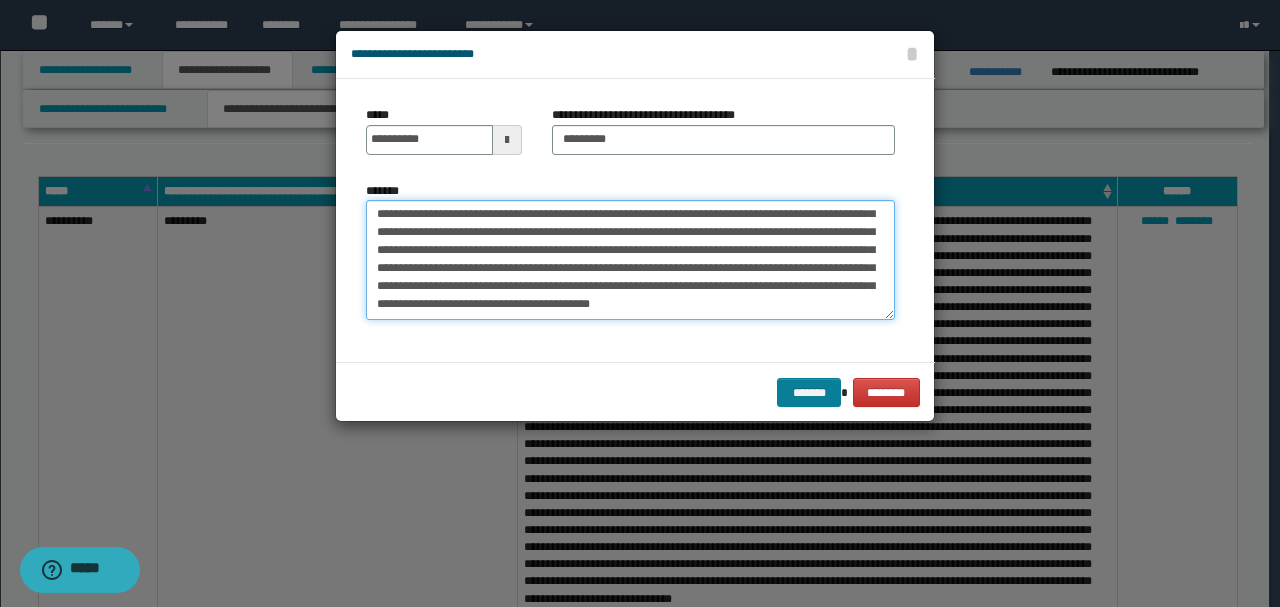 type on "**********" 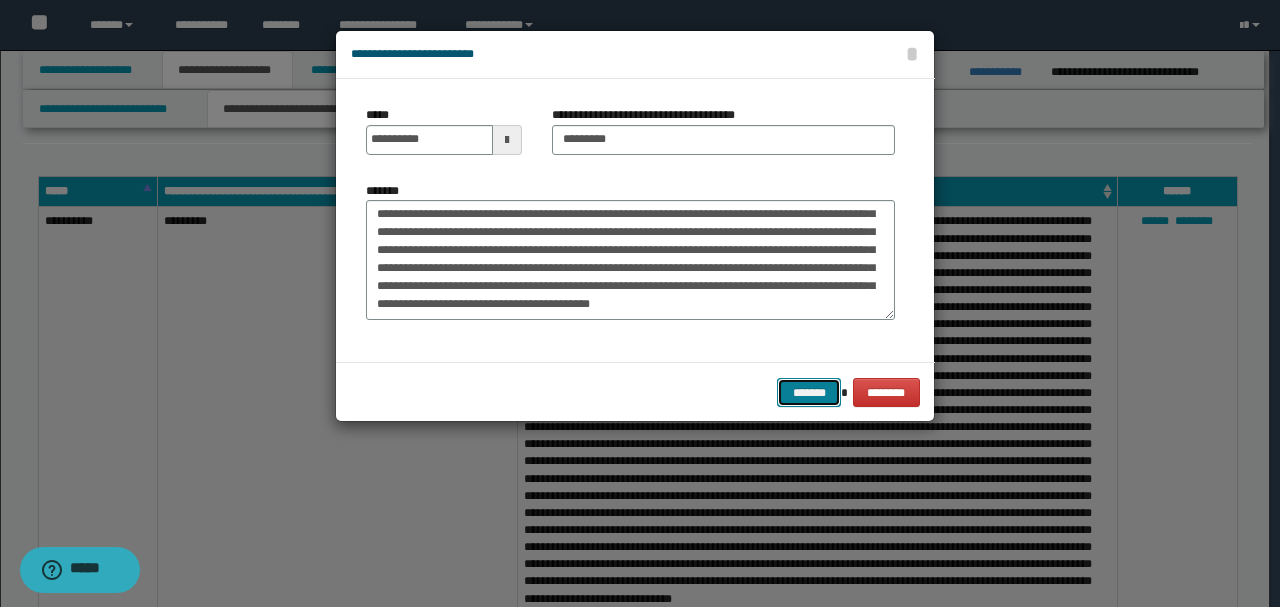 click on "*******" at bounding box center [809, 392] 